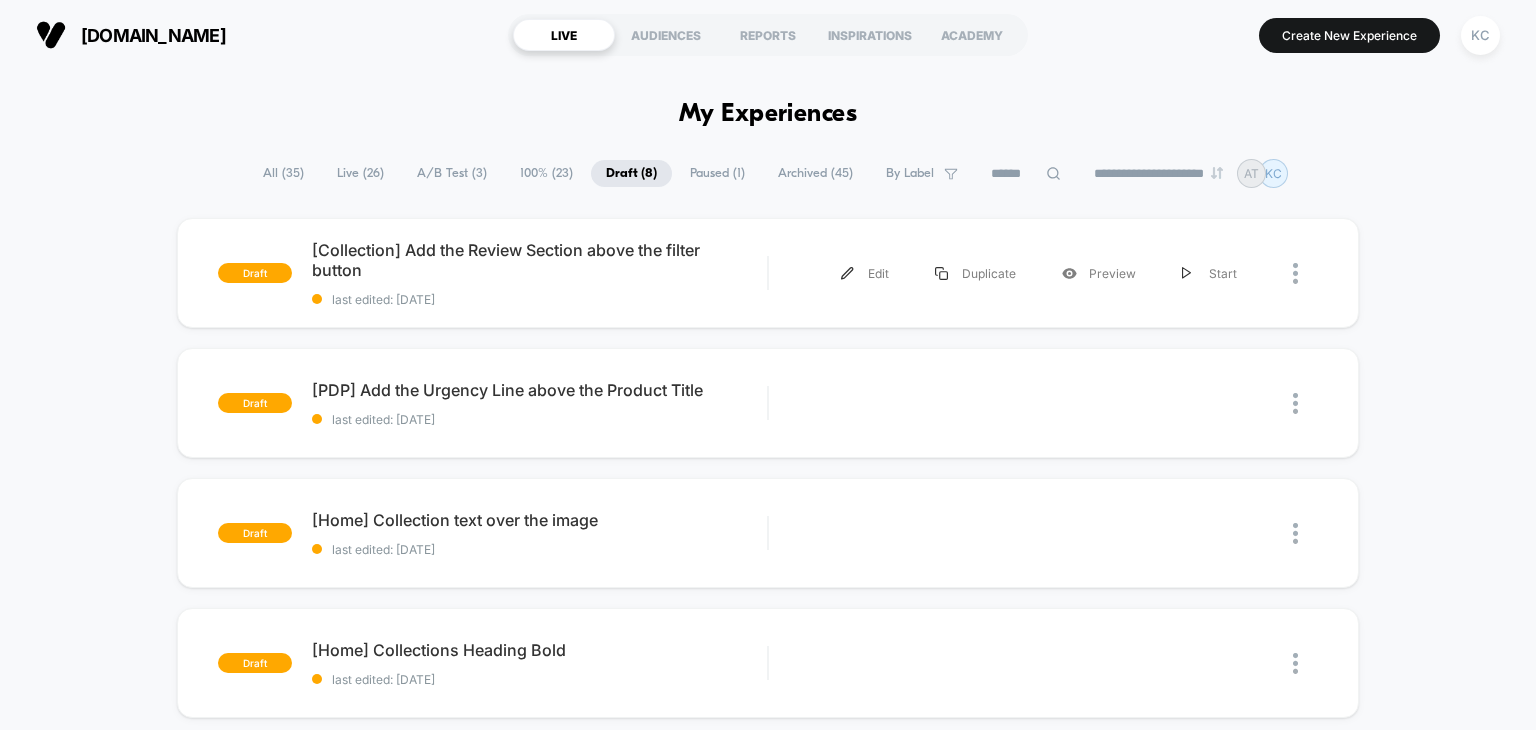 scroll, scrollTop: 0, scrollLeft: 0, axis: both 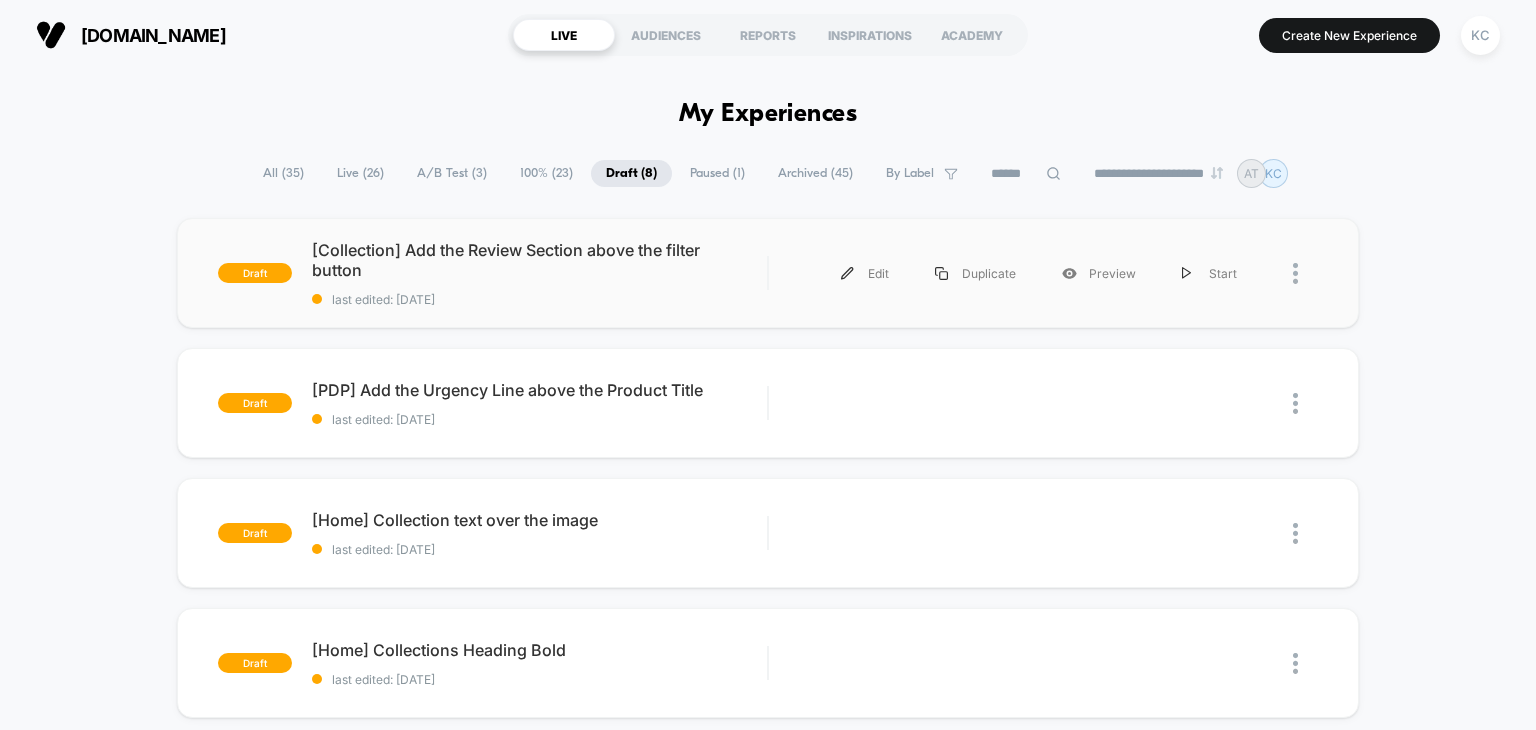 click on "draft [Collection] Add the Review Section above the filter button last edited: [DATE] Edit Duplicate Preview Start" at bounding box center [768, 273] 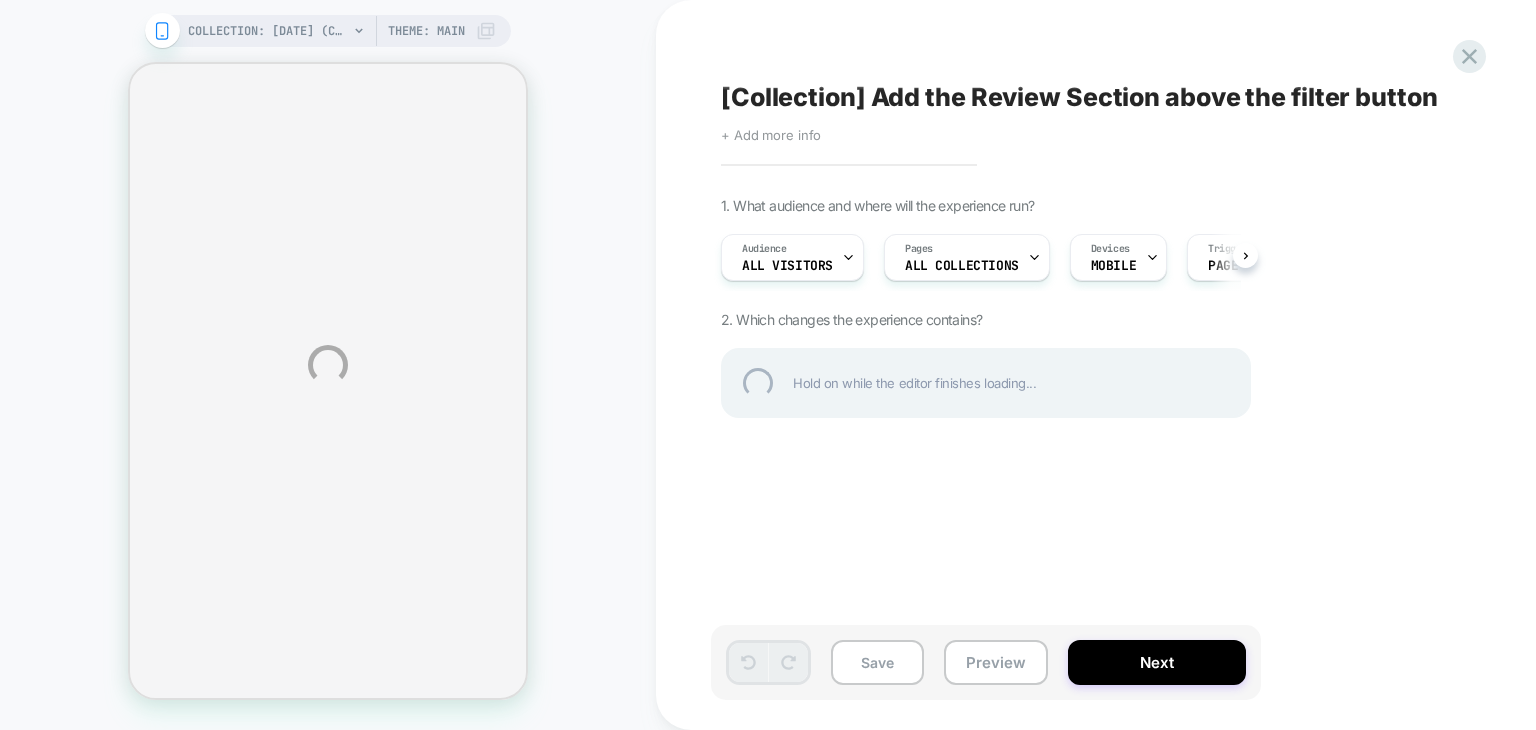 select on "*******" 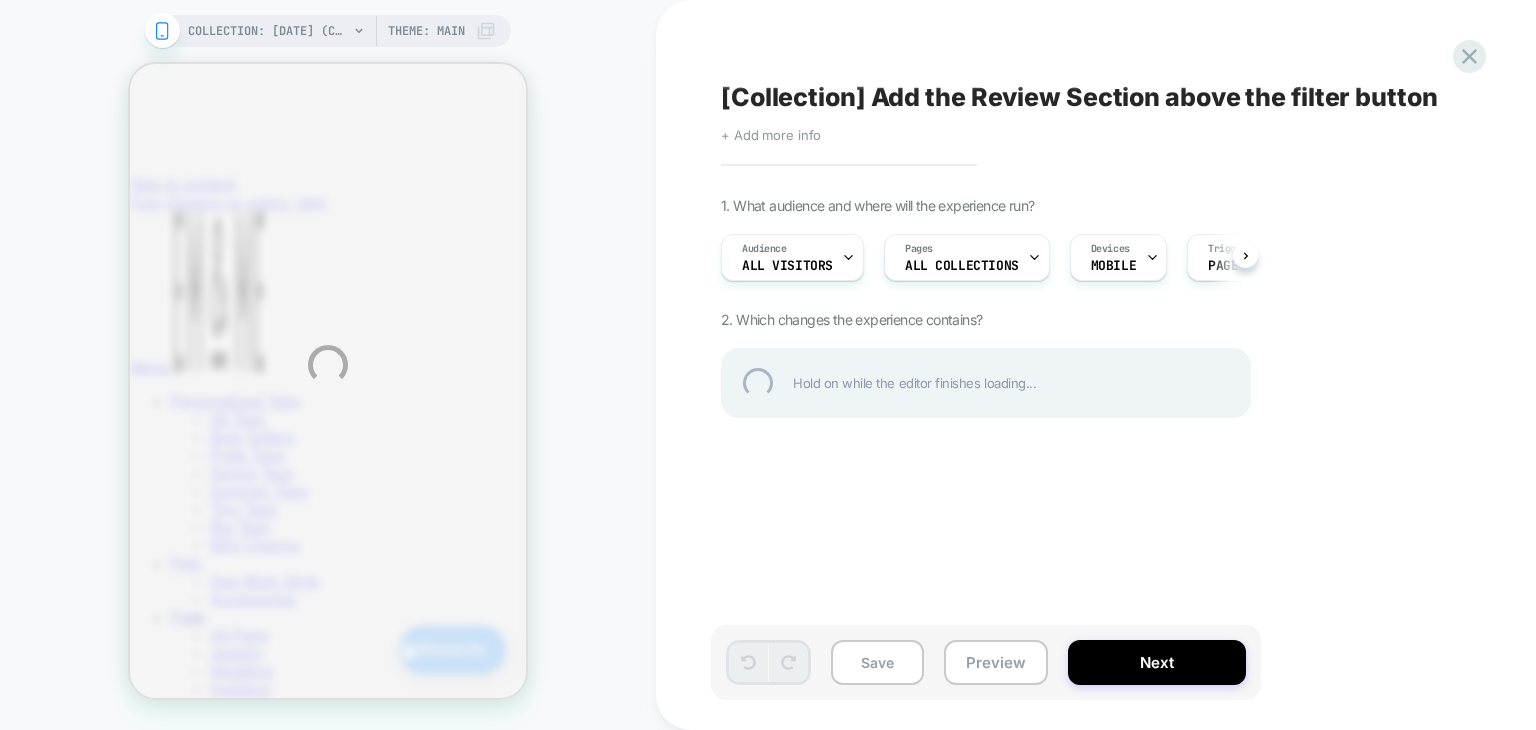 scroll, scrollTop: 0, scrollLeft: 0, axis: both 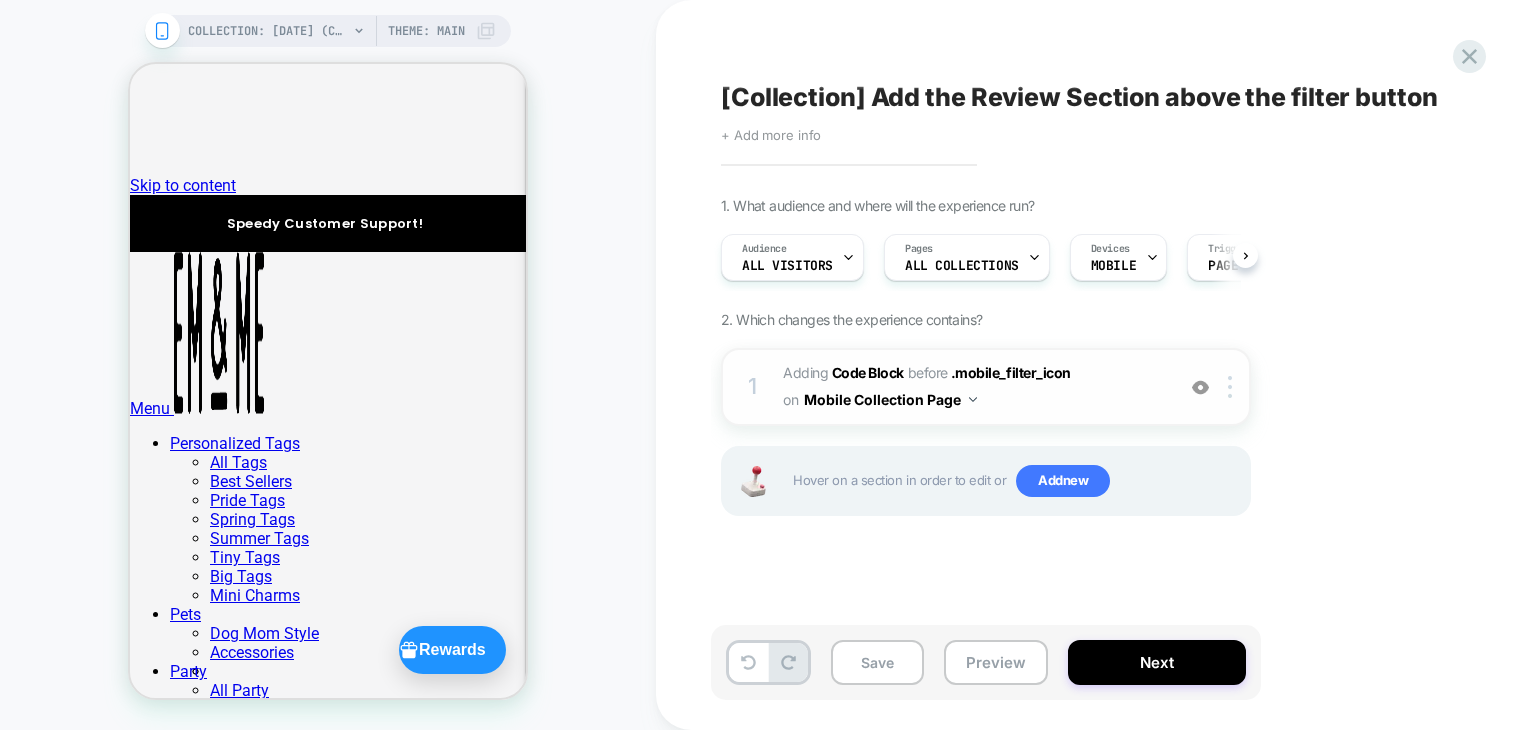 click on "Adding   Code Block   BEFORE .mobile_filter_icon .mobile_filter_icon   on Mobile Collection Page" at bounding box center [973, 387] 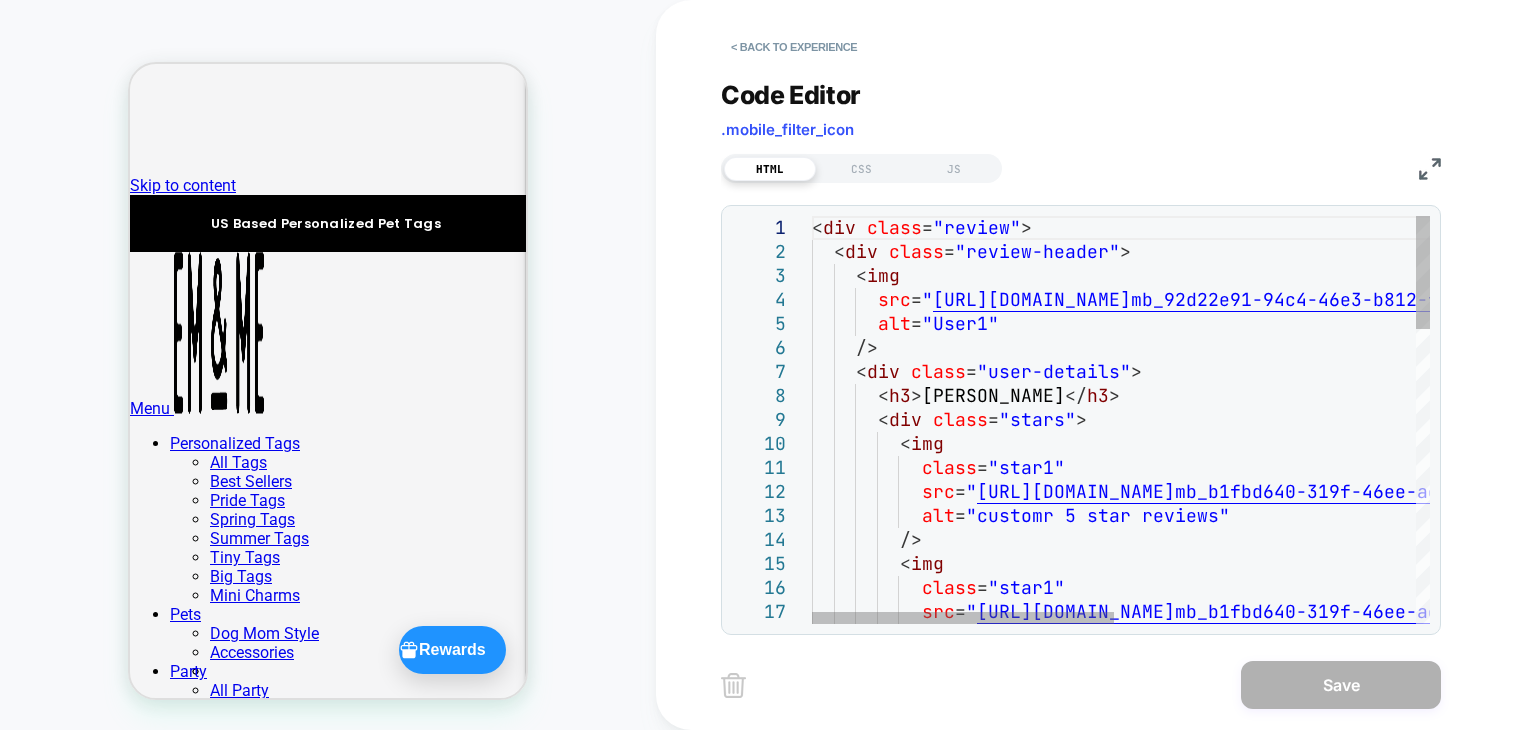 click on "< div   class = "review" >    < div   class = "review-header" >      < img        src = " [URL][DOMAIN_NAME] mb_92d22e91-94c4-46e3-b812-ff1cee3f5d61.webp "        alt = "User1"      />      < div   class = "user-details" >        < h3 > Cali W. </ h3 >        < div   class = "stars" >          < img            class = "star1"            src = " [URL][DOMAIN_NAME] mb_b1fbd640-319f-46ee-ad4d-a628c94ba037.png "            alt = "customr 5 star reviews"          />          < img            class = "star1"            src = " [URL][DOMAIN_NAME] mb_b1fbd640-319f-46ee-ad4d-a628c94ba037.png "" at bounding box center (1429, 948) 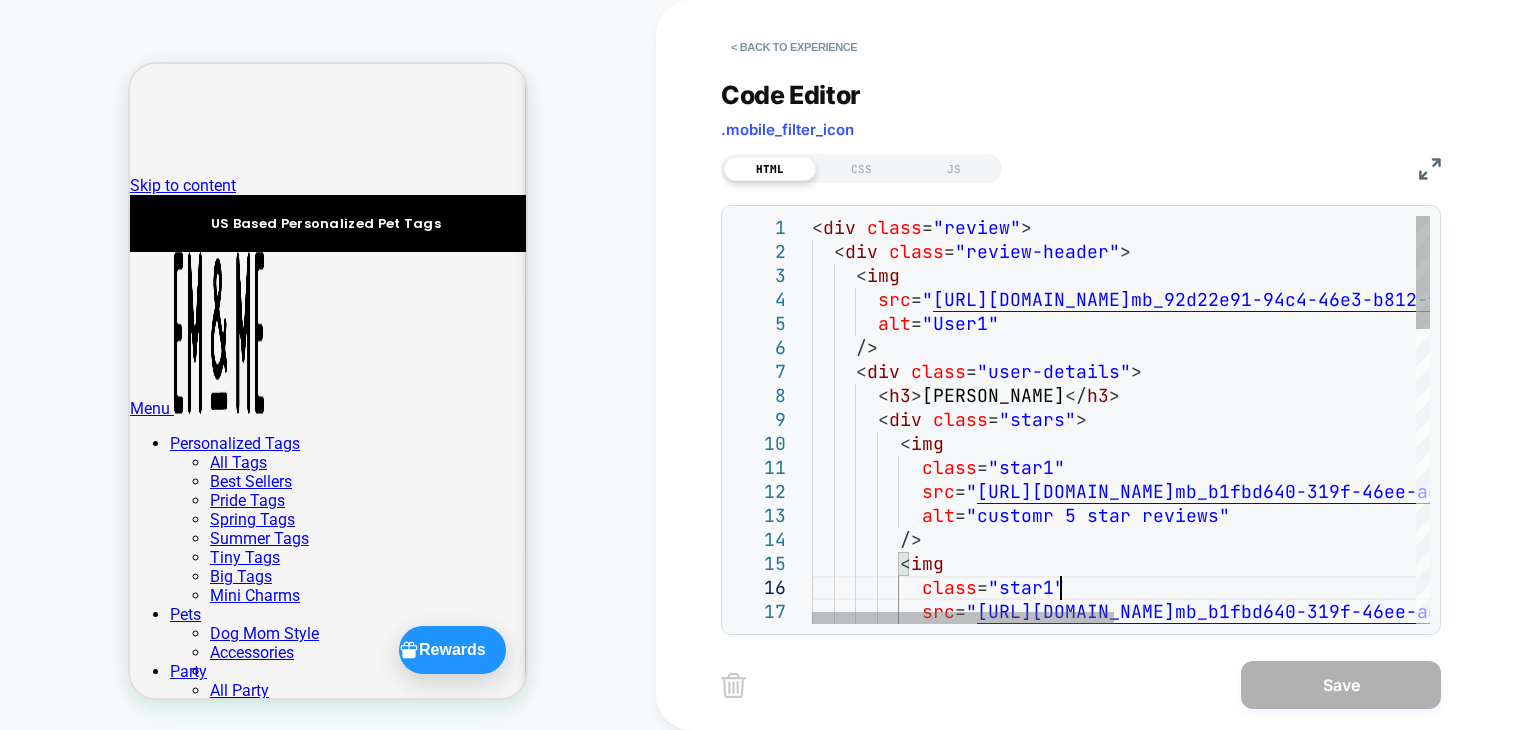 scroll, scrollTop: 0, scrollLeft: 0, axis: both 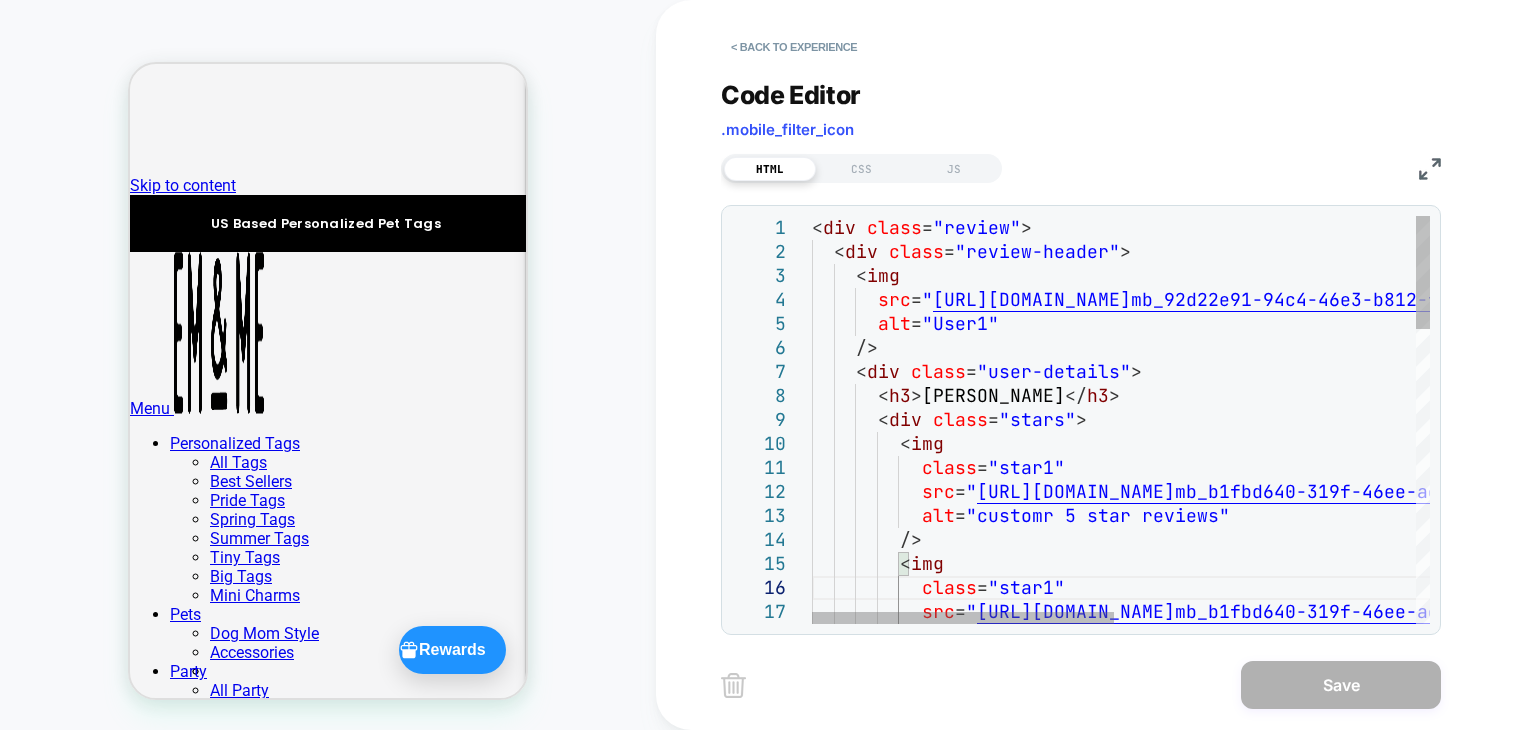 type on "**********" 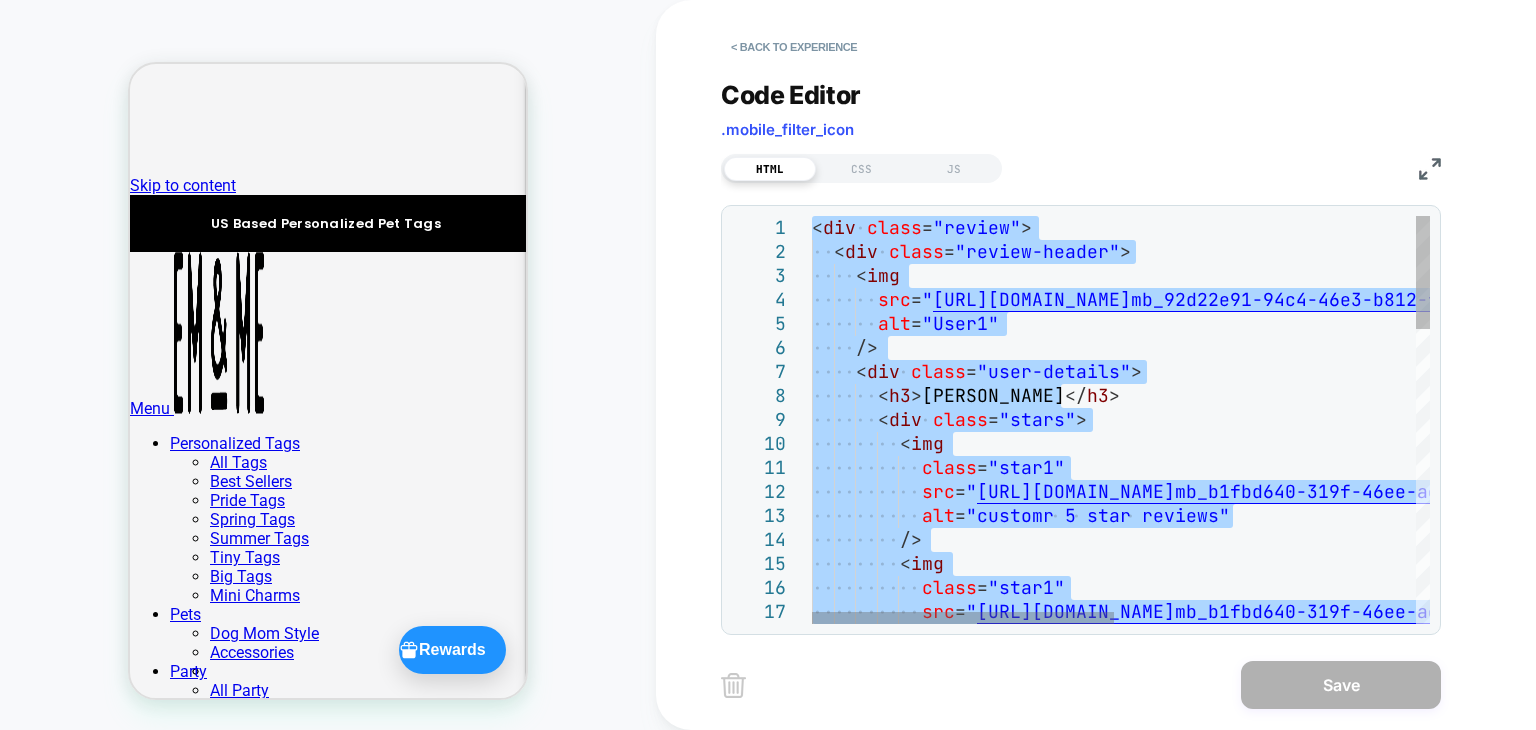 type 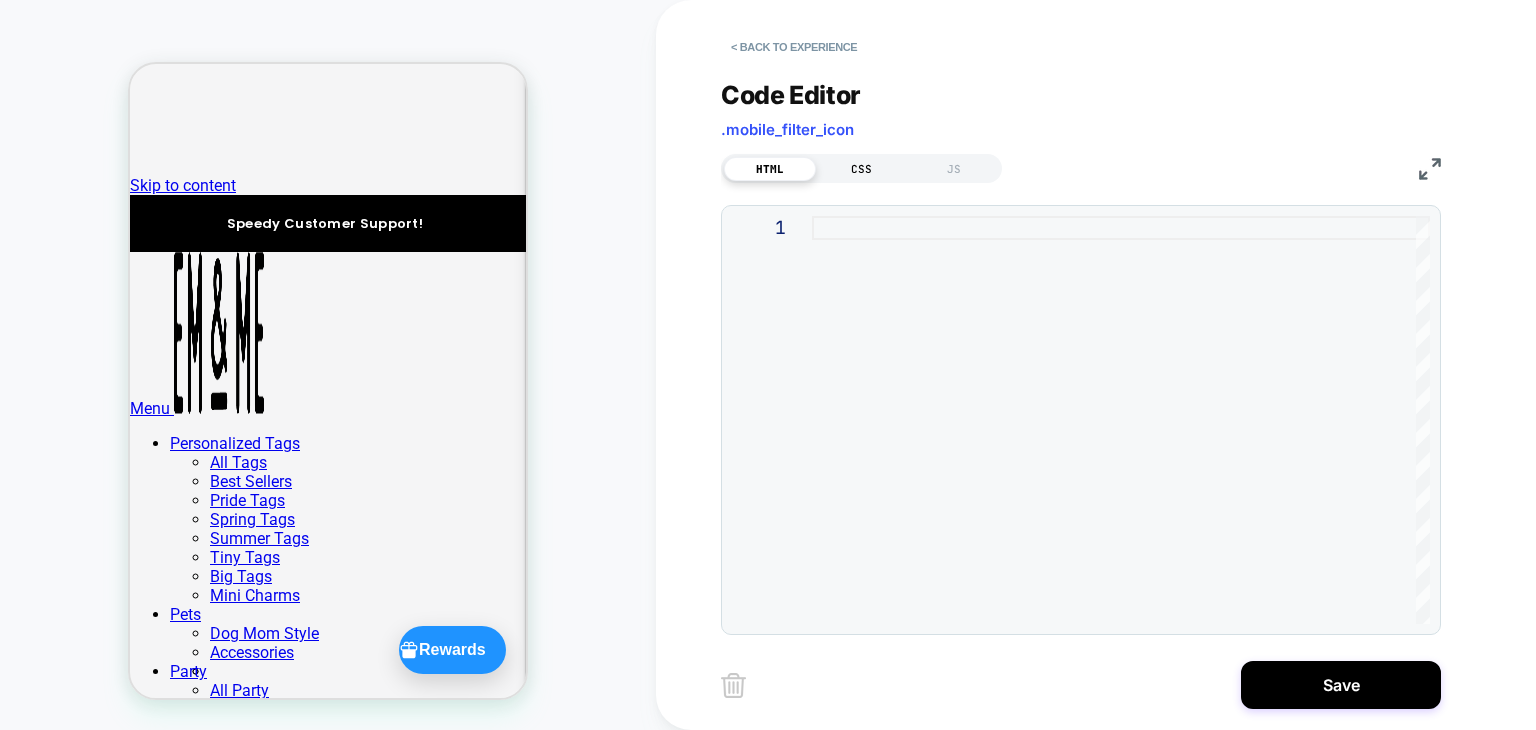 click on "CSS" at bounding box center [862, 169] 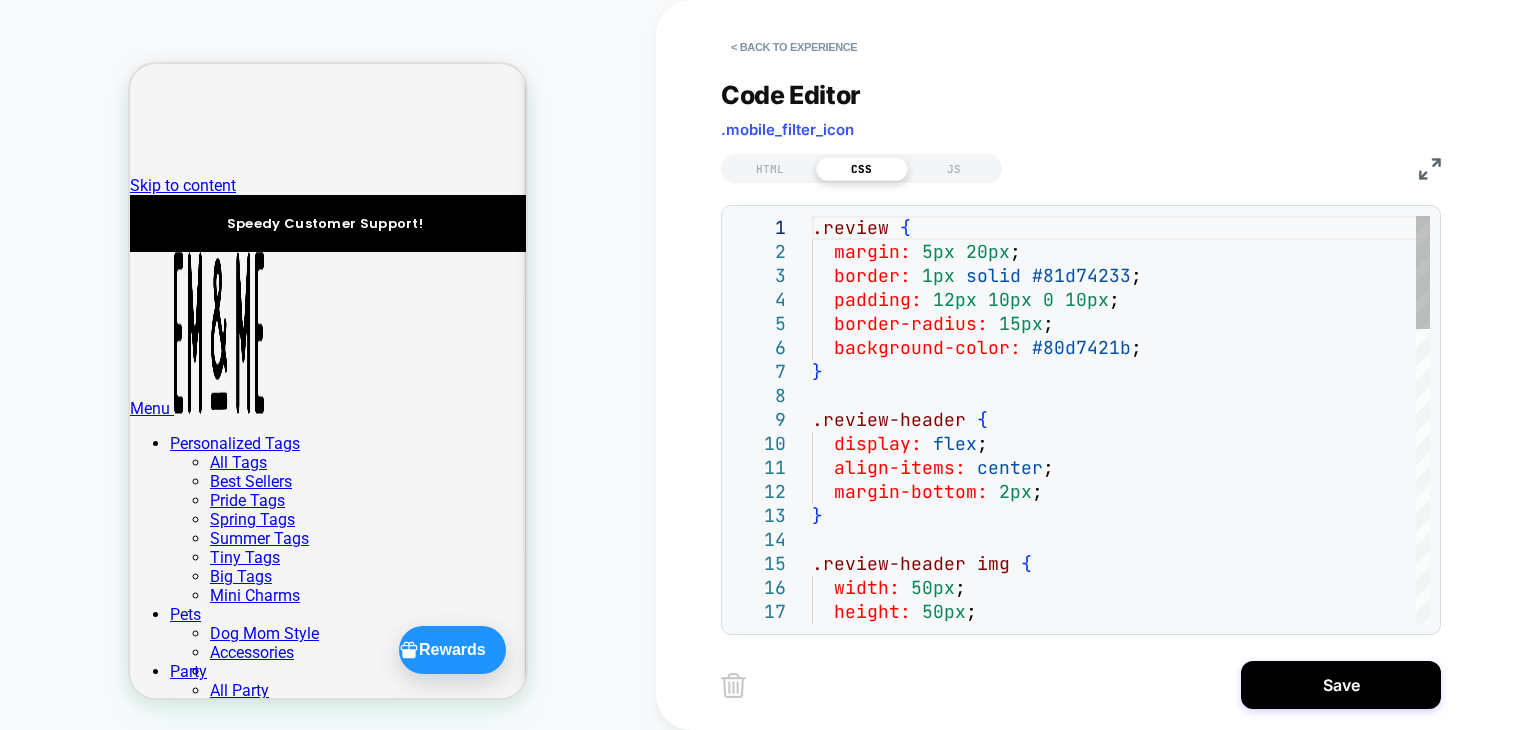 click on ".review   {    margin:   5px   20px ;    border:   1px   solid   #81d74233 ;    padding:   12px   10px   0   10px ;    border-radius:   15px ;    background-color:   #80d7421b ; } .review-header   {    display:   flex ;    align-items:   center ;    margin-bottom:   2px ; } .review-header   img   {    width:   50px ;    height:   50px ;" at bounding box center [1121, 948] 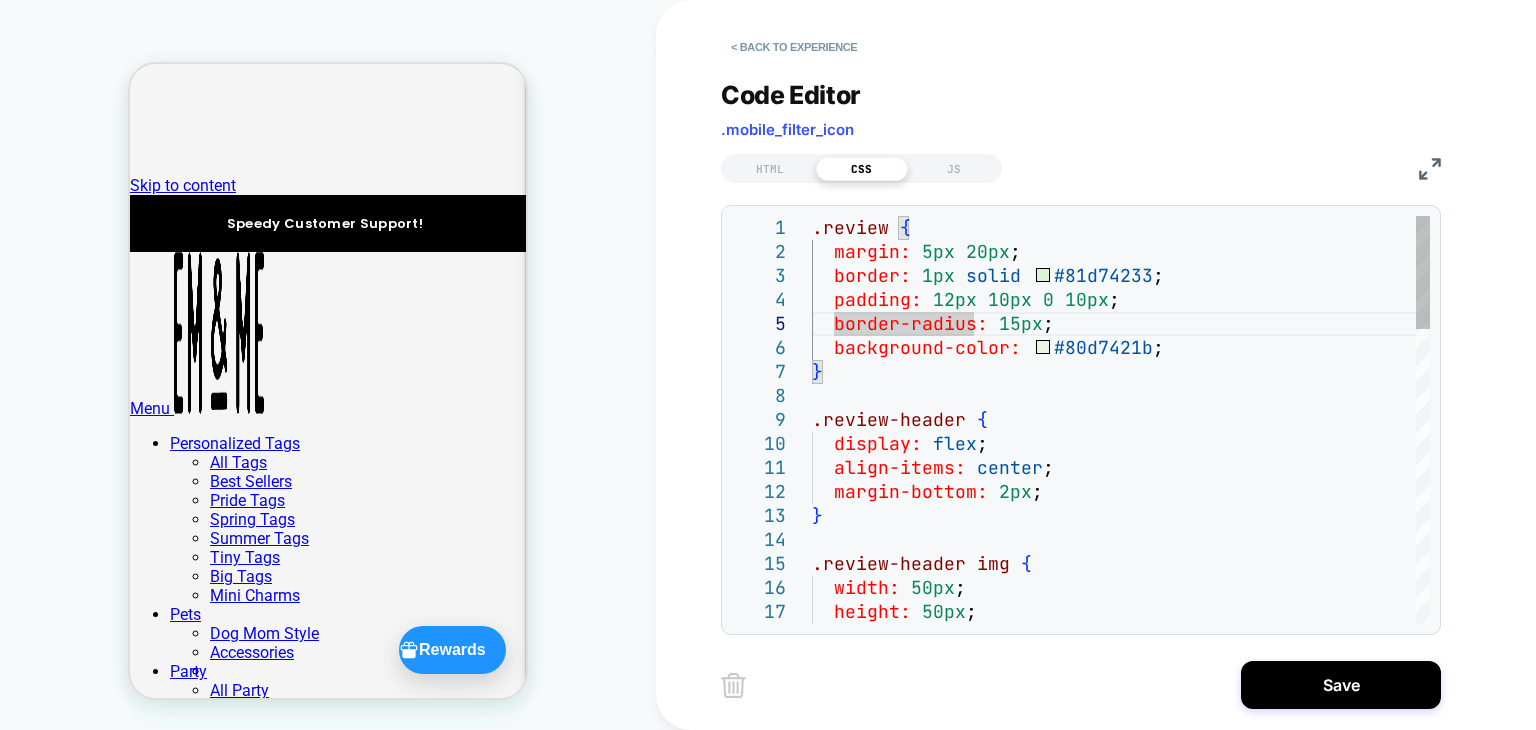 type on "**********" 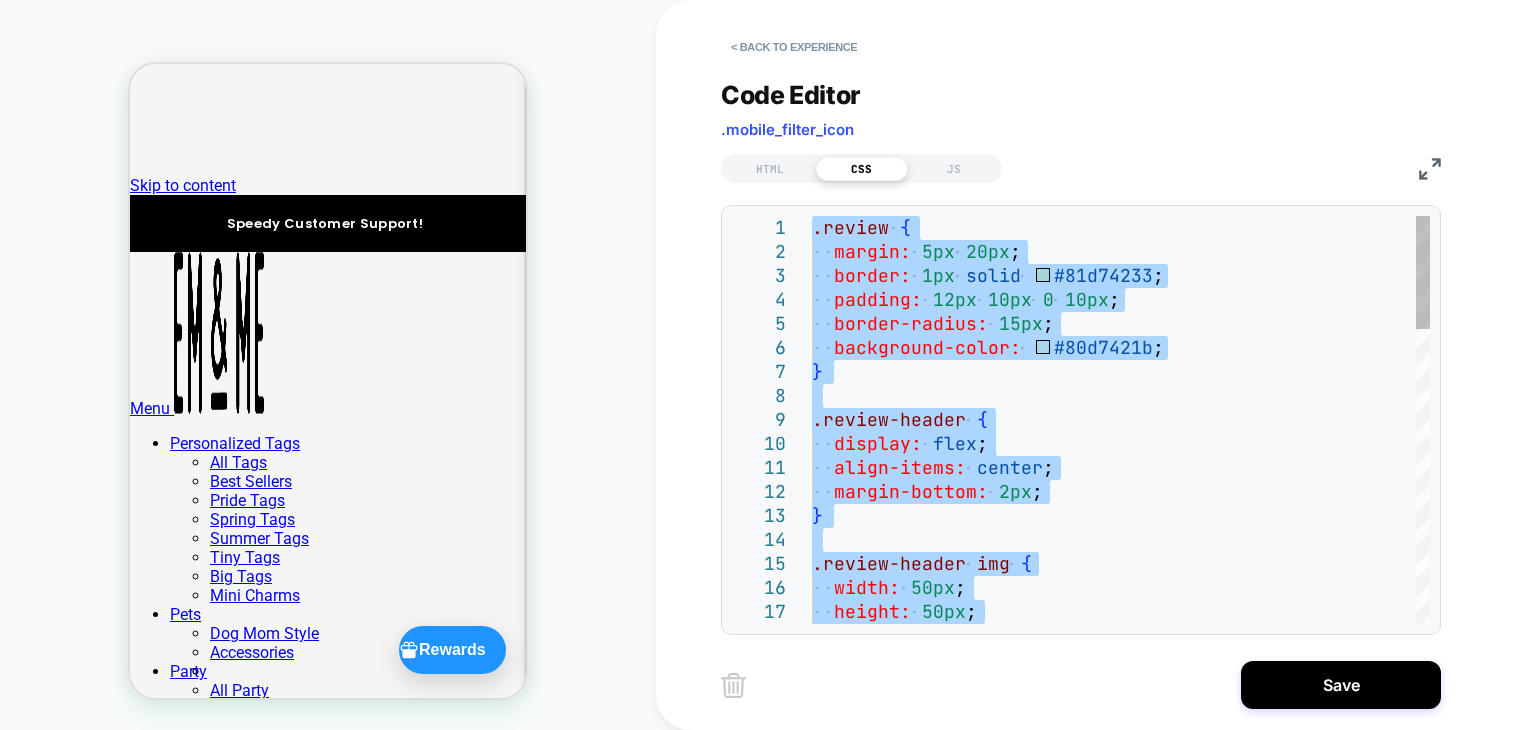 type 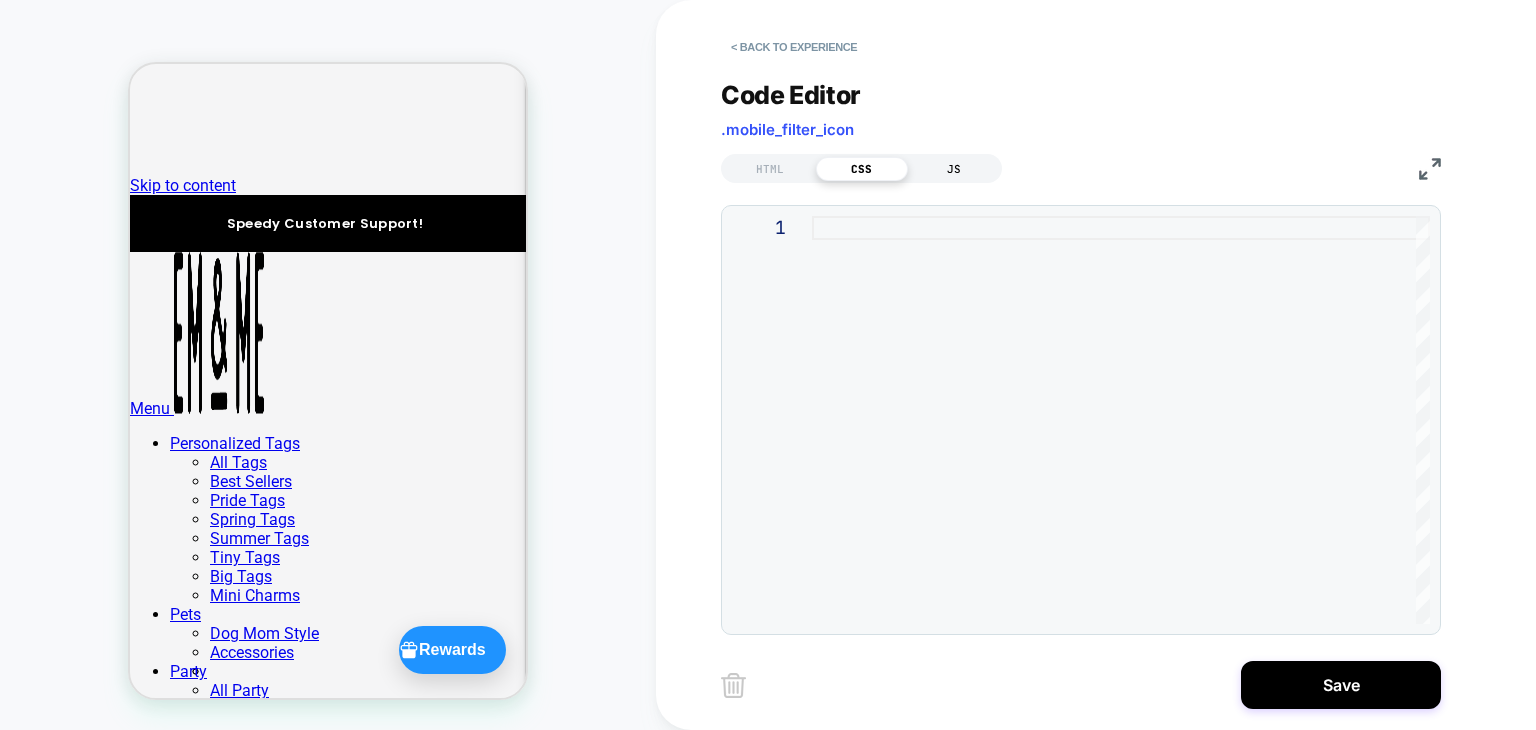 click on "JS" at bounding box center (954, 169) 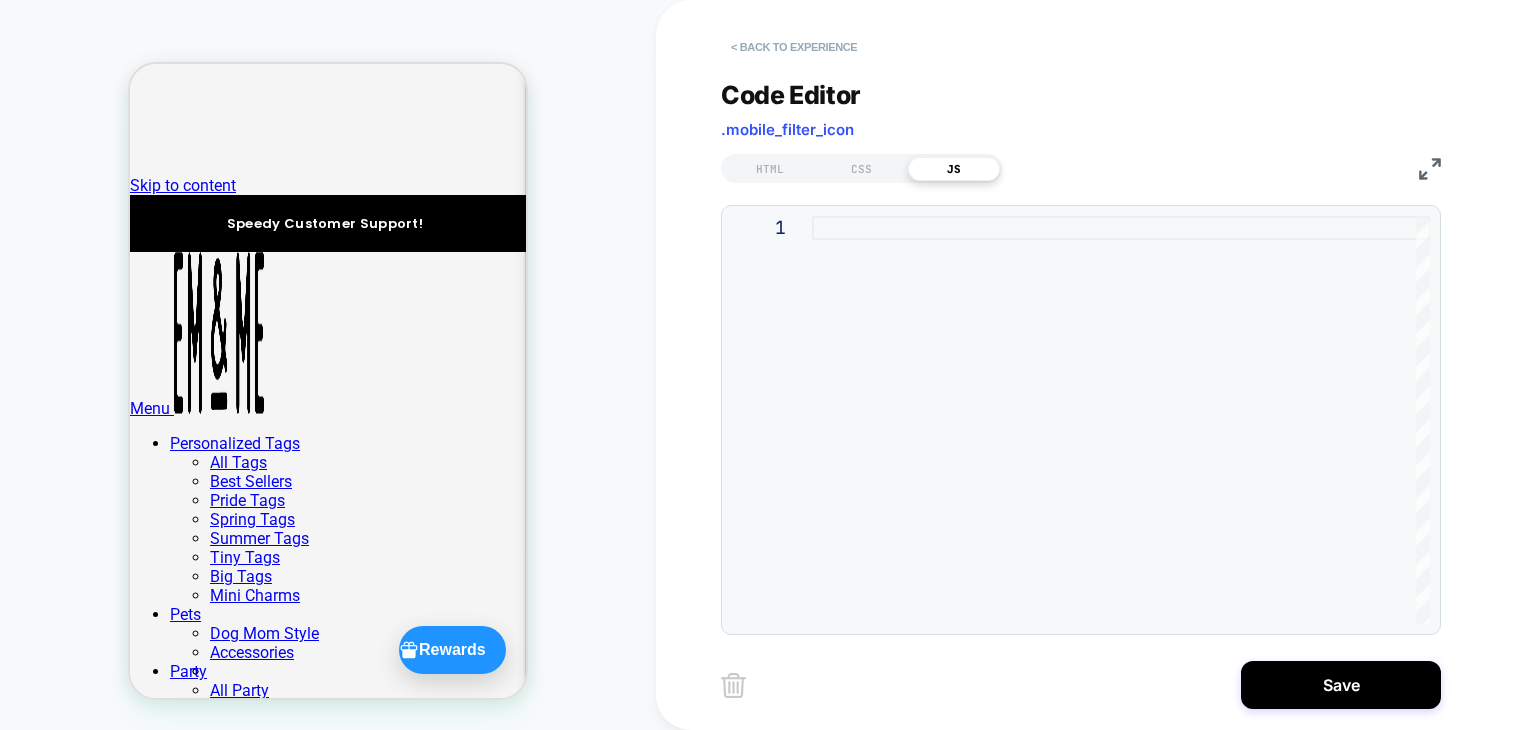 click on "< Back to experience" at bounding box center [794, 47] 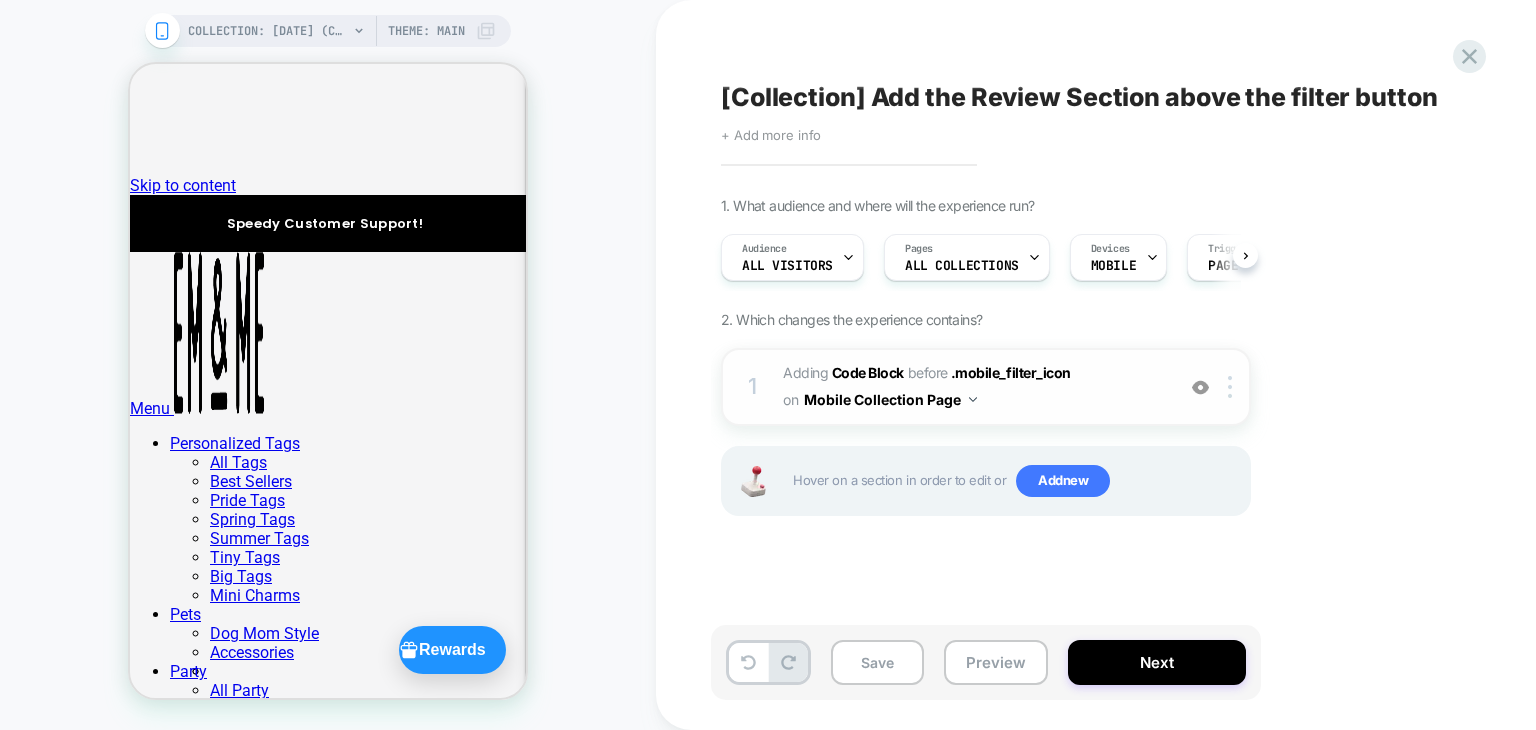 scroll, scrollTop: 0, scrollLeft: 0, axis: both 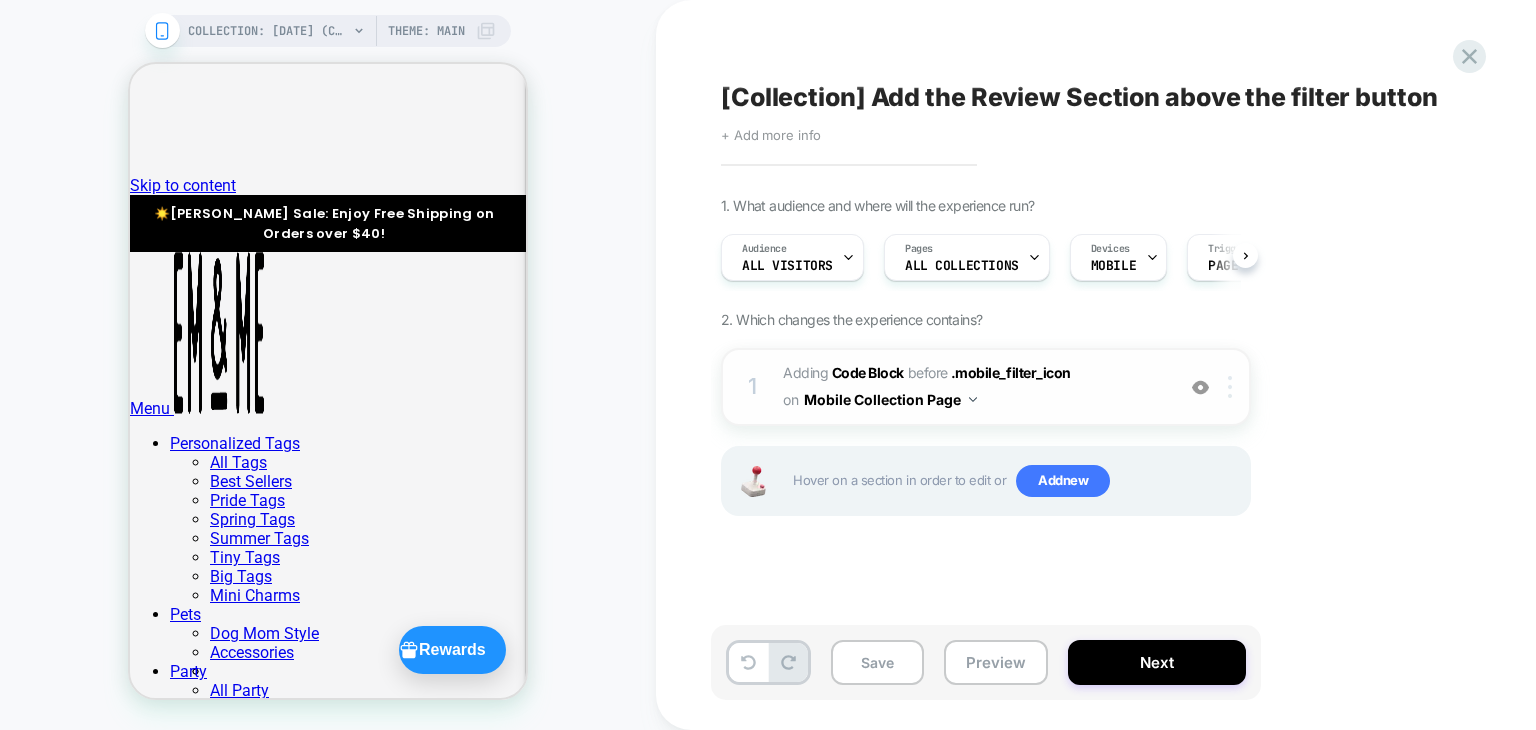 click at bounding box center (1230, 387) 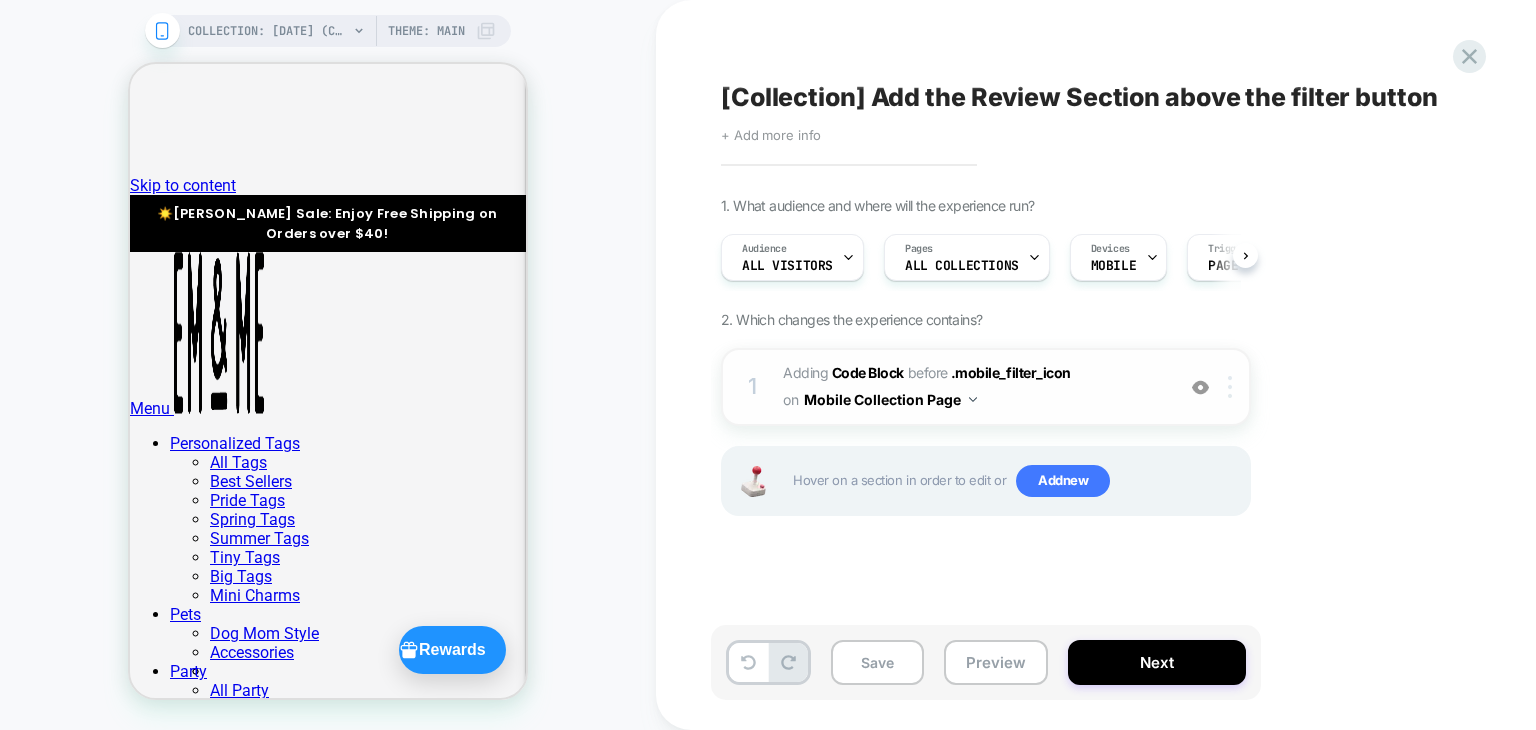 click at bounding box center (1233, 387) 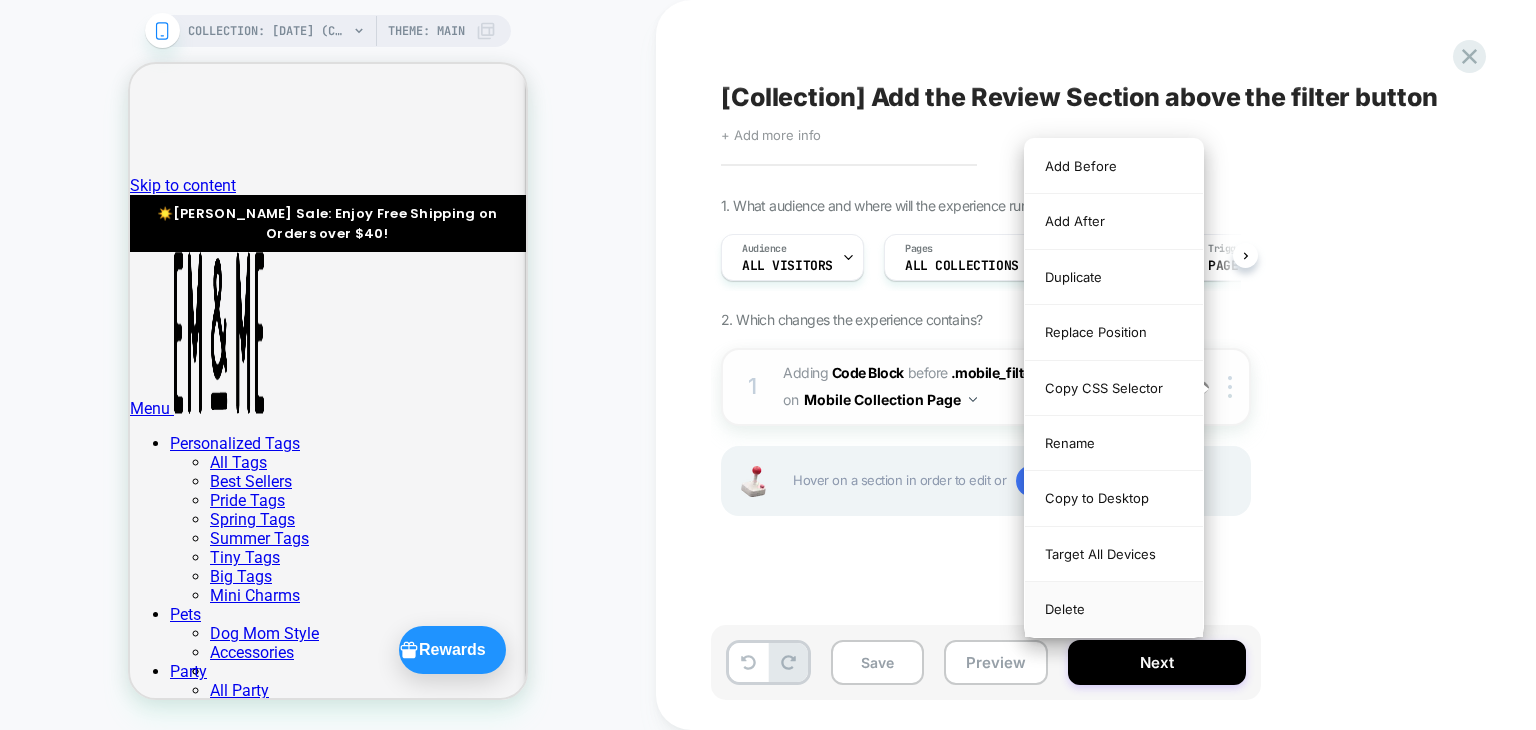 click on "Delete" at bounding box center (1114, 609) 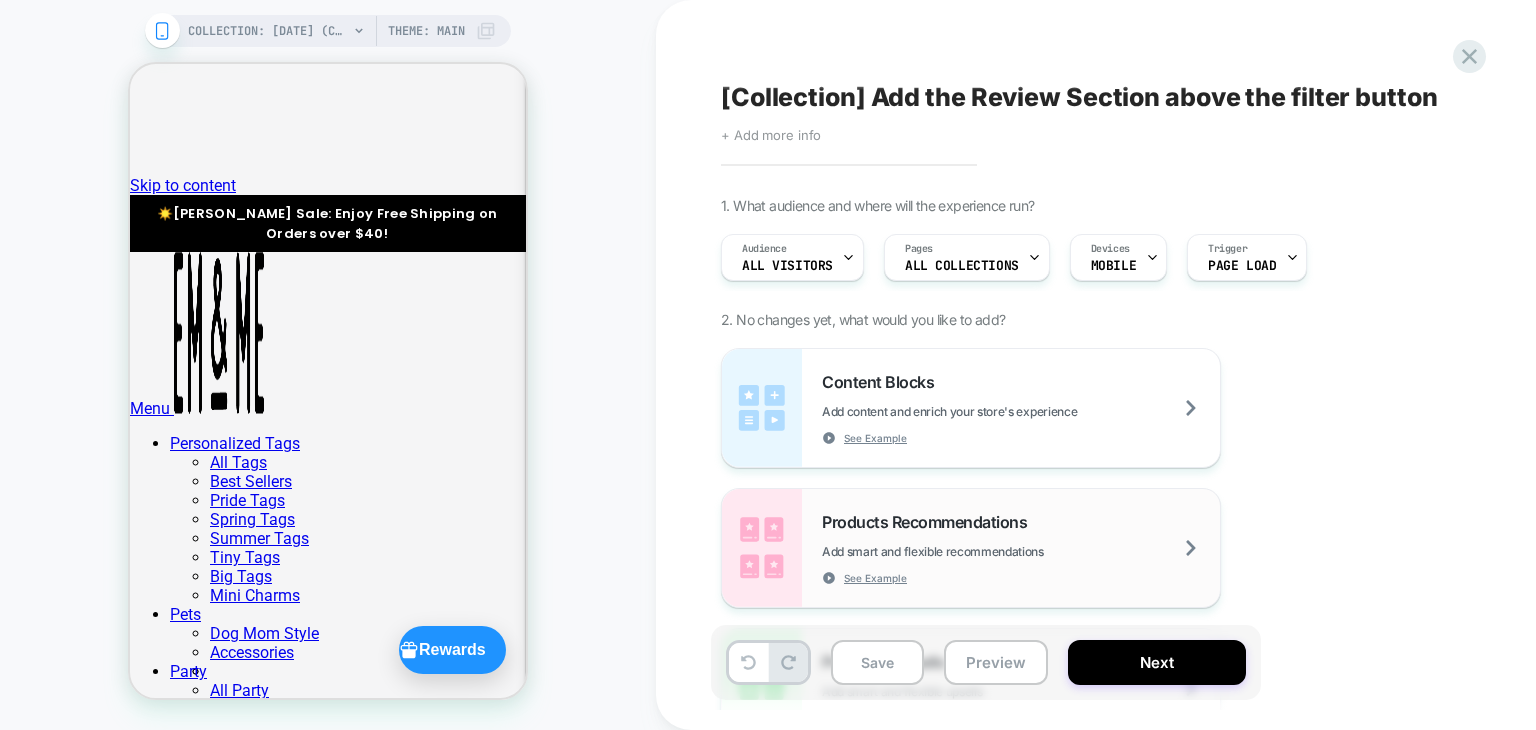 scroll, scrollTop: 0, scrollLeft: 0, axis: both 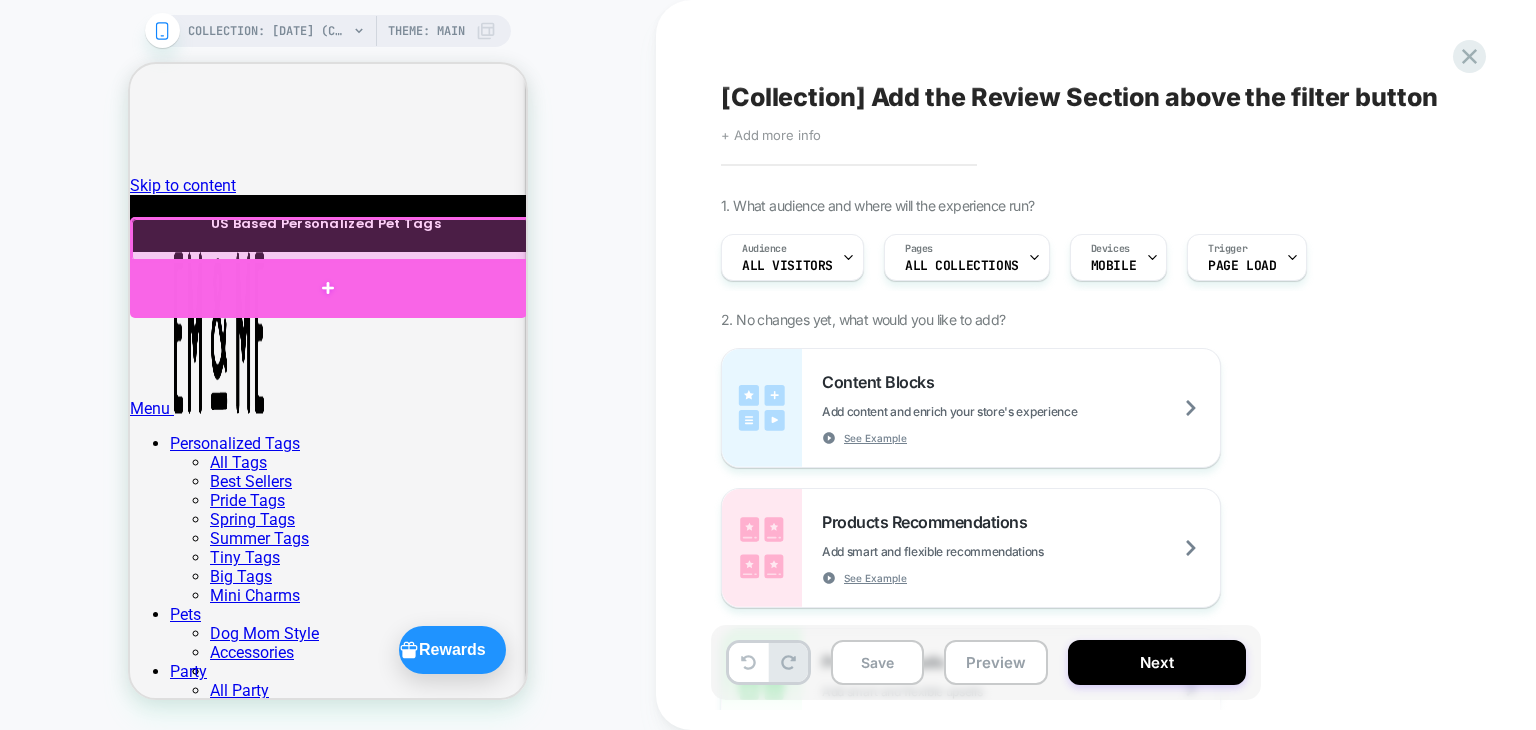 click at bounding box center [328, 289] 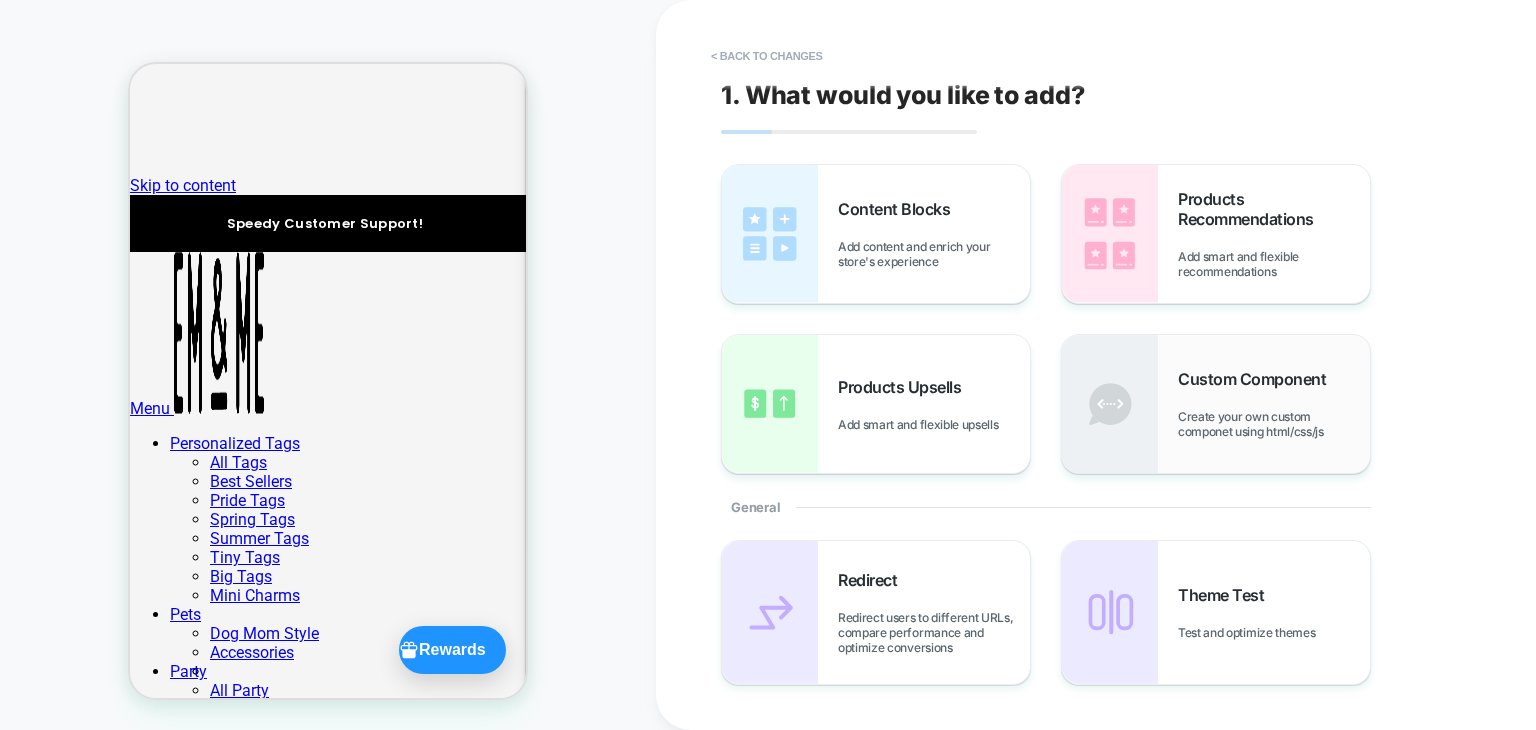 click on "Create your own custom componet using html/css/js" at bounding box center [1274, 424] 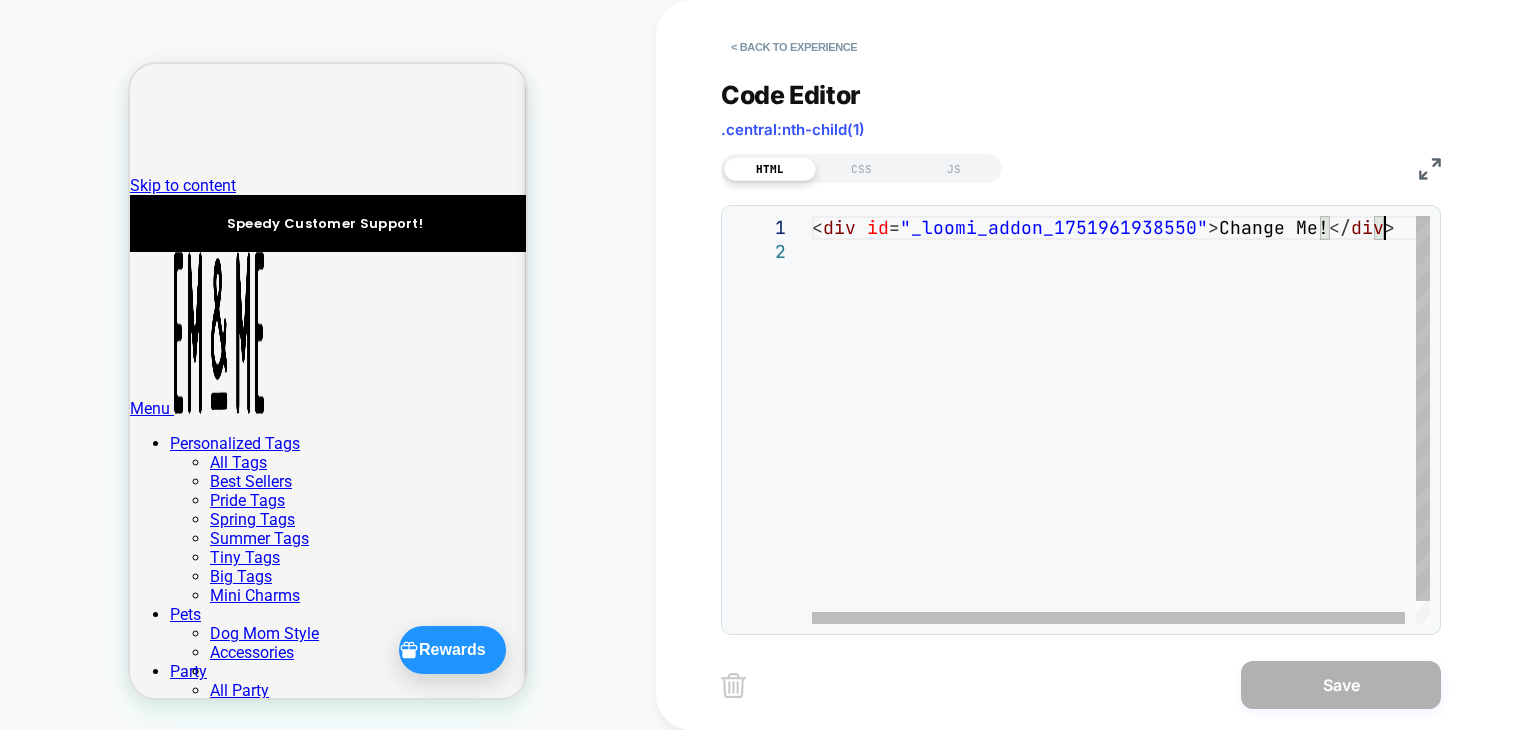 scroll, scrollTop: 0, scrollLeft: 0, axis: both 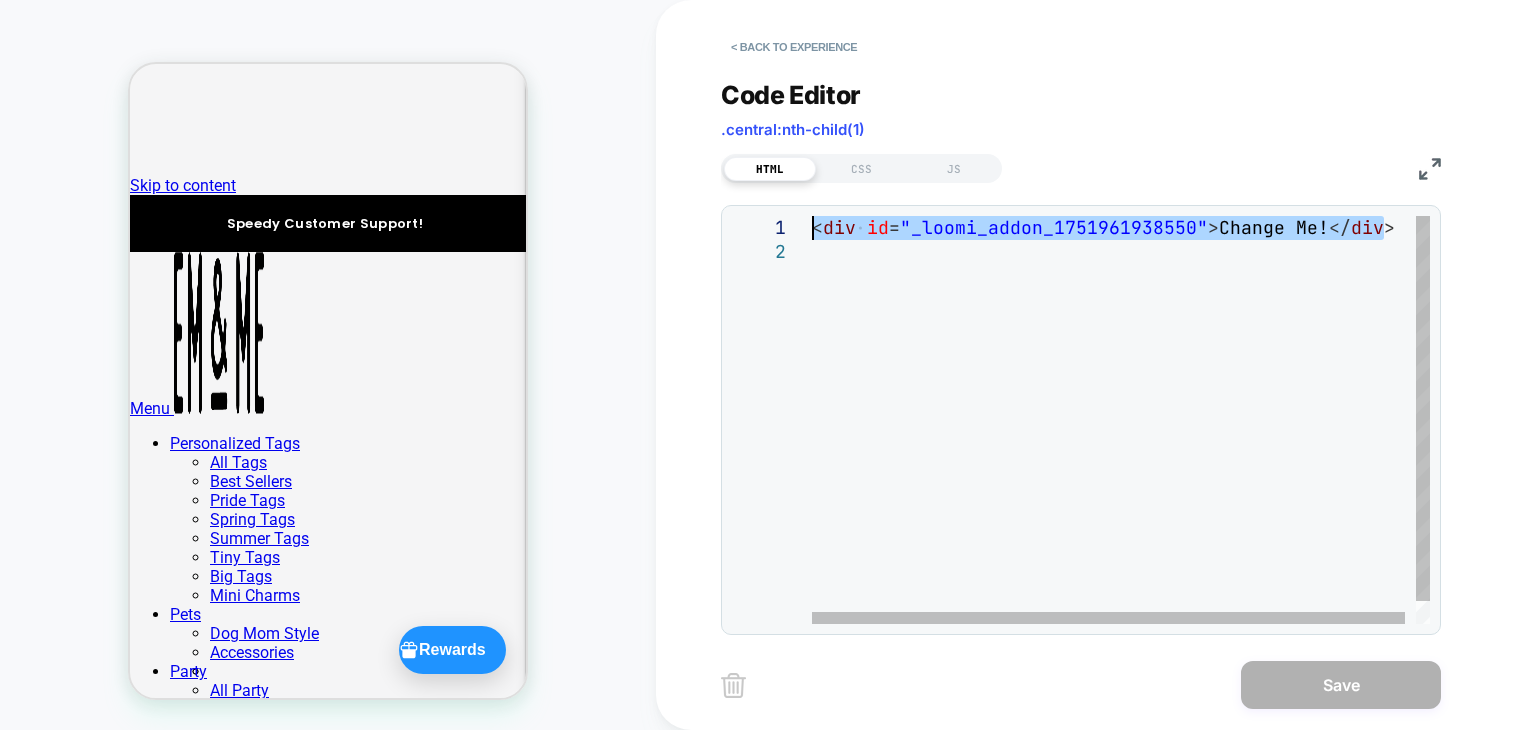 drag, startPoint x: 1382, startPoint y: 230, endPoint x: 736, endPoint y: 230, distance: 646 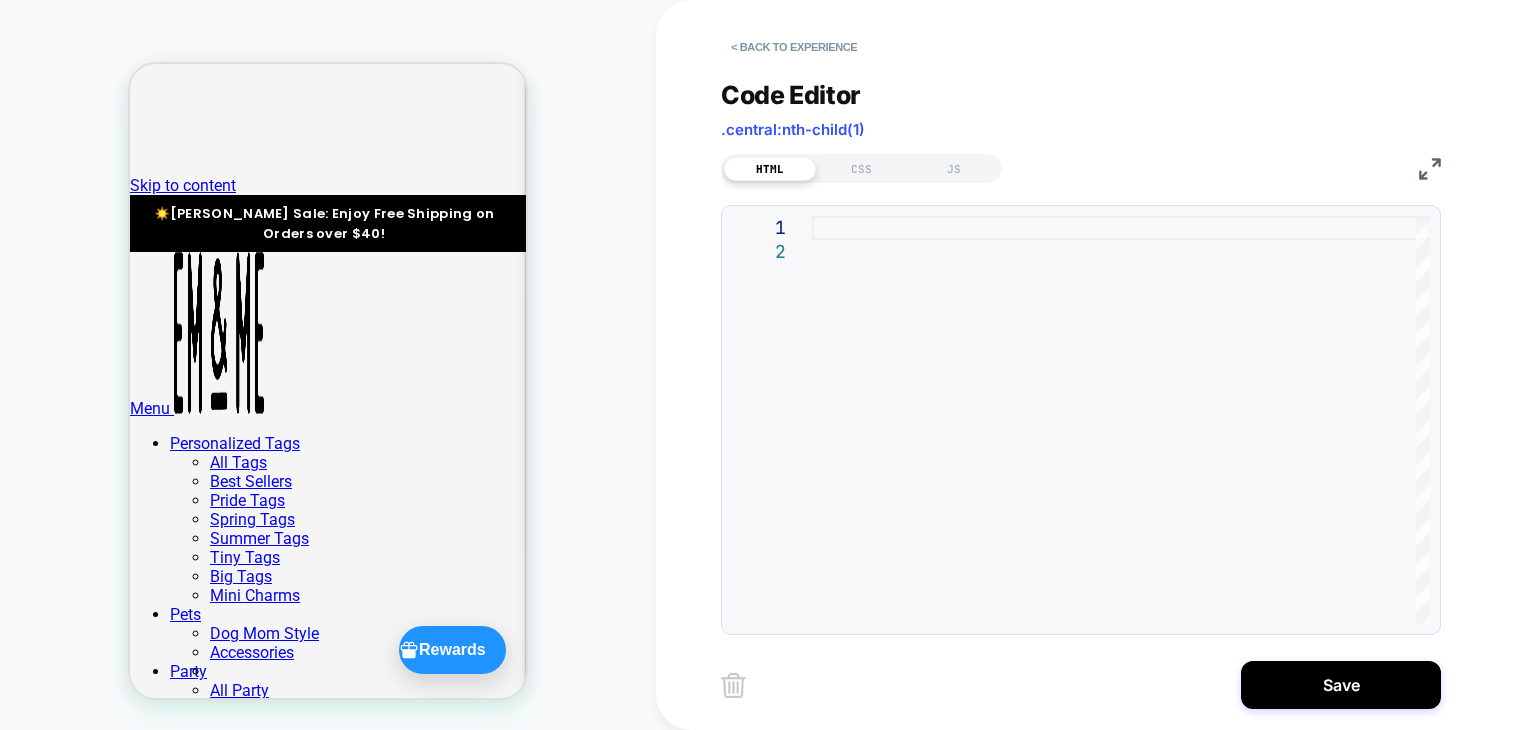 type on "**********" 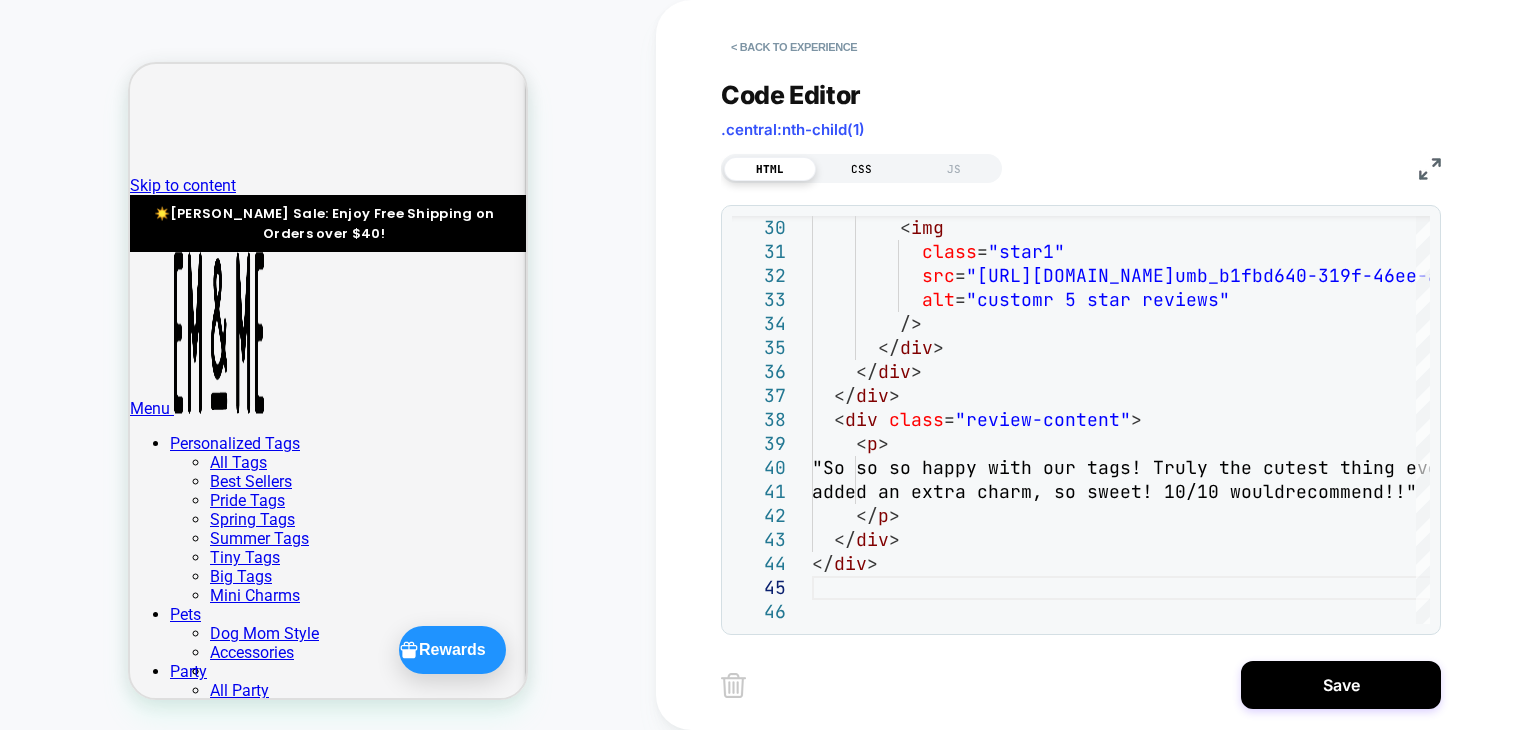 click on "CSS" at bounding box center (862, 169) 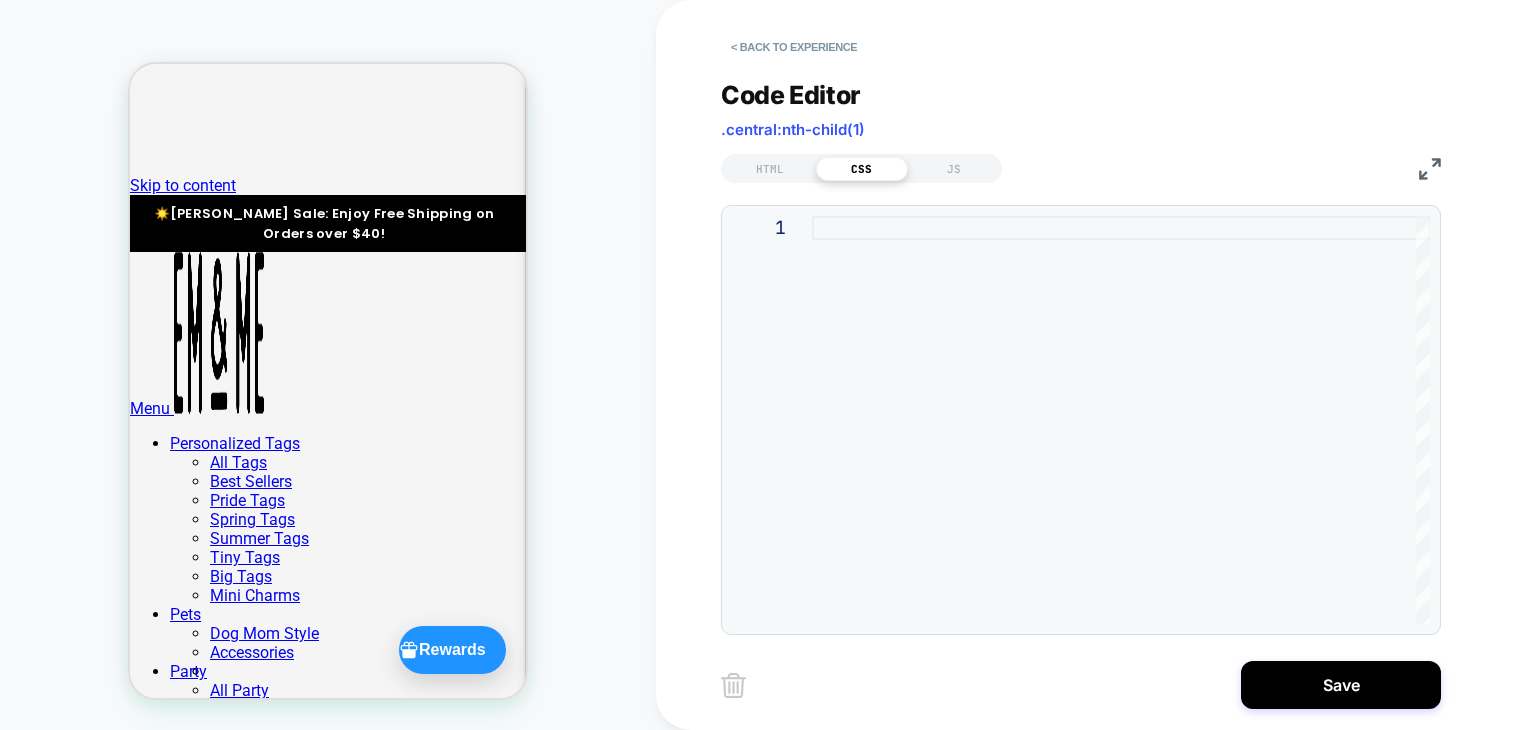 click at bounding box center (1121, 420) 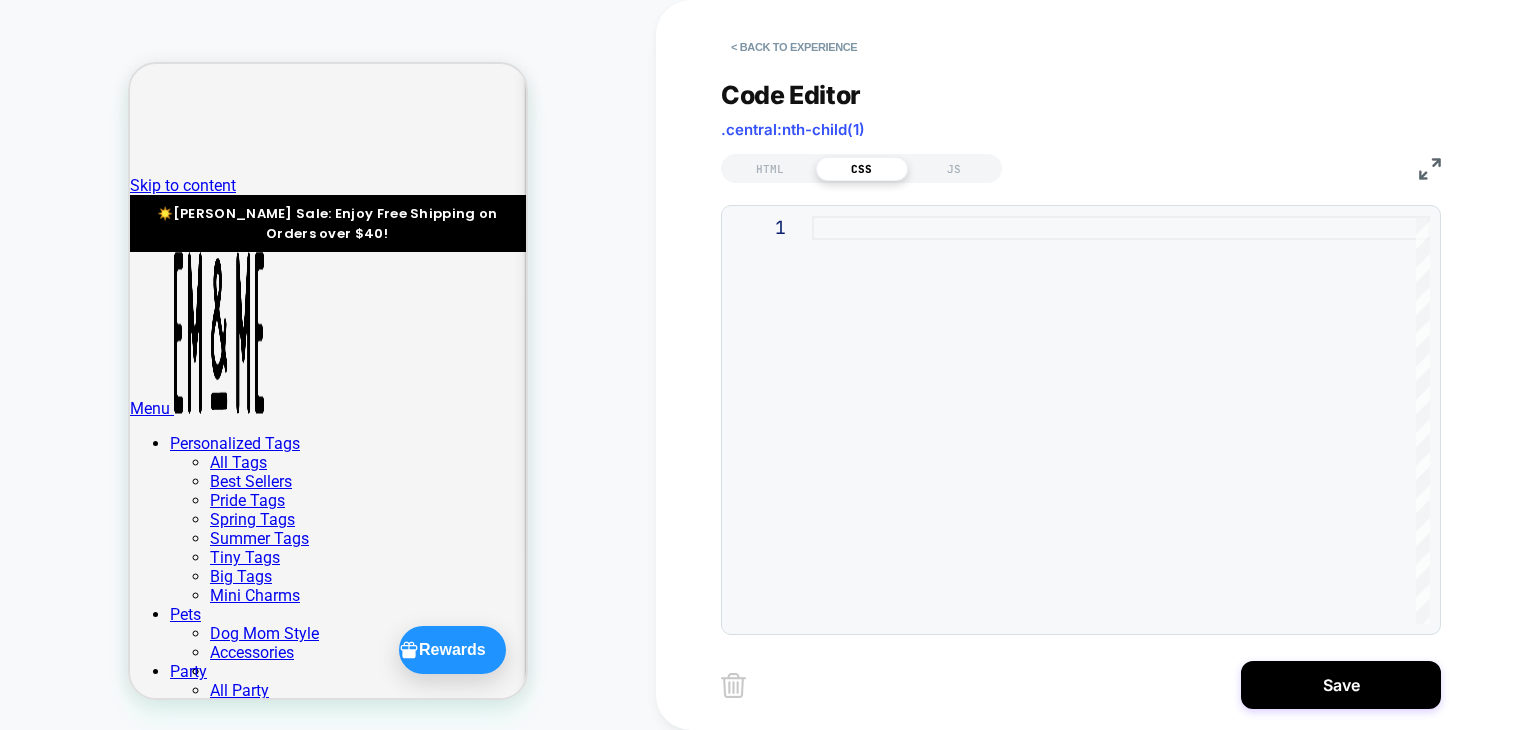 type on "**********" 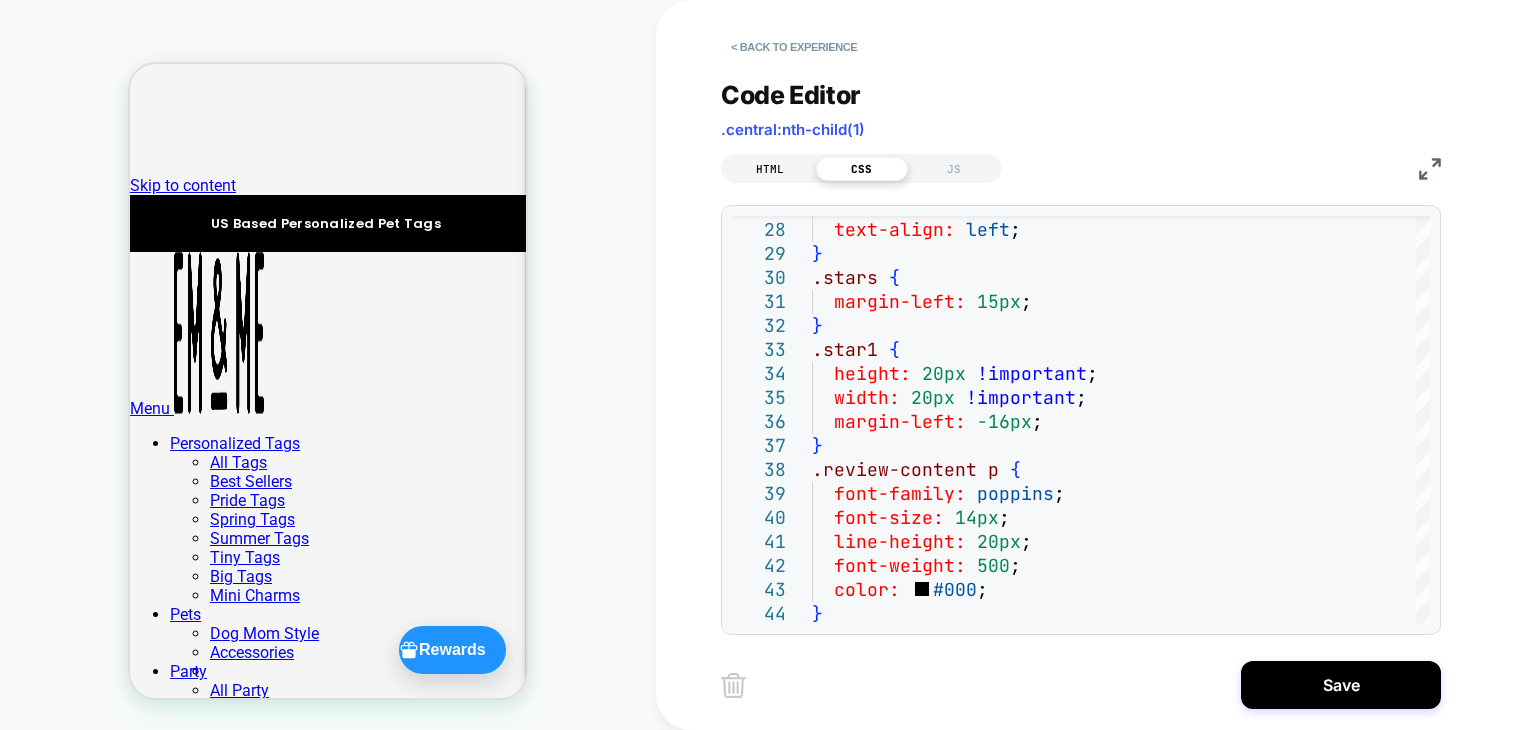 click on "HTML" at bounding box center (770, 169) 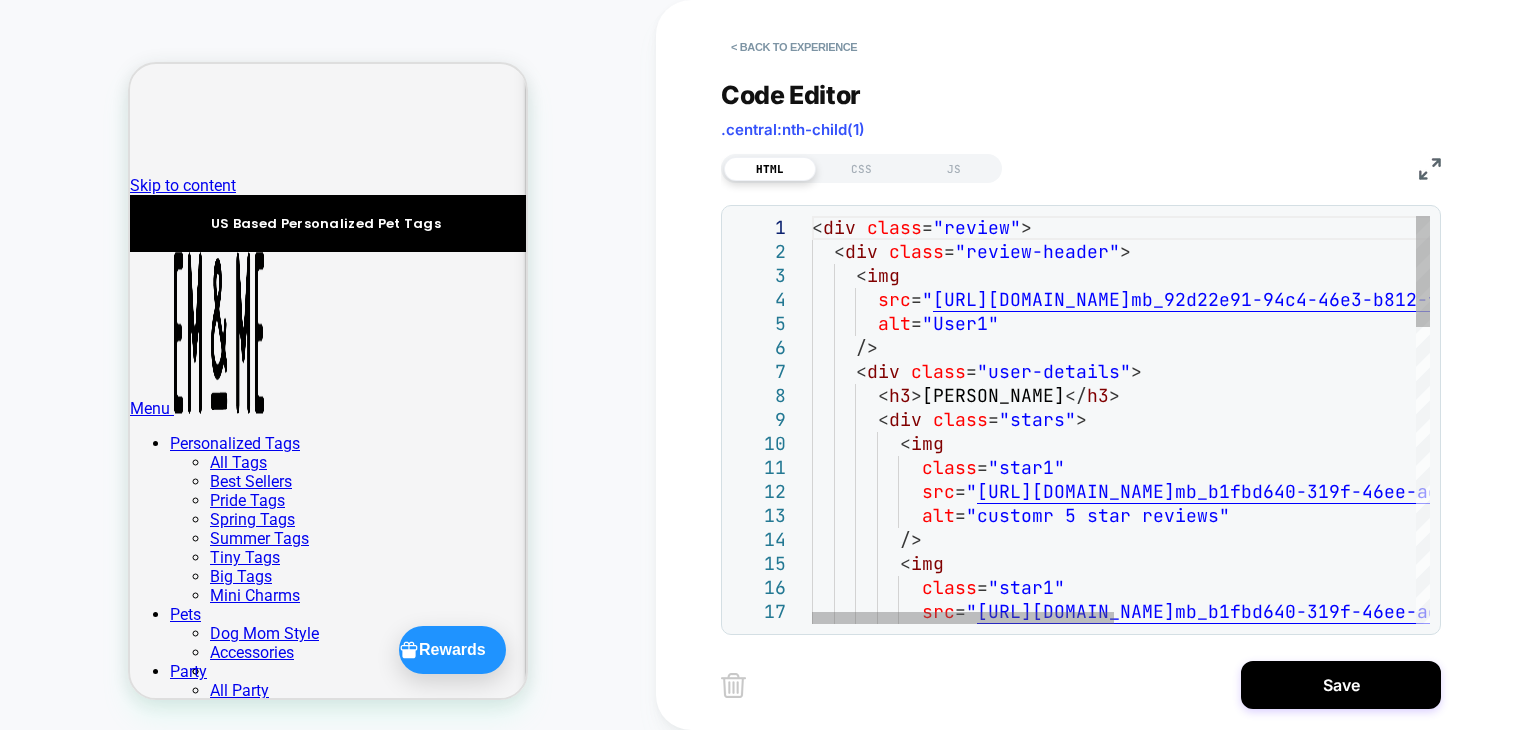 scroll, scrollTop: 0, scrollLeft: 0, axis: both 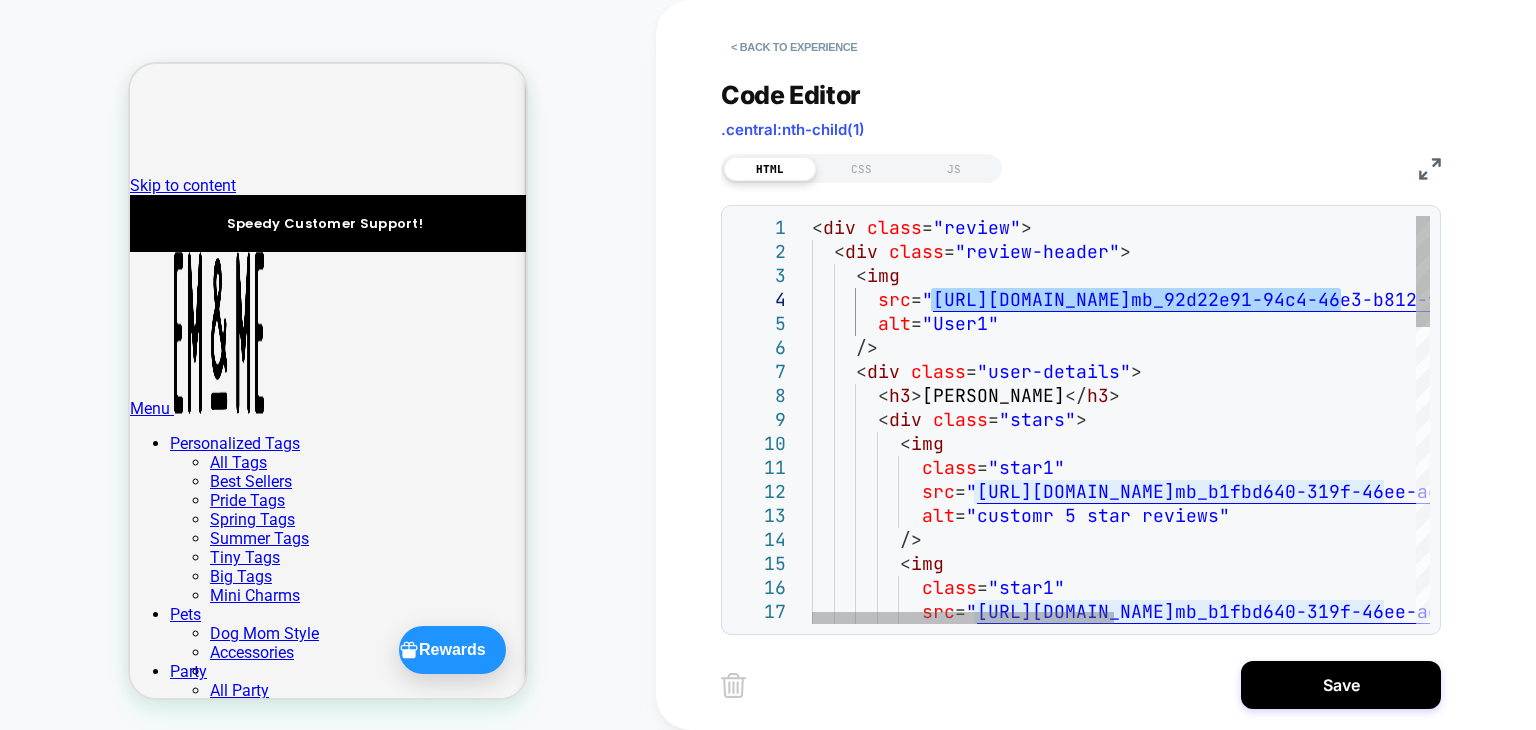drag, startPoint x: 934, startPoint y: 299, endPoint x: 1343, endPoint y: 296, distance: 409.01102 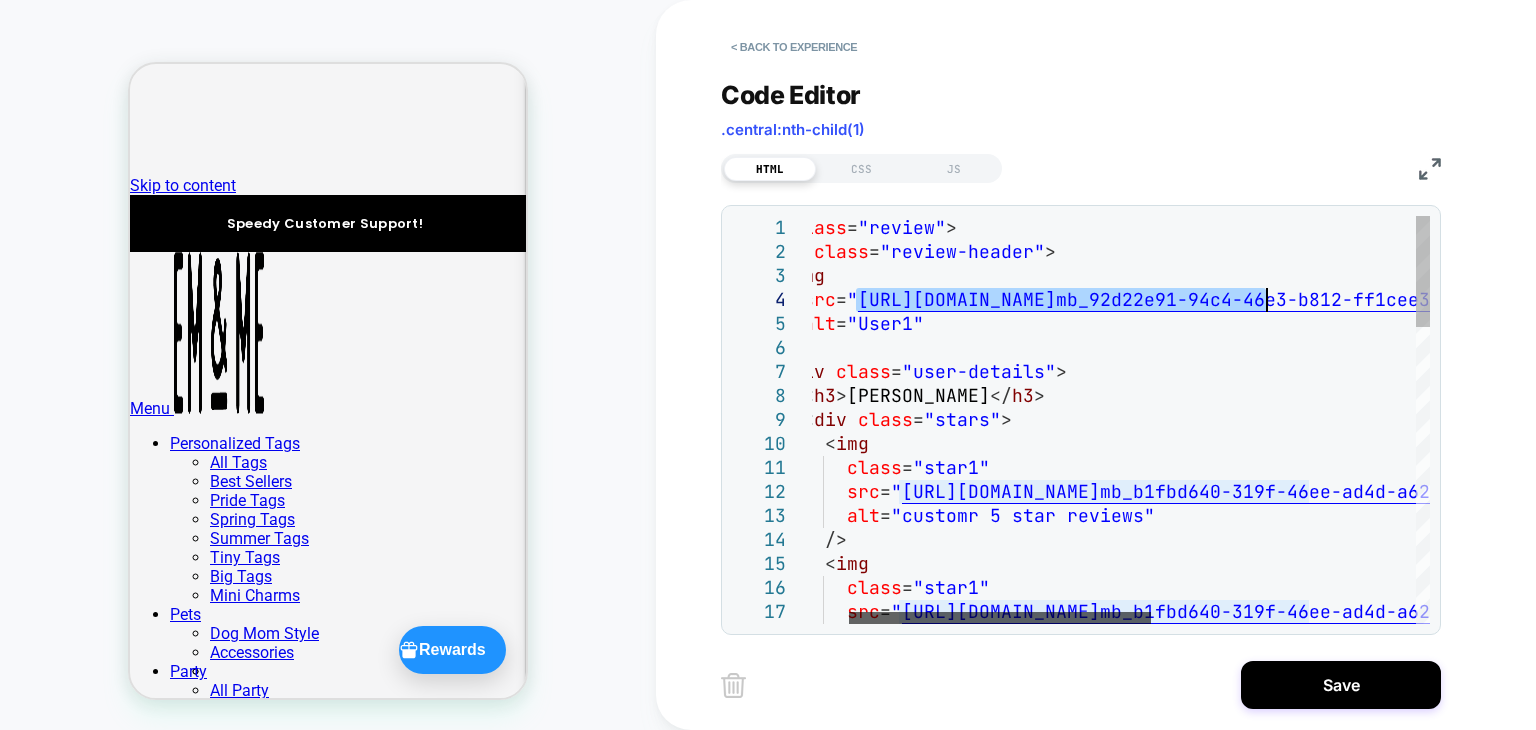 click at bounding box center [1000, 618] 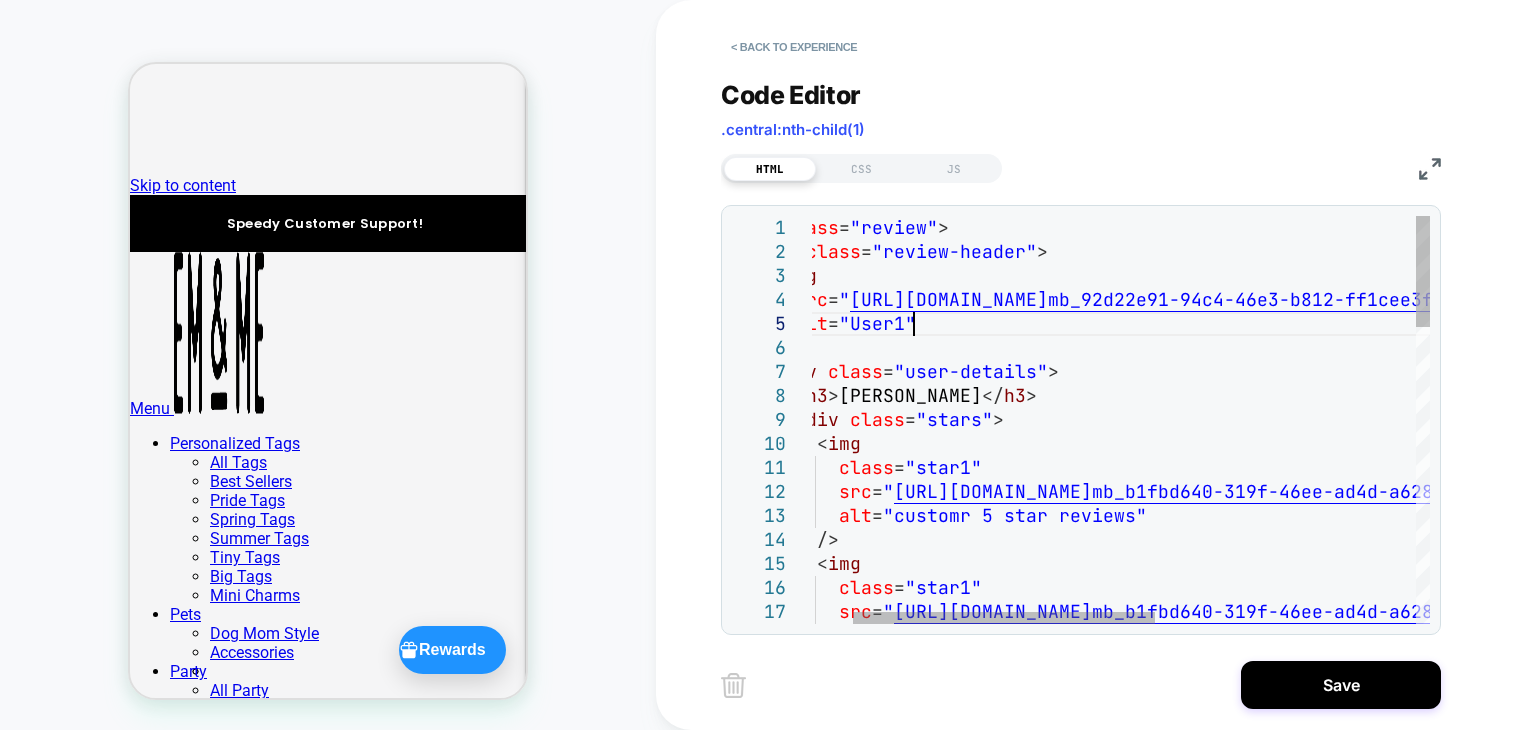 click on "< div   class = "review" >    < div   class = "review-header" >      < img        src = " [URL][DOMAIN_NAME] mb_92d22e91-94c4-46e3-b812-ff1cee3f5d61.webp "        alt = "User1"      />      < div   class = "user-details" >        < h3 > Cali W. </ h3 >        < div   class = "stars" >          < img            class = "star1"            src = " [URL][DOMAIN_NAME] mb_b1fbd640-319f-46ee-ad4d-a628c94ba037.png "            alt = "customr 5 star reviews"          />          < img            class = "star1"            src = " [URL][DOMAIN_NAME] mb_b1fbd640-319f-46ee-ad4d-a628c94ba037.png "" at bounding box center [1346, 960] 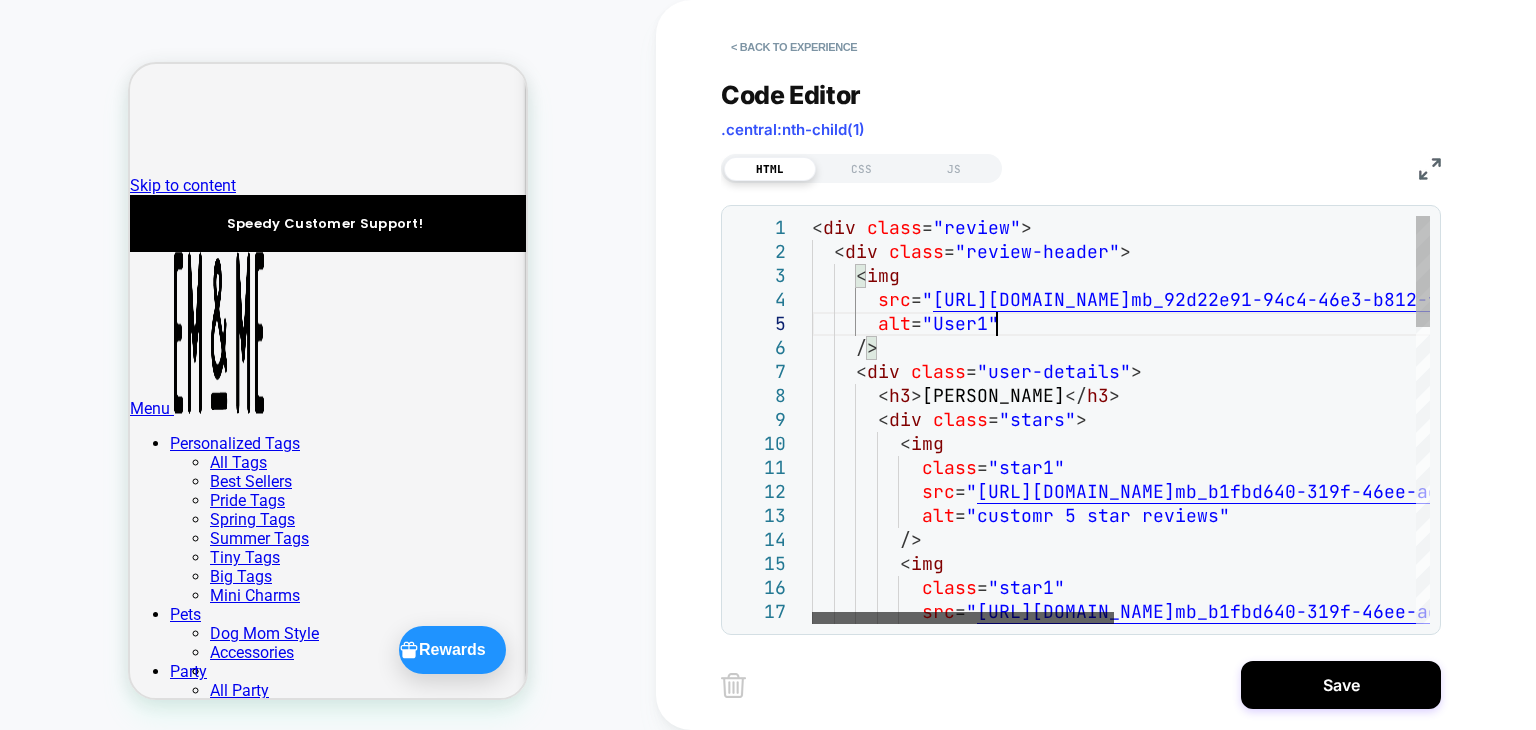 click at bounding box center [963, 618] 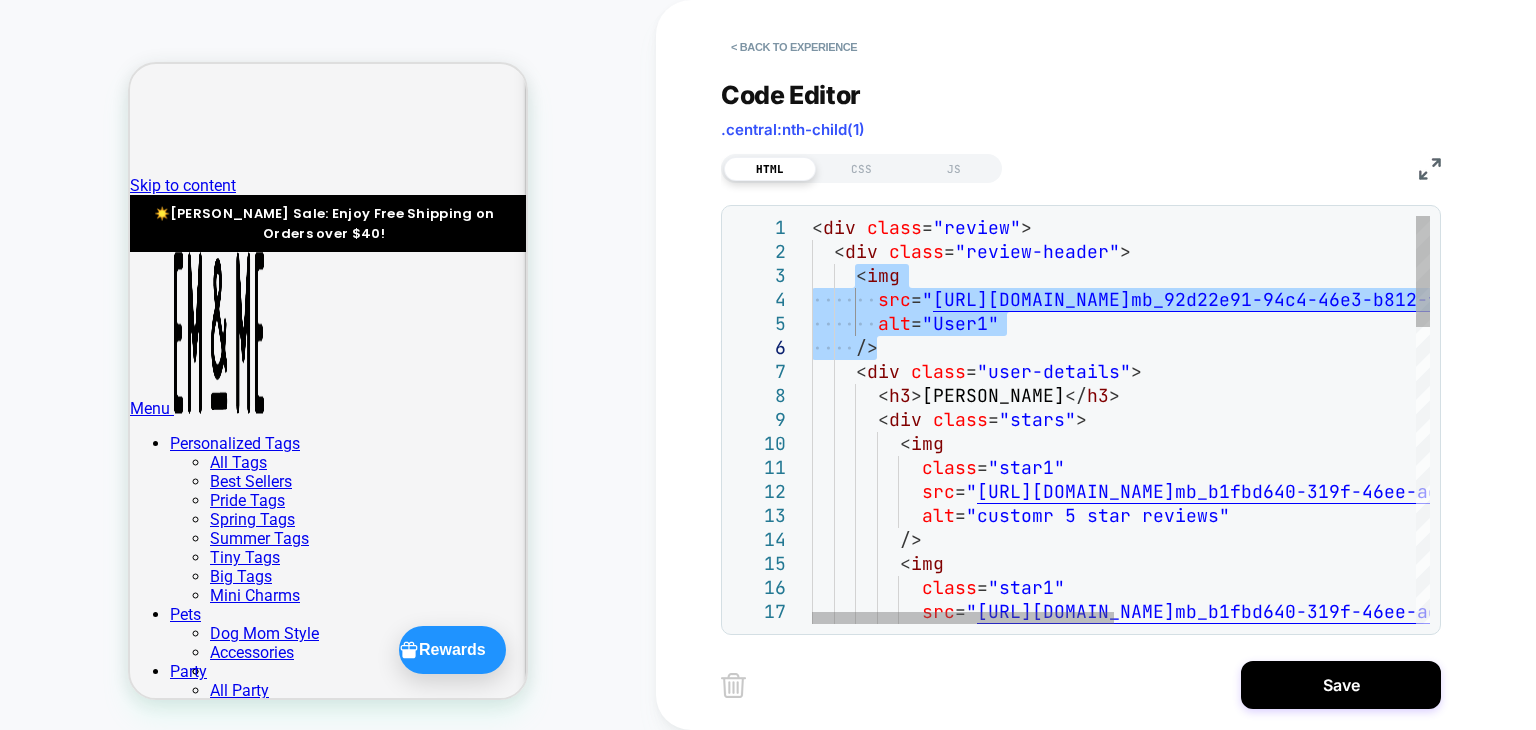 drag, startPoint x: 869, startPoint y: 276, endPoint x: 905, endPoint y: 347, distance: 79.60528 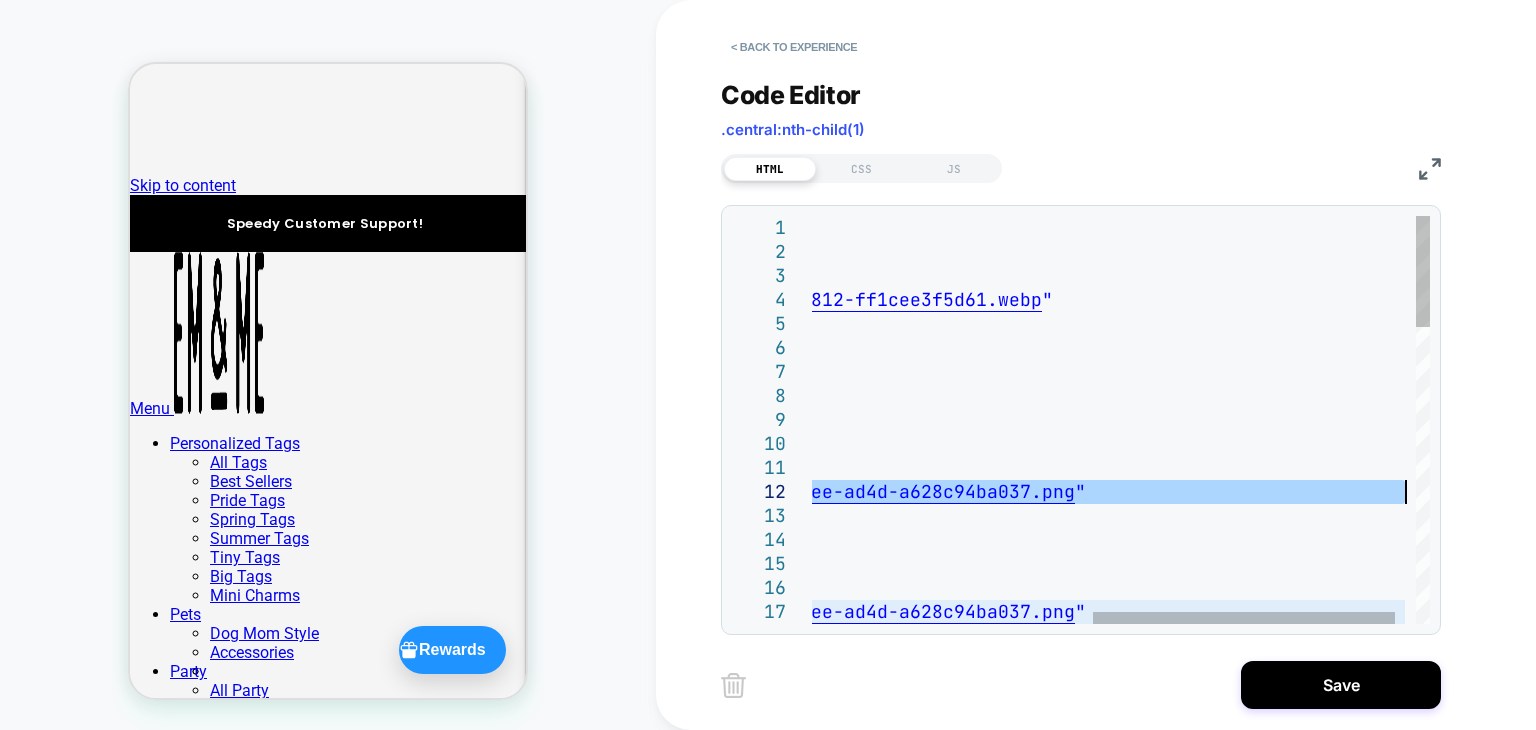 drag, startPoint x: 973, startPoint y: 493, endPoint x: 1403, endPoint y: 484, distance: 430.09418 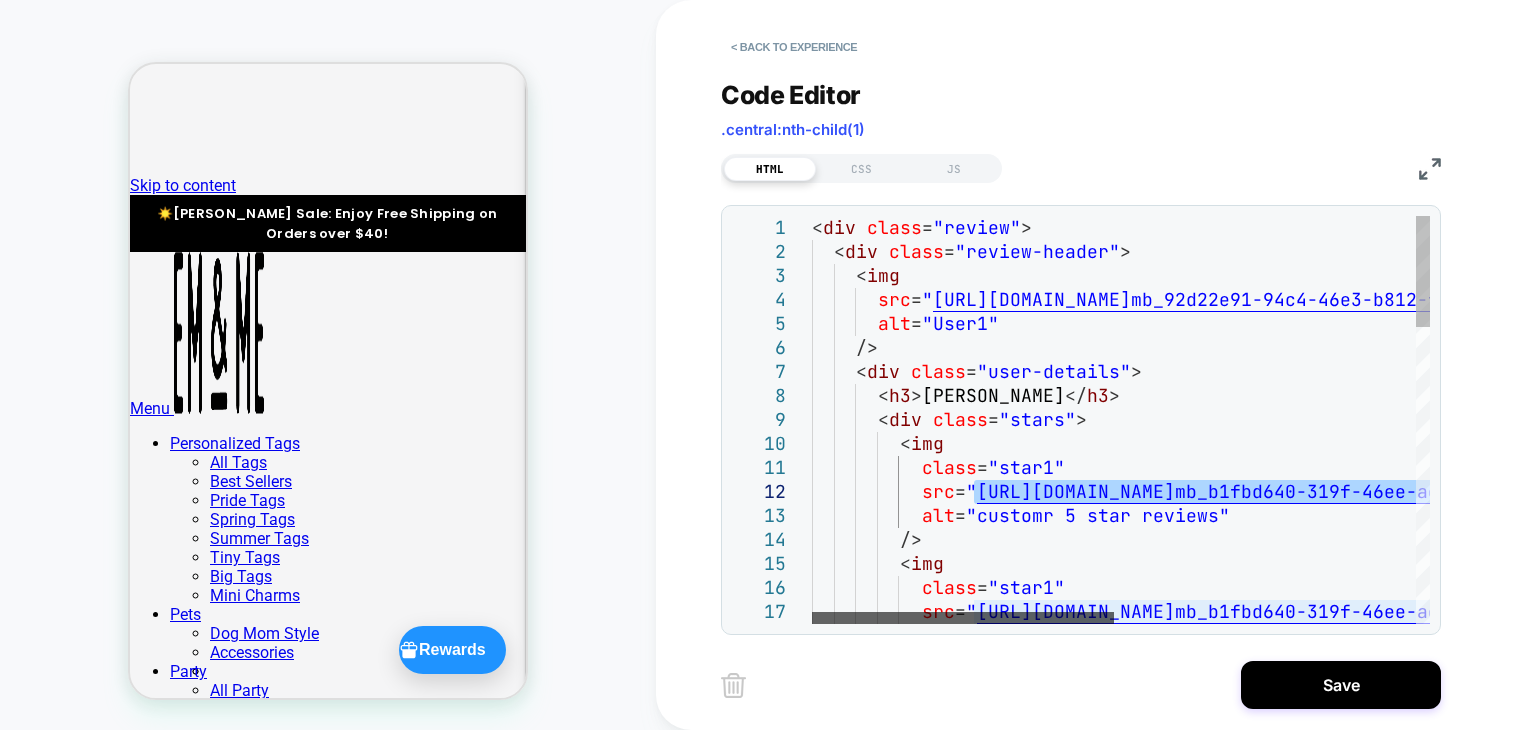 click at bounding box center [963, 618] 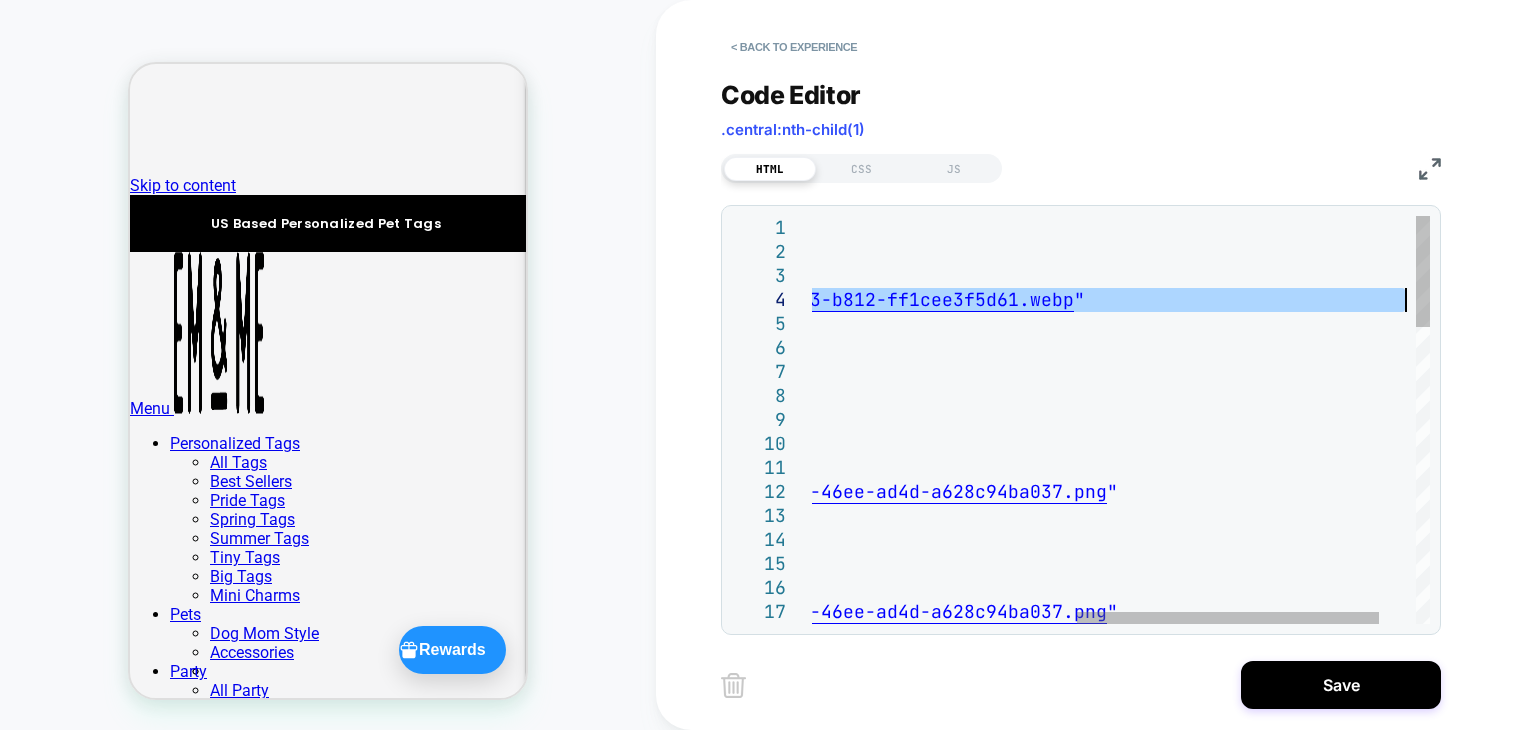 drag, startPoint x: 927, startPoint y: 296, endPoint x: 1407, endPoint y: 306, distance: 480.10416 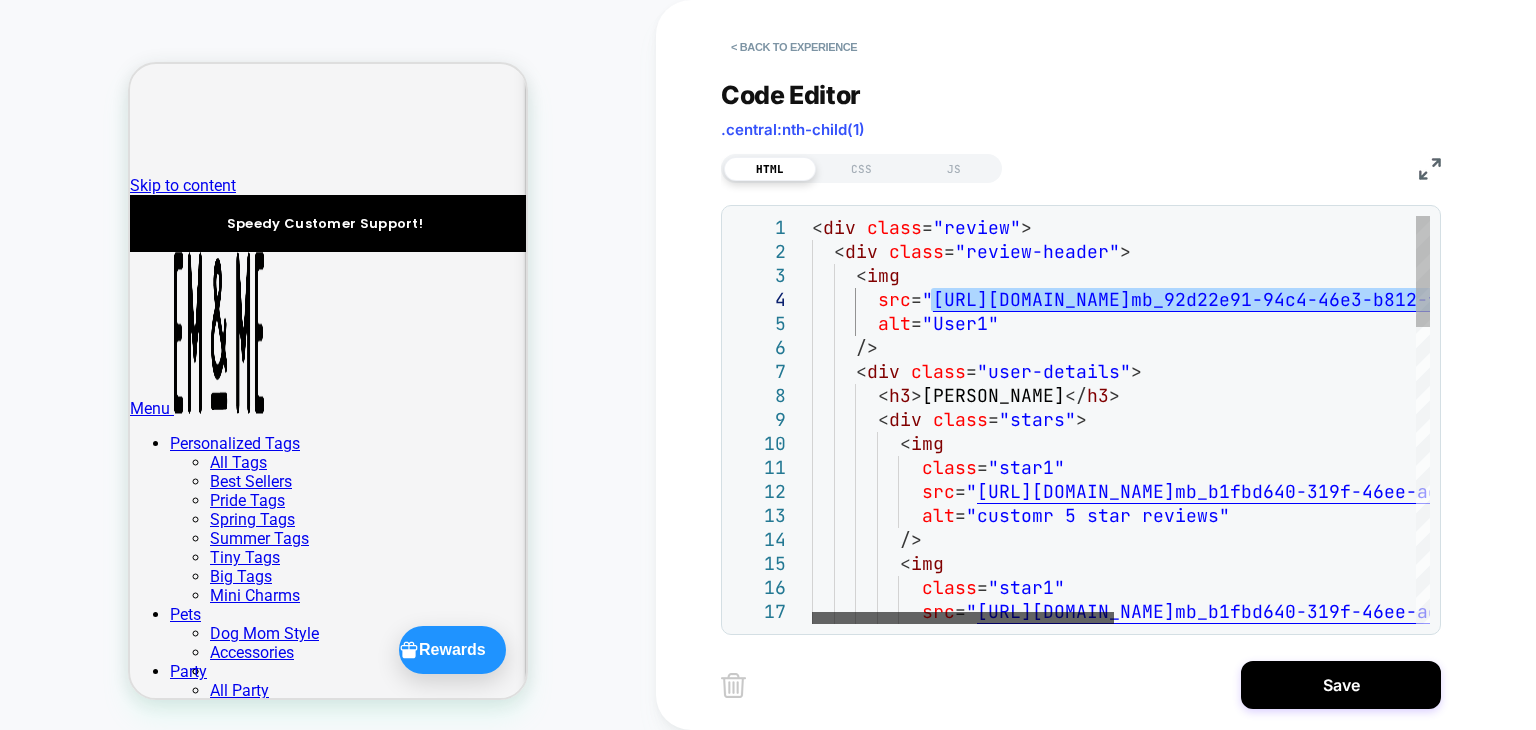 click at bounding box center (963, 618) 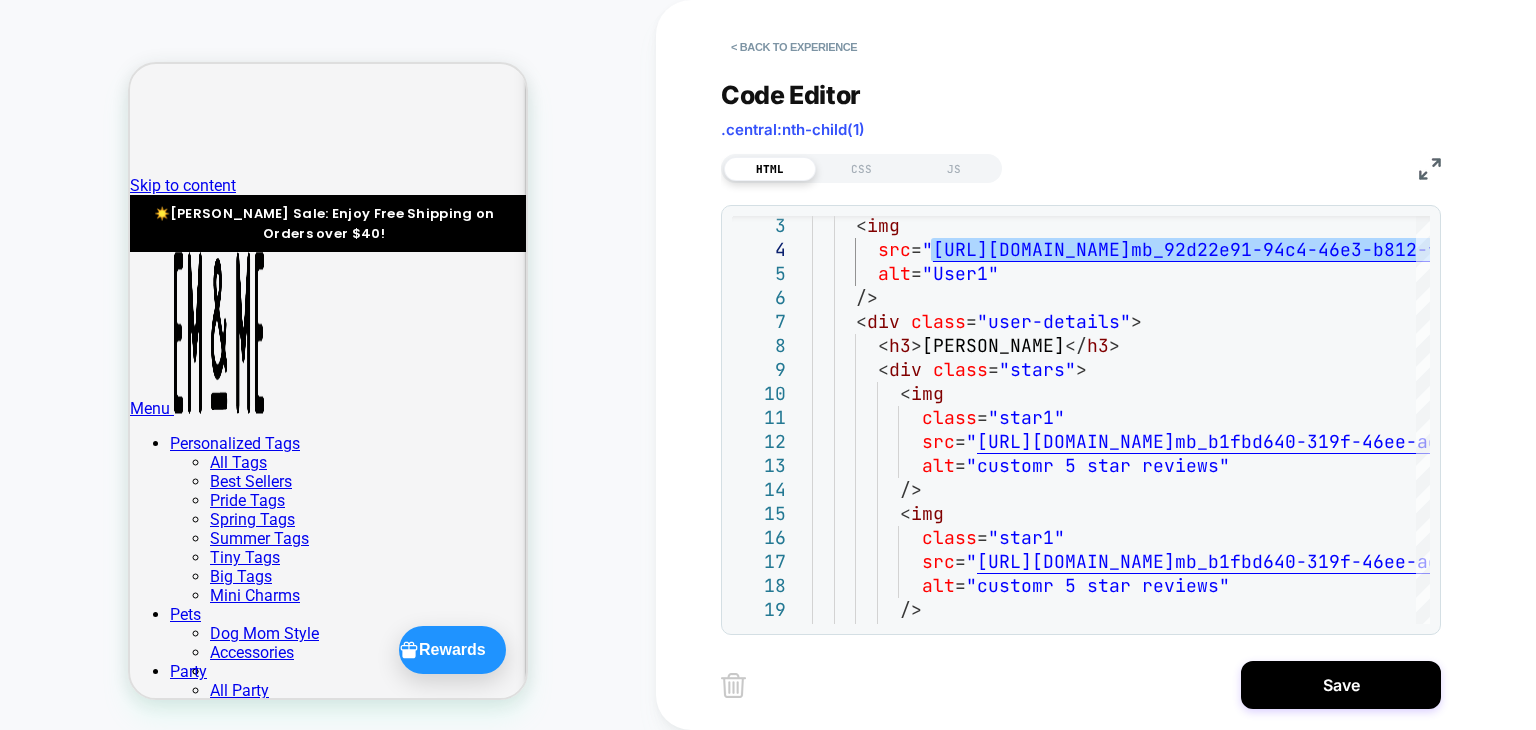 click at bounding box center [1430, 169] 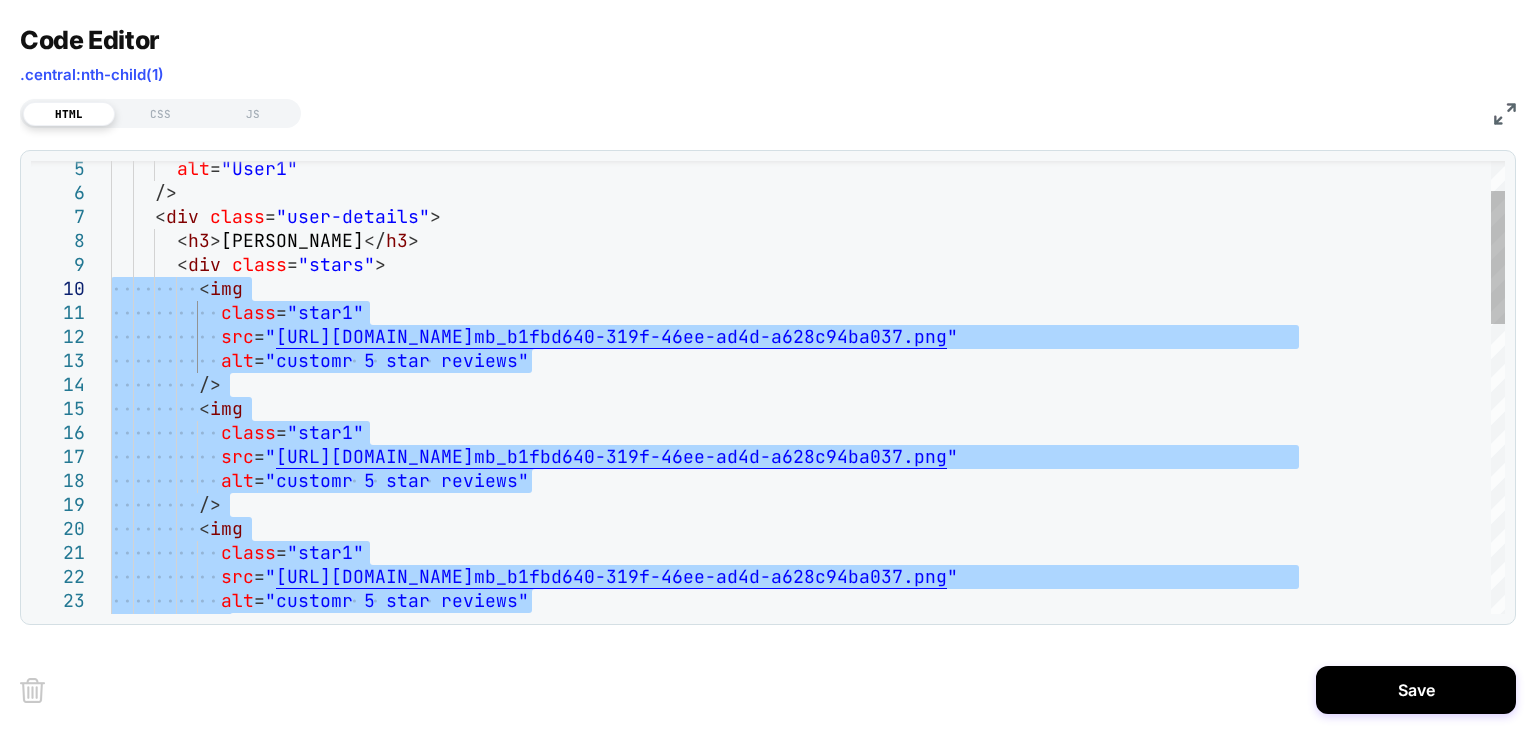 drag, startPoint x: 138, startPoint y: 382, endPoint x: 85, endPoint y: 277, distance: 117.61803 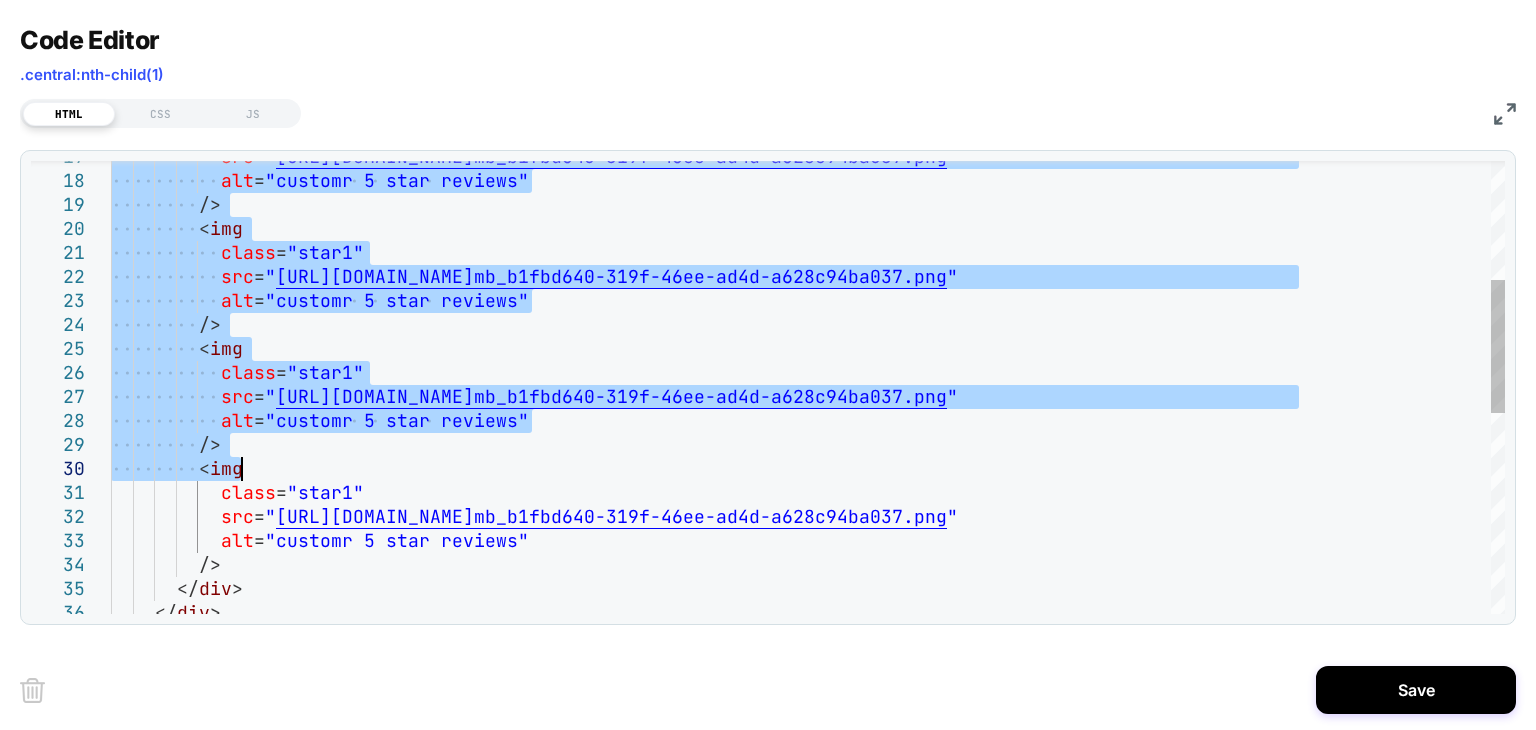 type on "**********" 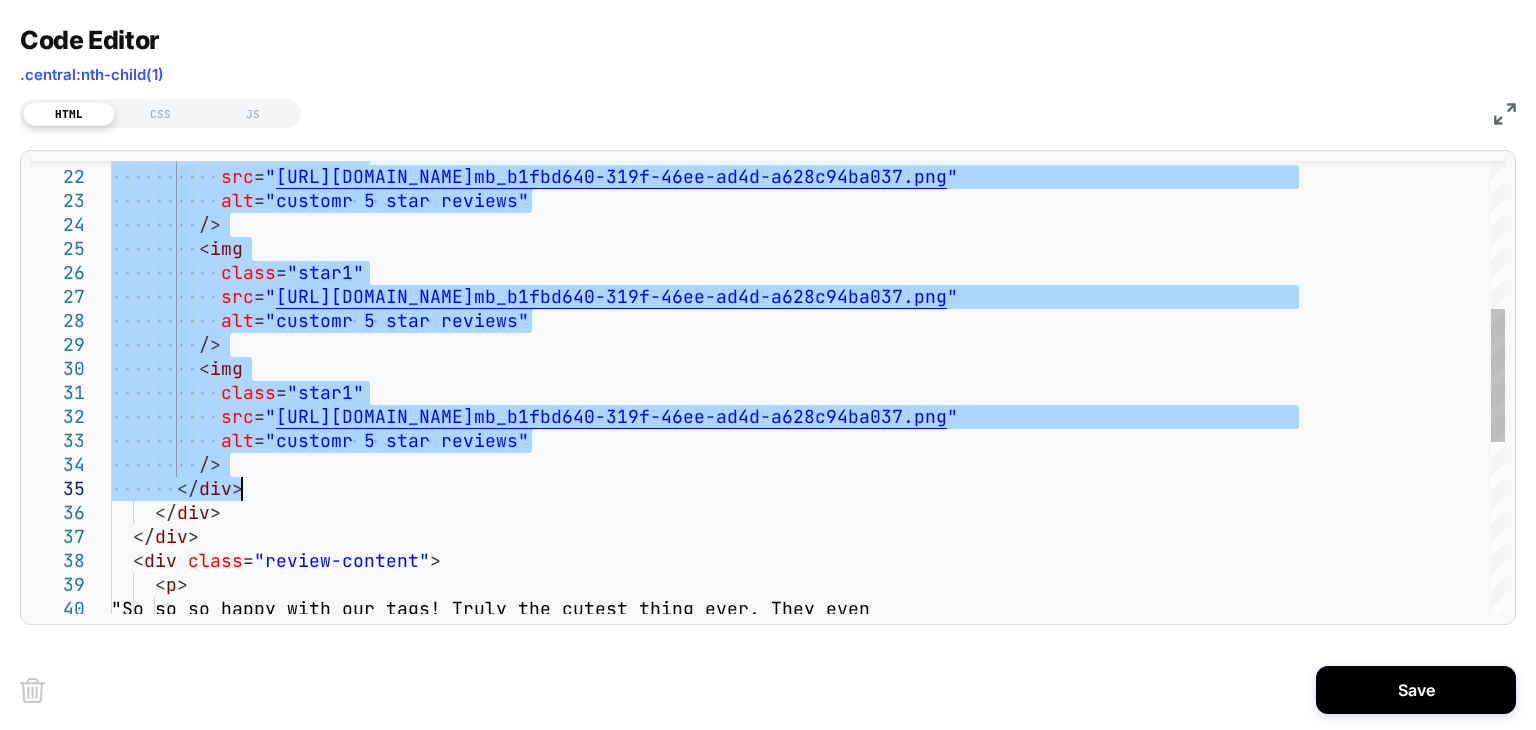 drag, startPoint x: 111, startPoint y: 264, endPoint x: 351, endPoint y: 482, distance: 324.2283 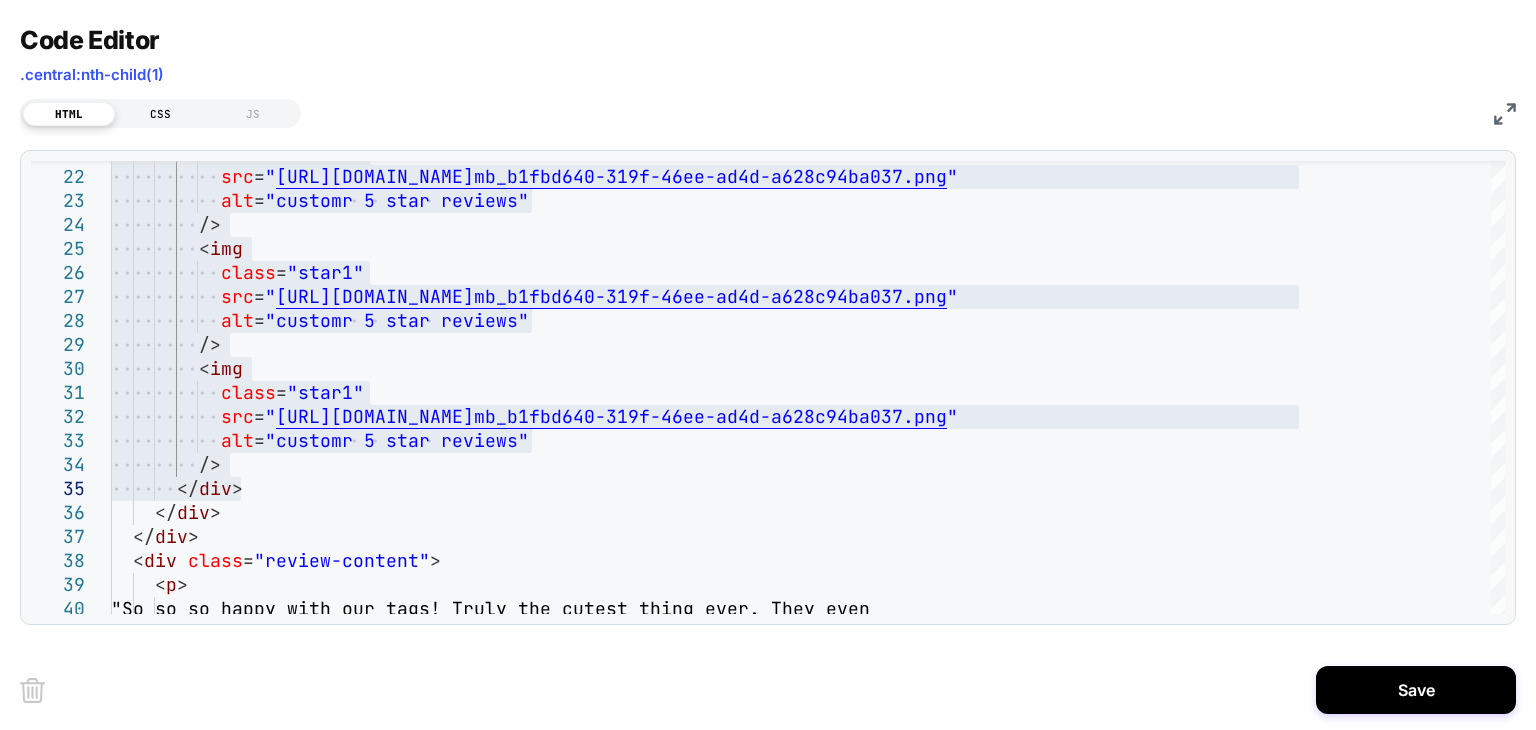 click on "CSS" at bounding box center [161, 114] 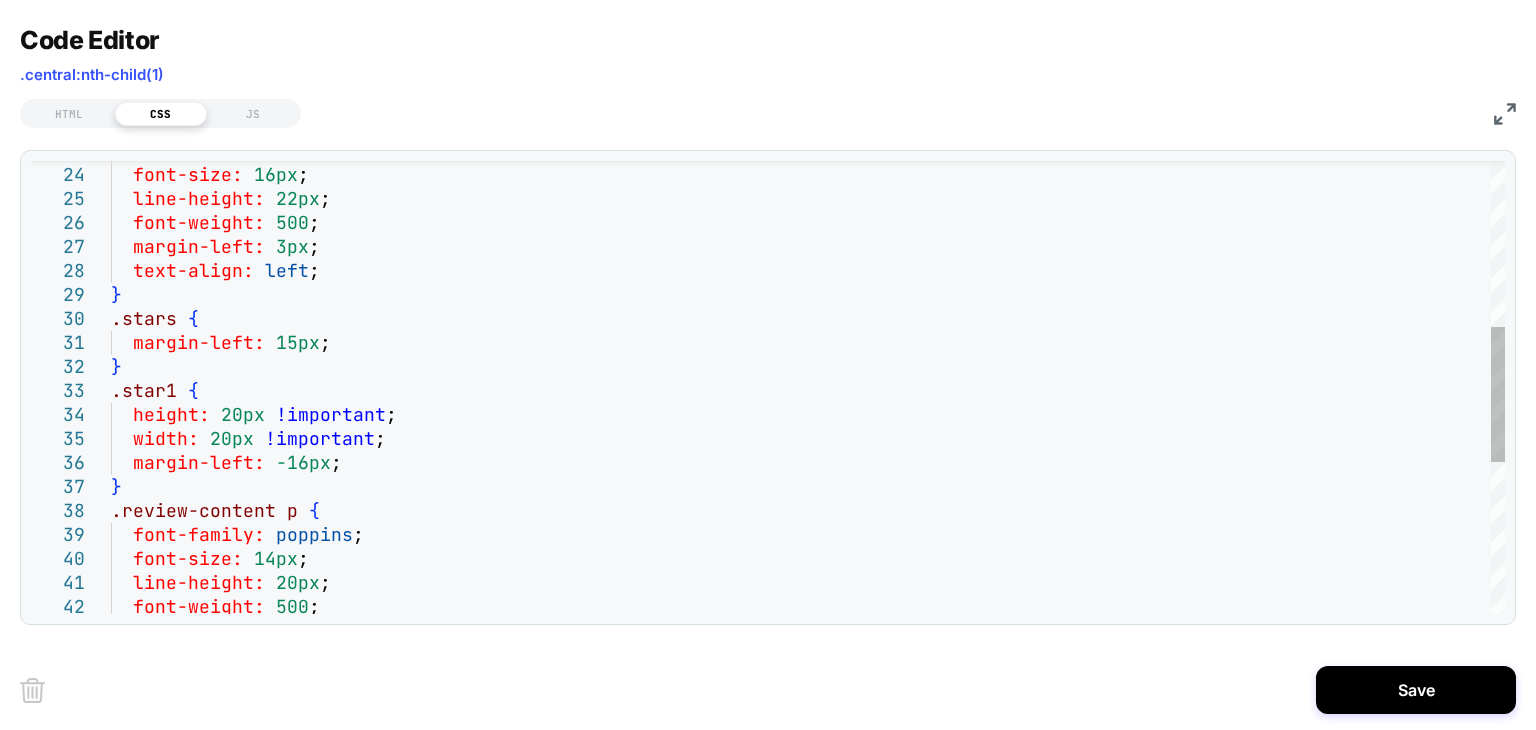 scroll, scrollTop: 0, scrollLeft: 0, axis: both 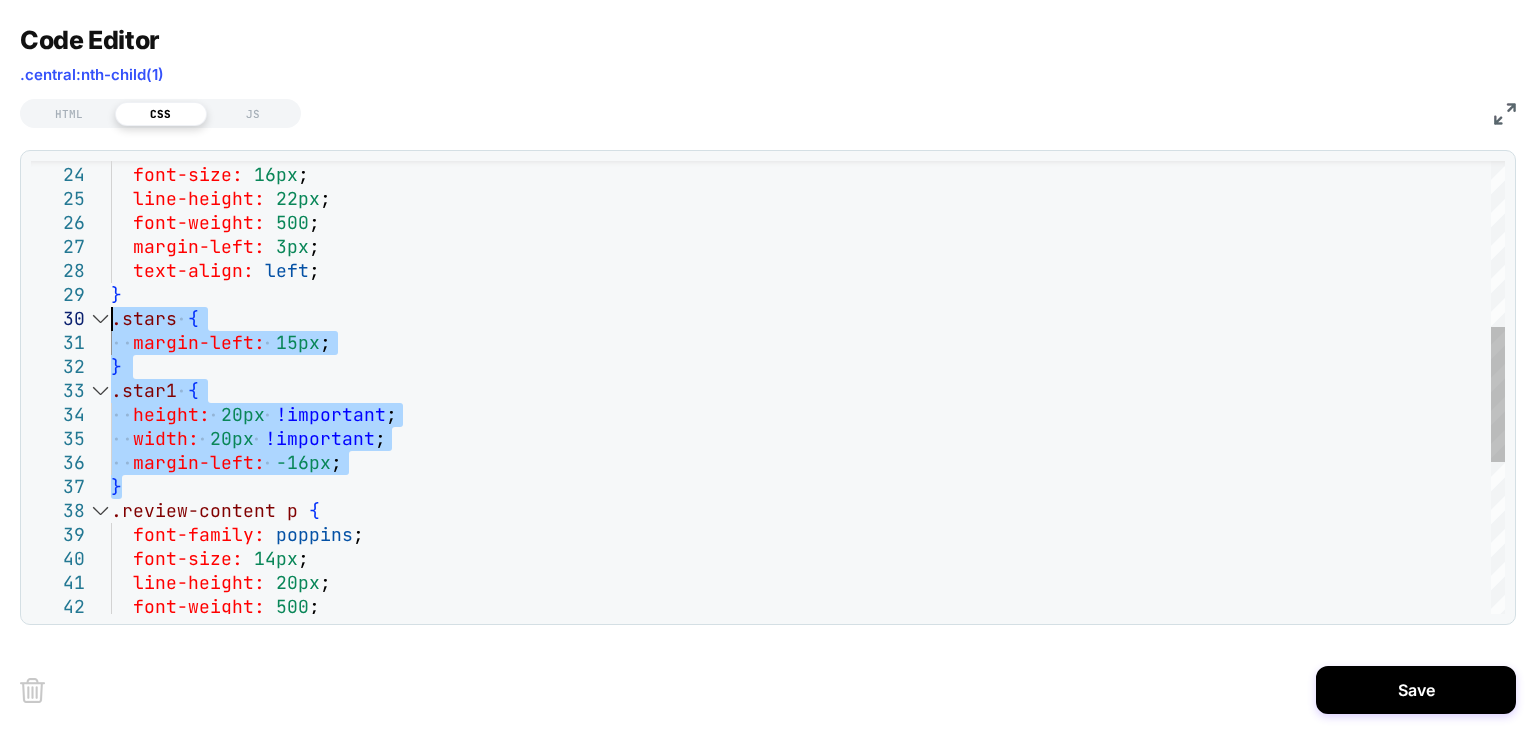 drag, startPoint x: 128, startPoint y: 472, endPoint x: 100, endPoint y: 323, distance: 151.60805 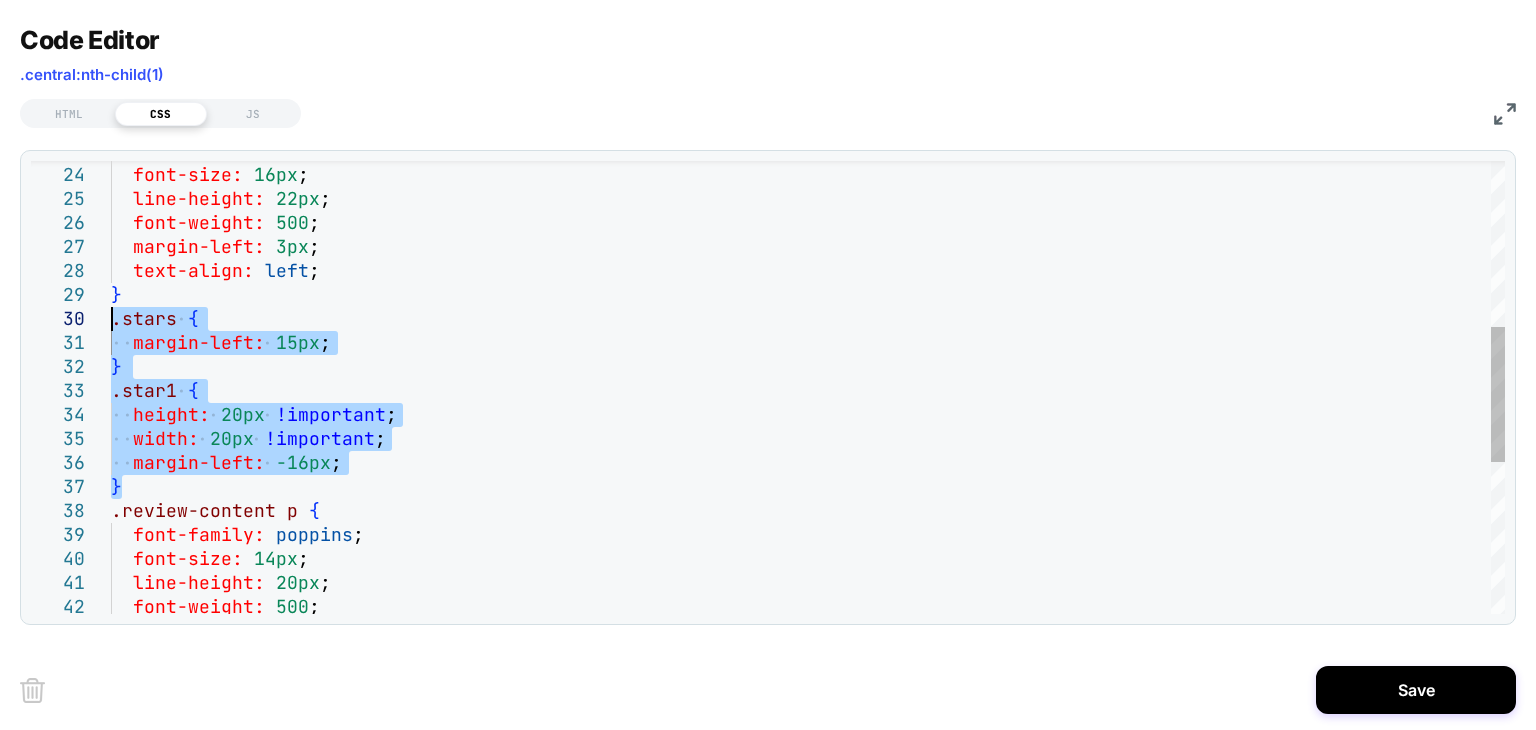 click on "font-family:   poppins ;    font-size:   16px ;    line-height:   22px ;    font-weight:   500 ;    margin-left:   3px ;    text-align:   left ; } .stars   {    margin-left:   15px ; } .star1   {    height:   20px   !important ;    width:   20px   !important ;    margin-left:   -16px ; } .review-content   p   {    font-family:   poppins ;    font-size:   14px ;    line-height:   20px ;    font-weight:   500 ;" at bounding box center (808, 365) 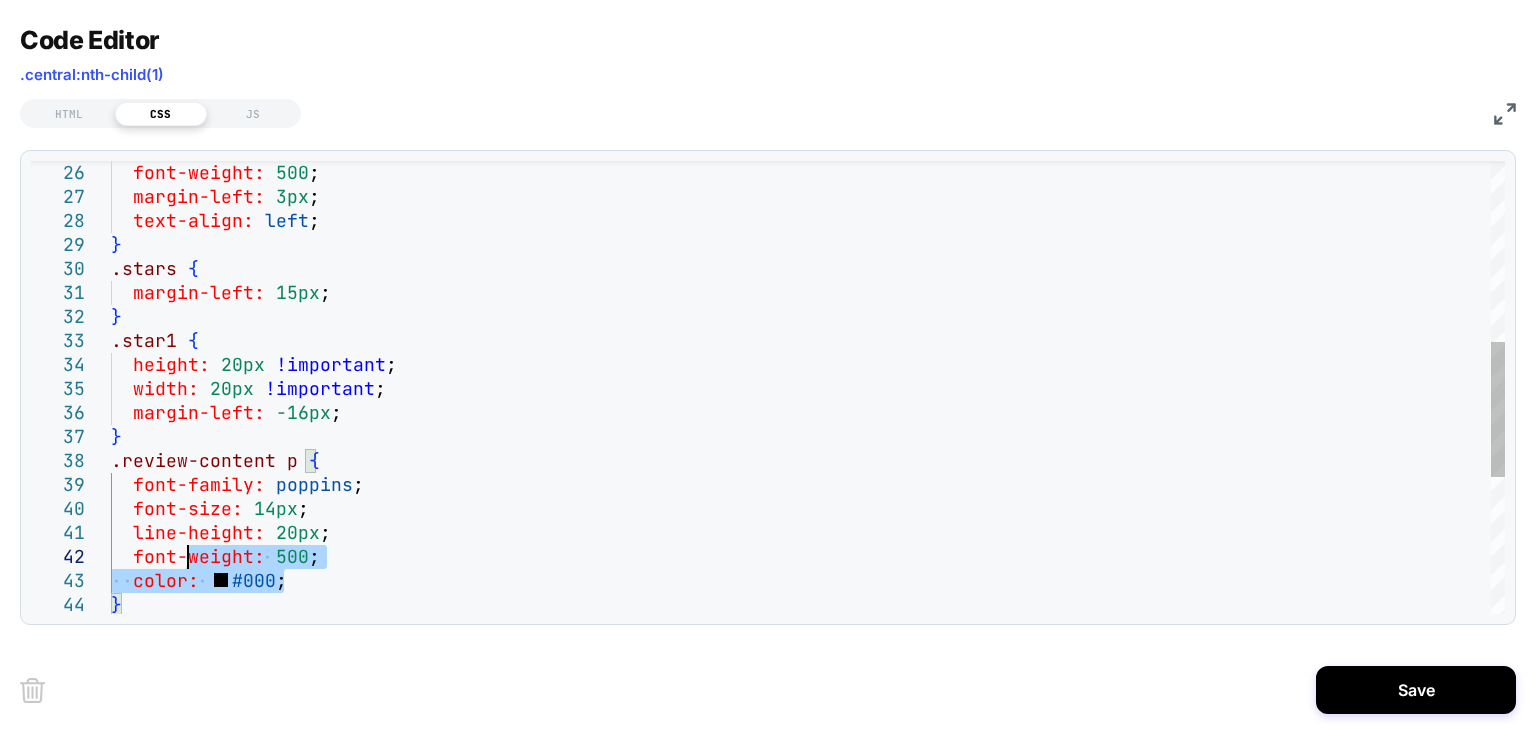 type on "**********" 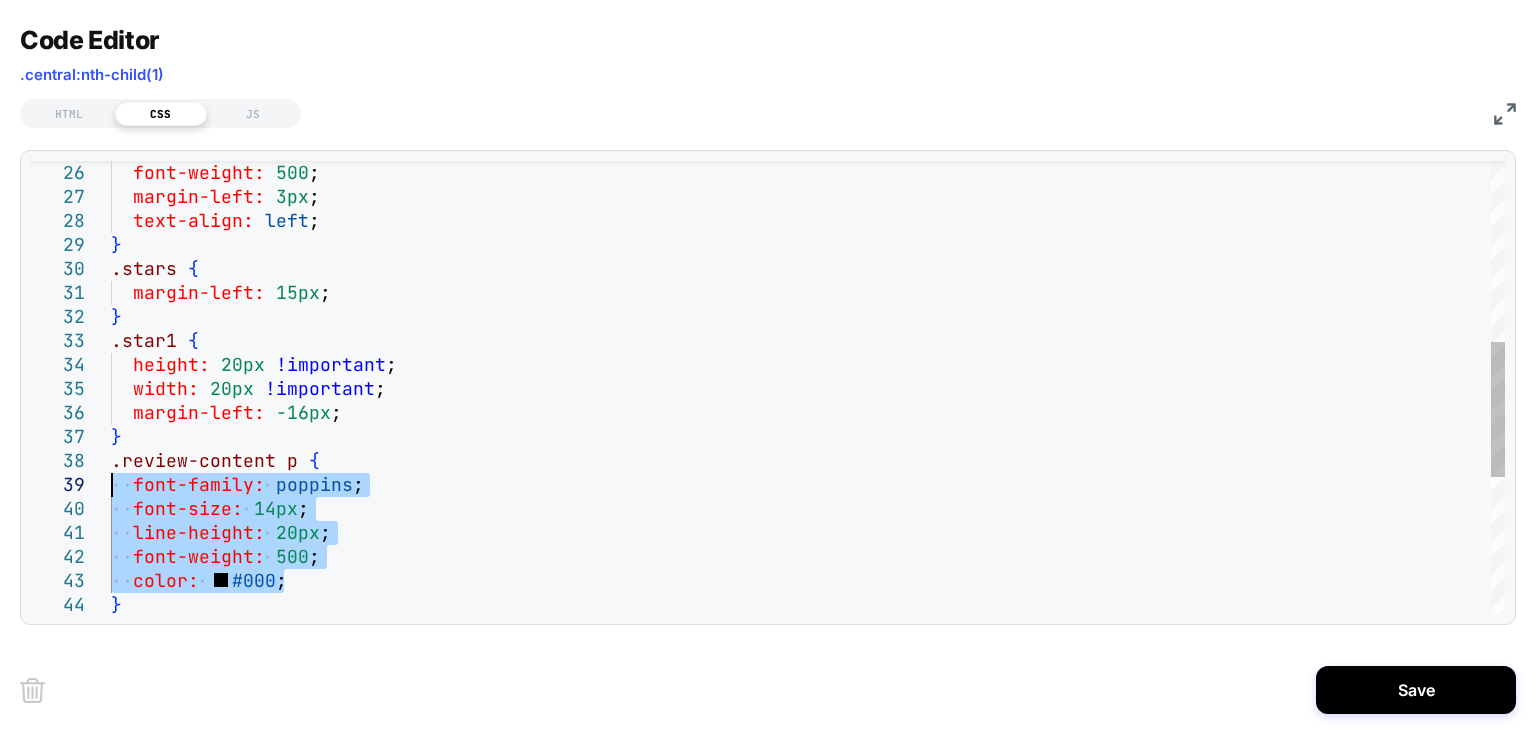 drag, startPoint x: 285, startPoint y: 584, endPoint x: 108, endPoint y: 481, distance: 204.78769 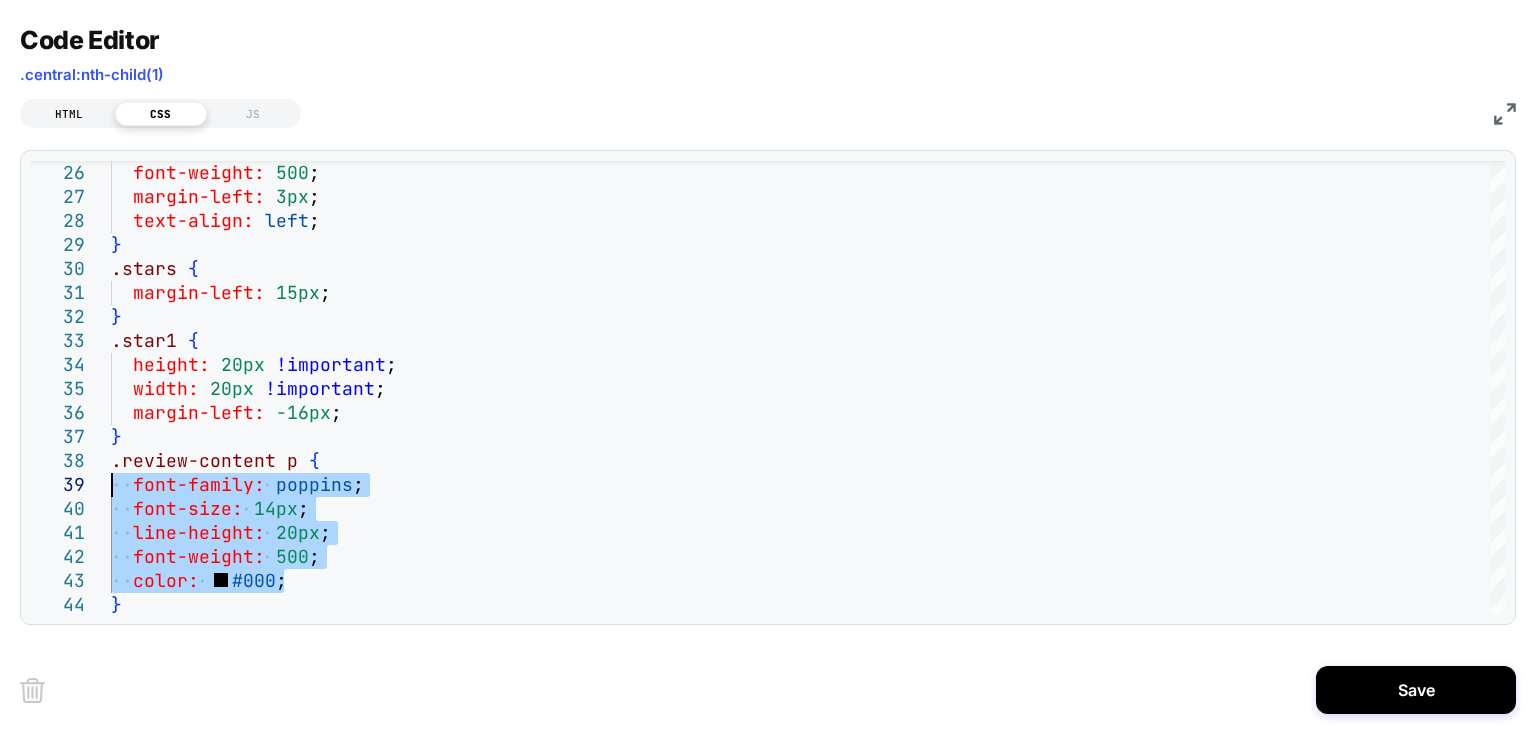 click on "HTML" at bounding box center (69, 114) 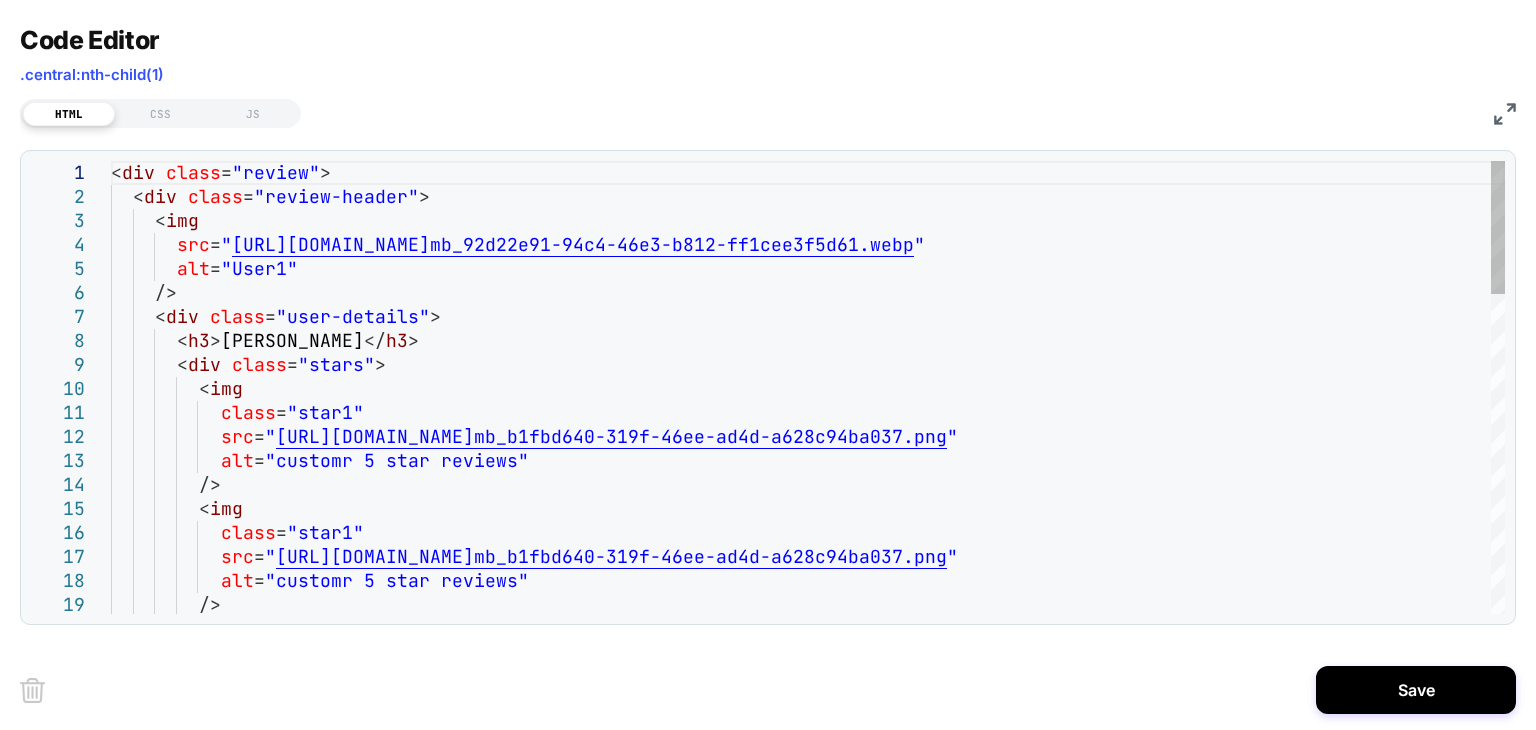click on "< div   class = "review" >    < div   class = "review-header" >      < img        src = " [URL][DOMAIN_NAME] mb_92d22e91-94c4-46e3-b812-ff1cee3f5d61.webp "        alt = "User1"      />      < div   class = "user-details" >        < h3 > Cali W. </ h3 >        < div   class = "stars" >          < img            class = "star1"            src = " [URL][DOMAIN_NAME] mb_b1fbd640-319f-46ee-ad4d-a628c94ba037.png "            alt = "customr 5 star reviews"          />          < img            class = "star1"            src = " [URL][DOMAIN_NAME] mb_b1fbd640-319f-46ee-ad4d-a628c94ba037.png "            alt = "customr 5 star reviews"          />" at bounding box center [808, 927] 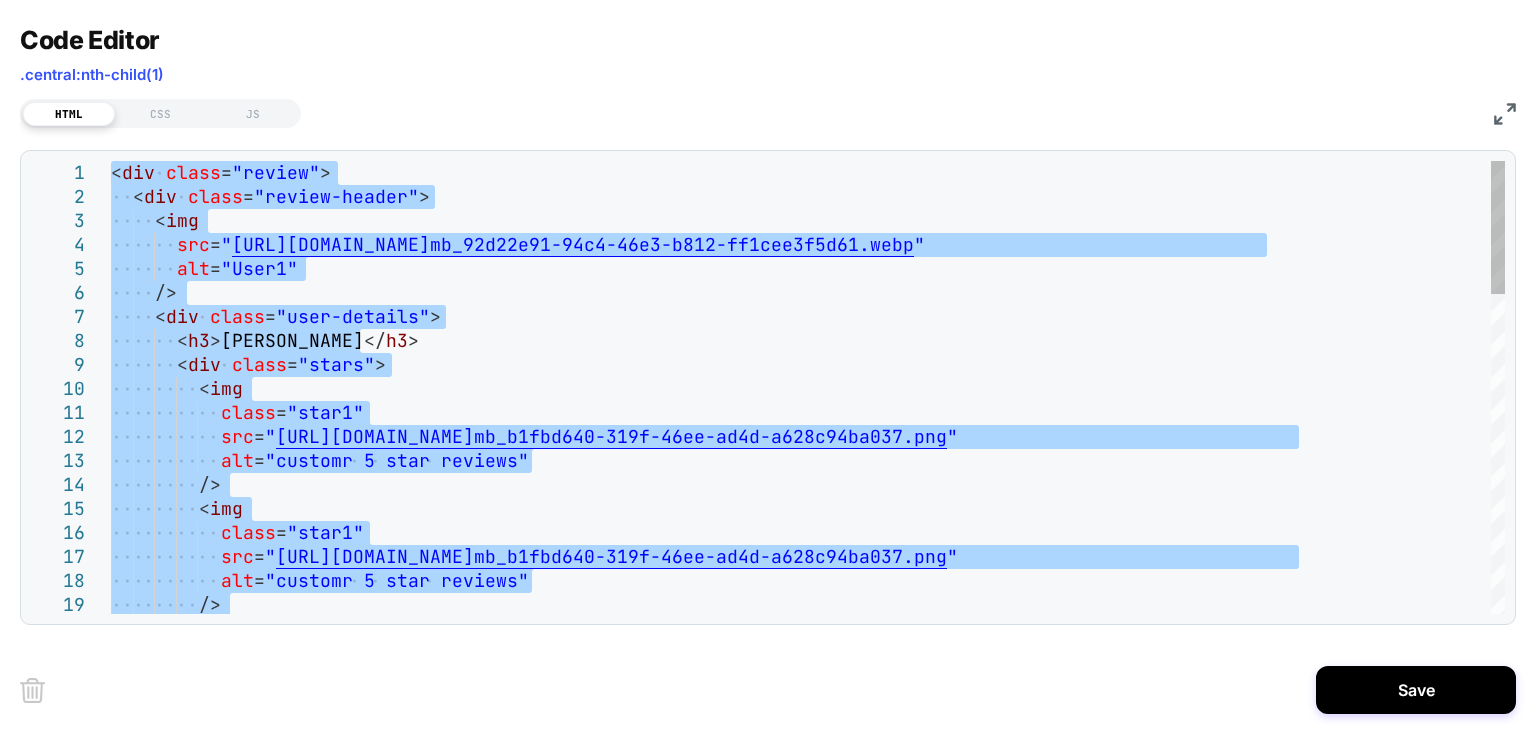 type on "**********" 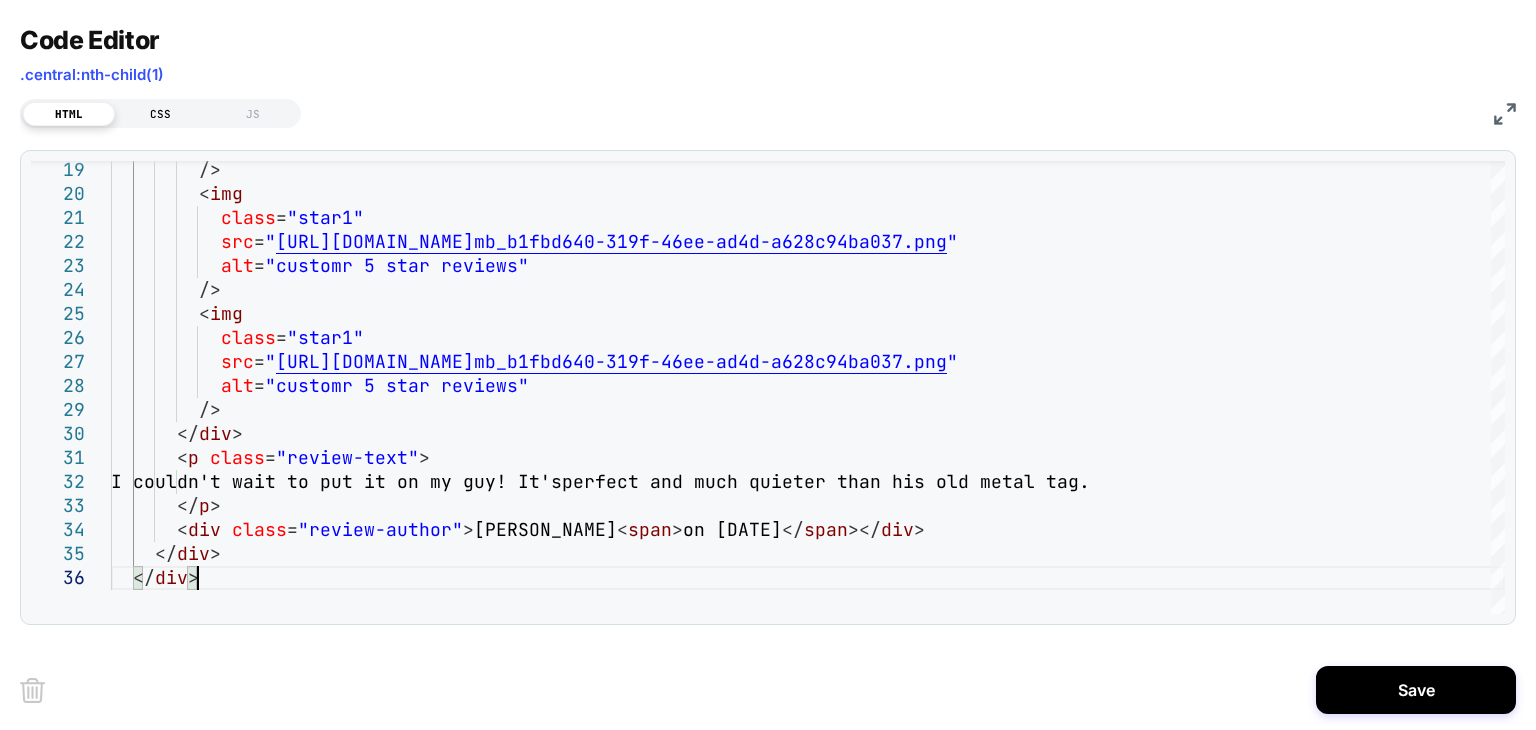 click on "CSS" at bounding box center [161, 114] 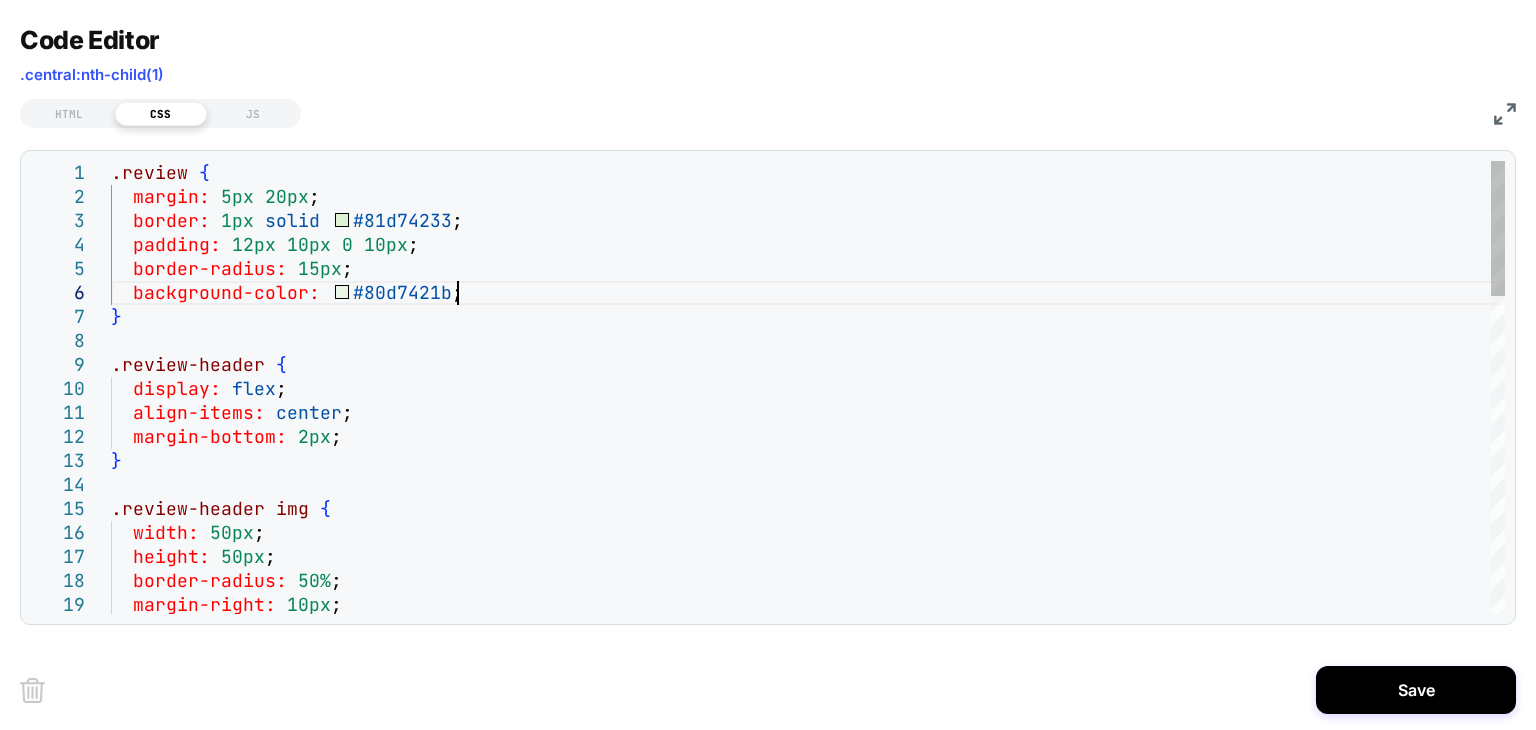 click on ".review   {    margin:   5px   20px ;    border:   1px   solid     #81d74233 ;    padding:   12px   10px   0   10px ;    border-radius:   15px ;    background-color:     #80d7421b ; } .review-header   {    display:   flex ;    align-items:   center ;    margin-bottom:   2px ; } .review-header   img   {    width:   50px ;    height:   50px ;    border-radius:   50% ;    margin-right:   10px ;" at bounding box center [808, 915] 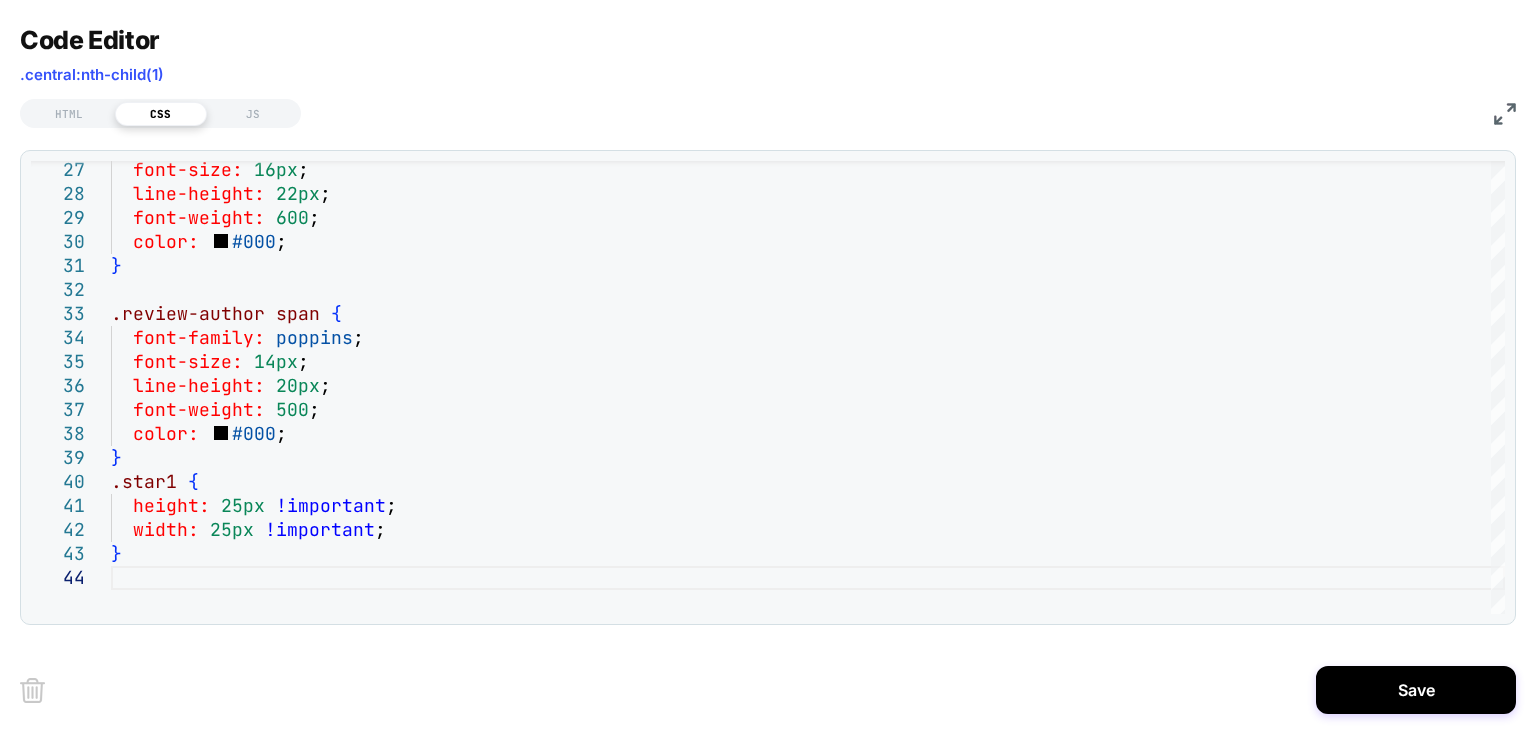 click at bounding box center (1505, 114) 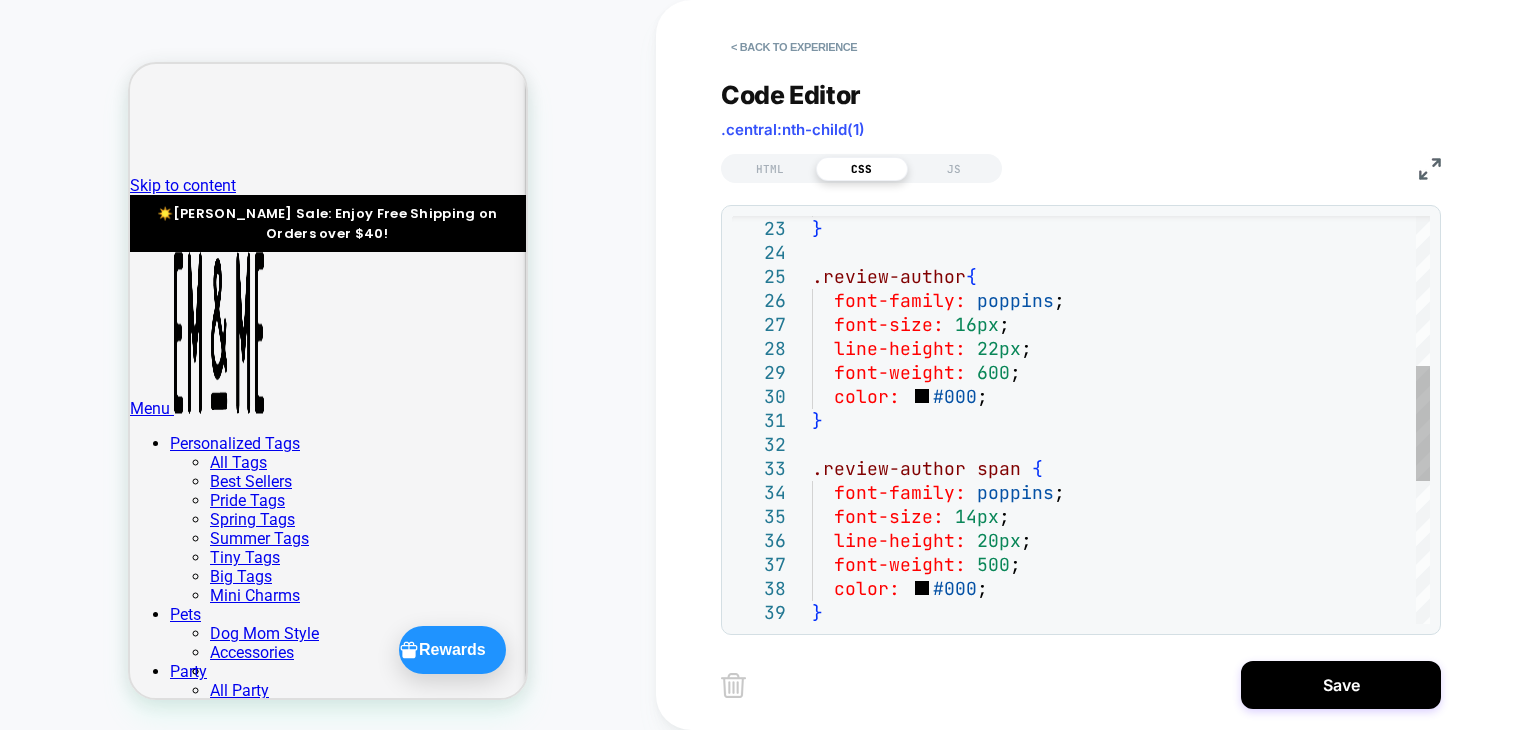 scroll, scrollTop: 0, scrollLeft: 0, axis: both 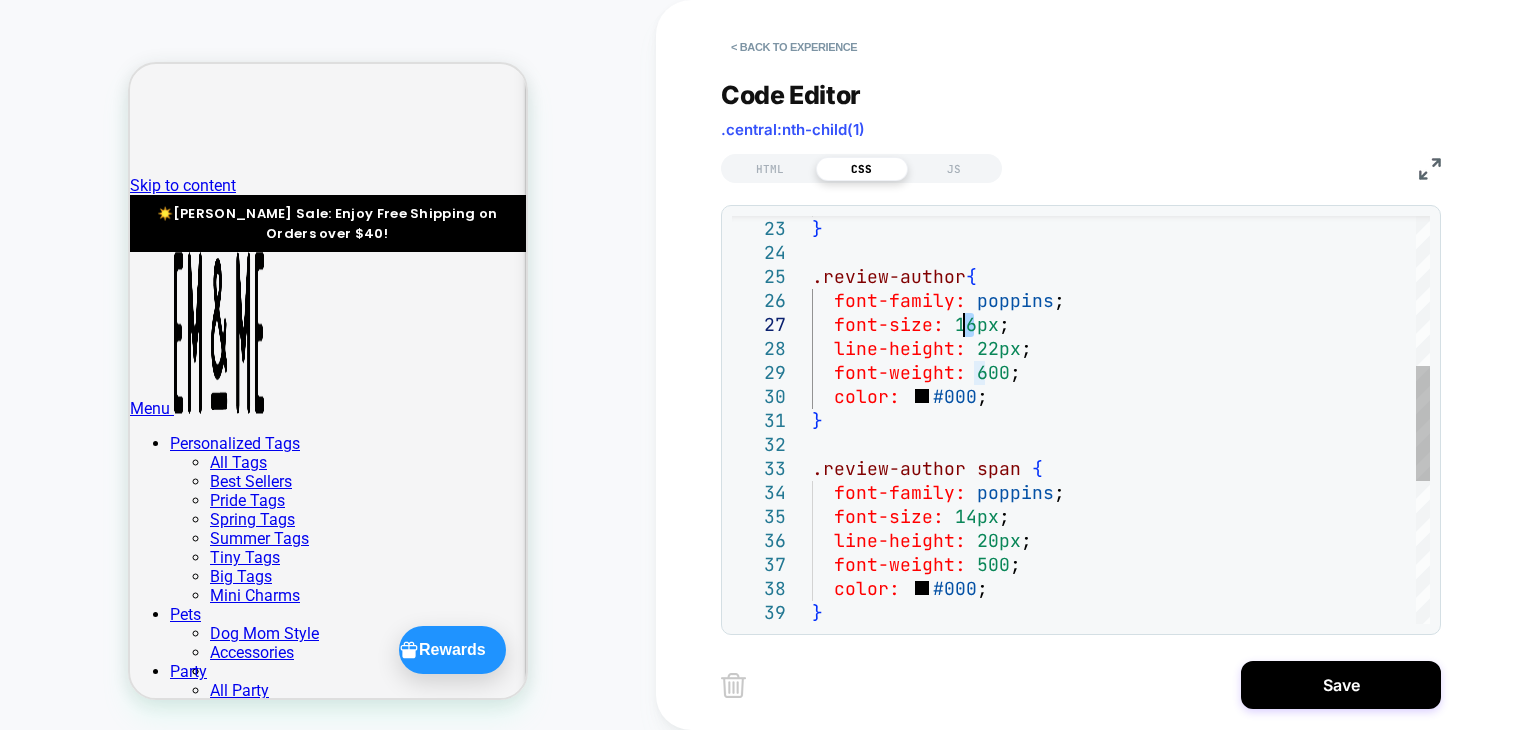 click on "font-size:   16px ;    line-height:   22px ;    font-weight:   600 ;    color:     #000 ; } .review-author   span   {    font-family:   poppins ;    font-size:   14px ;    line-height:   20px ;    font-weight:   500 ;    color:     #000 ; } .review-author {    font-family:   poppins ;    color:     #000 ; }" at bounding box center (1121, 409) 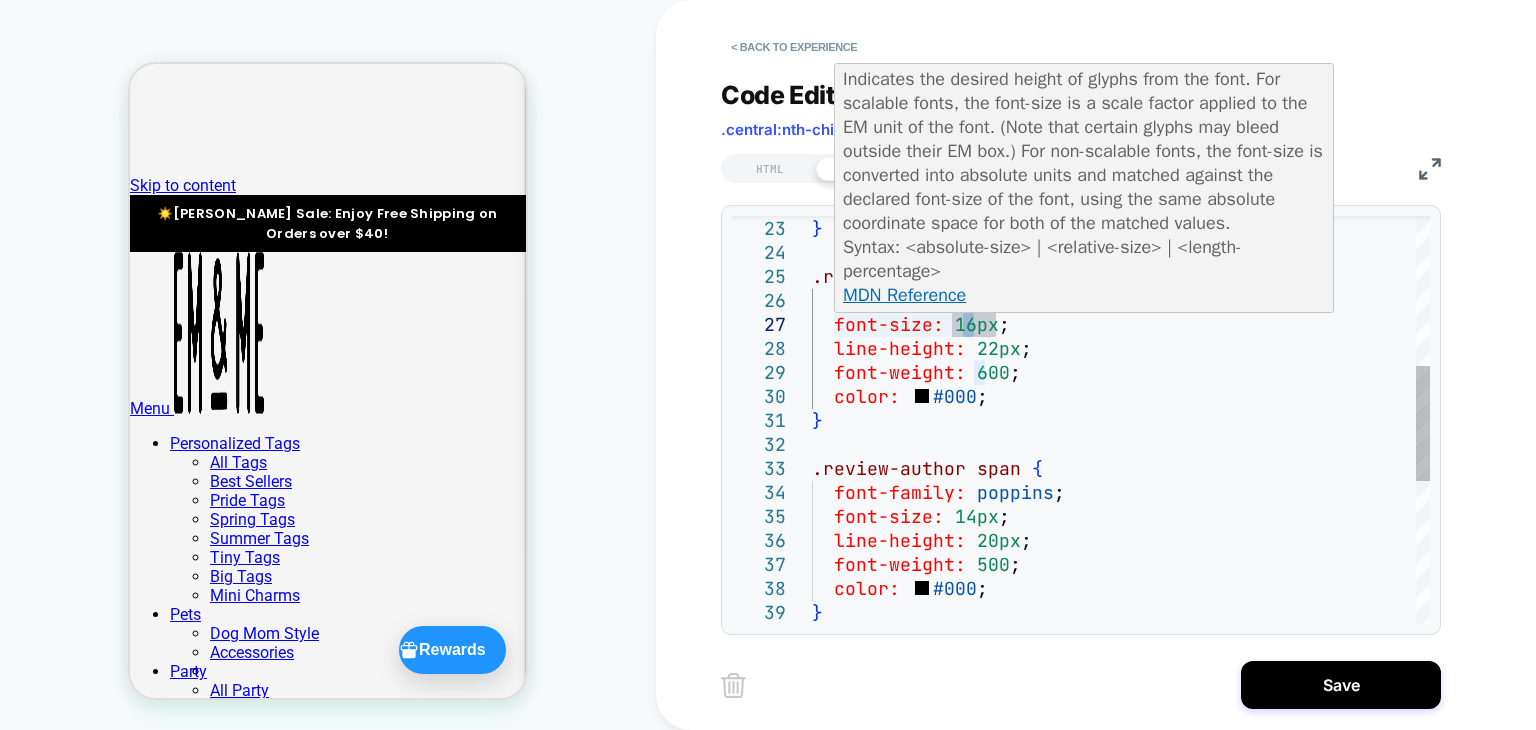 scroll, scrollTop: 144, scrollLeft: 161, axis: both 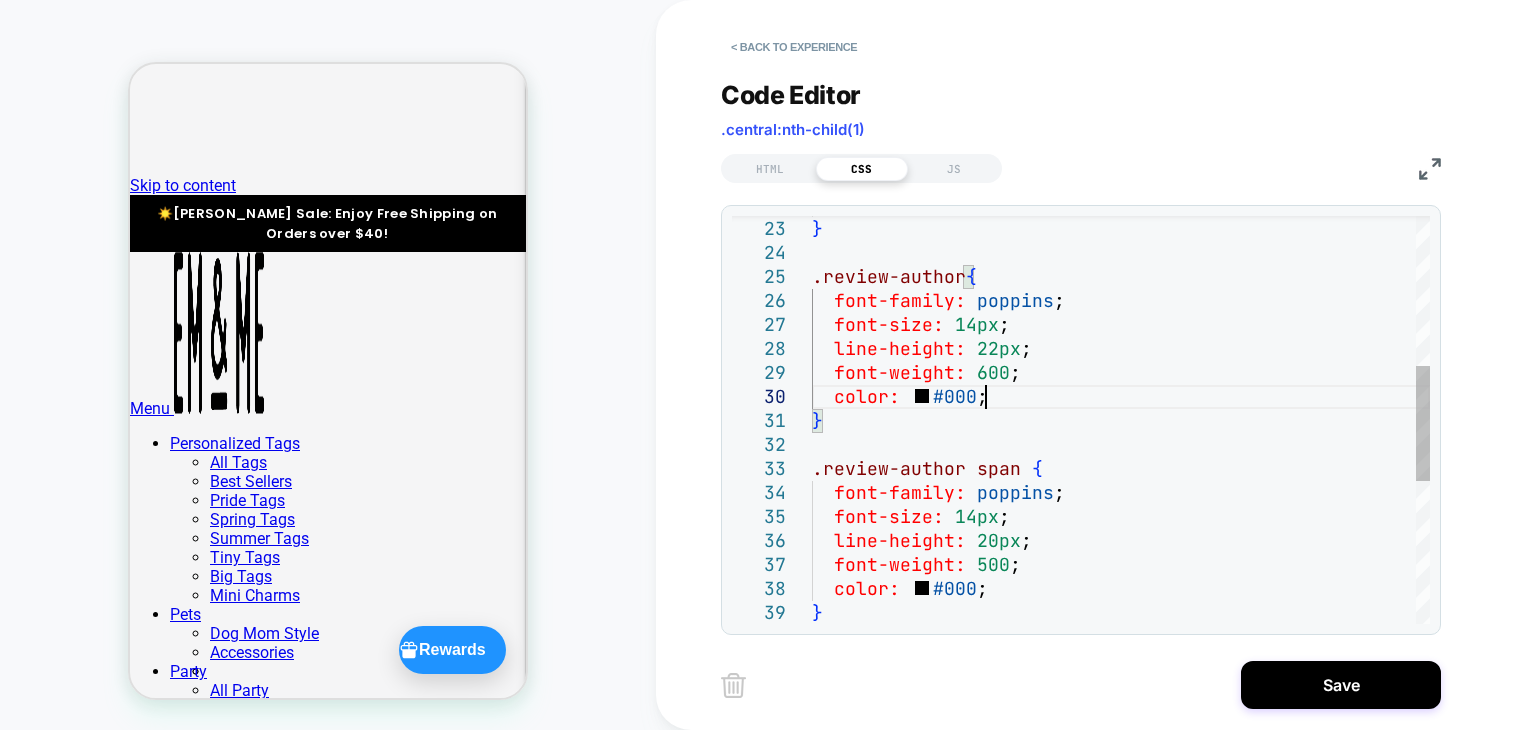 click on "font-size:   14px ;    line-height:   22px ;    font-weight:   600 ;    color:     #000 ; } .review-author   span   {    font-family:   poppins ;    font-size:   14px ;    line-height:   20px ;    font-weight:   500 ;    color:     #000 ; } .review-author {    font-family:   poppins ;    color:     #000 ; }" at bounding box center [1121, 409] 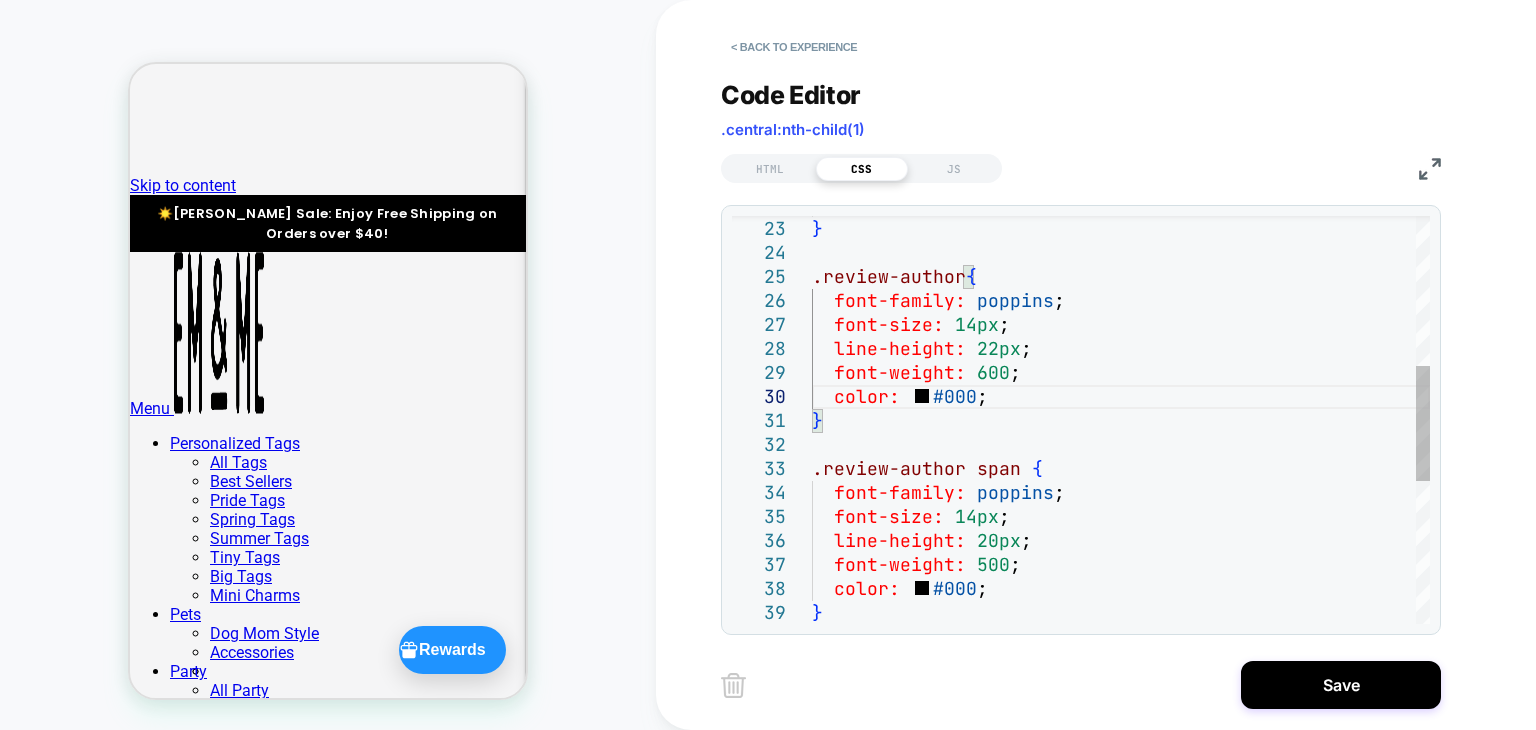 click on "font-size:   14px ;    line-height:   22px ;    font-weight:   600 ;    color:     #000 ; } .review-author   span   {    font-family:   poppins ;    font-size:   14px ;    line-height:   20px ;    font-weight:   500 ;    color:     #000 ; } .review-author {    font-family:   poppins ;    color:     #000 ; }" at bounding box center (1121, 409) 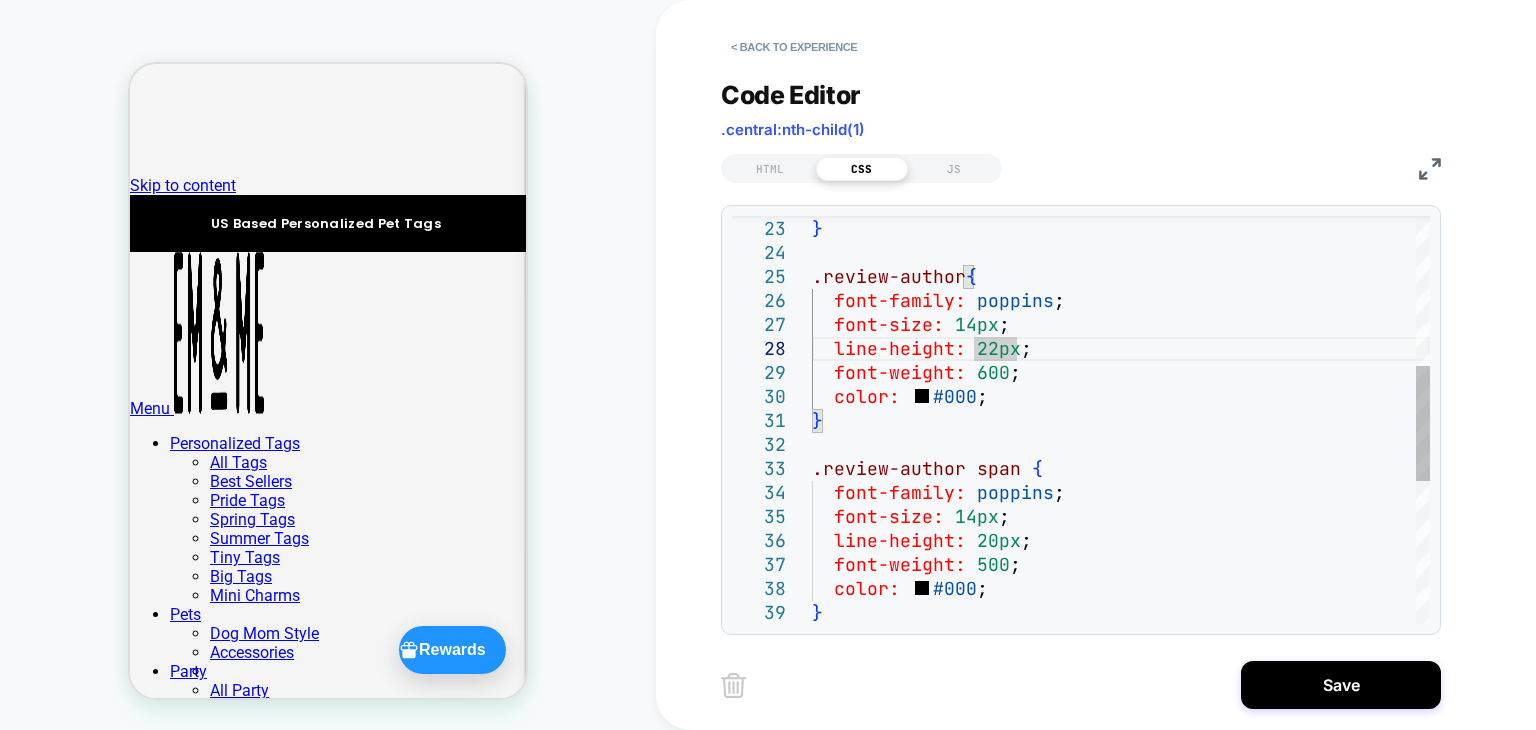 click on "font-size:   14px ;    line-height:   22px ;    font-weight:   600 ;    color:     #000 ; } .review-author   span   {    font-family:   poppins ;    font-size:   14px ;    line-height:   20px ;    font-weight:   500 ;    color:     #000 ; } .review-author {    font-family:   poppins ;    color:     #000 ; }" at bounding box center (1121, 409) 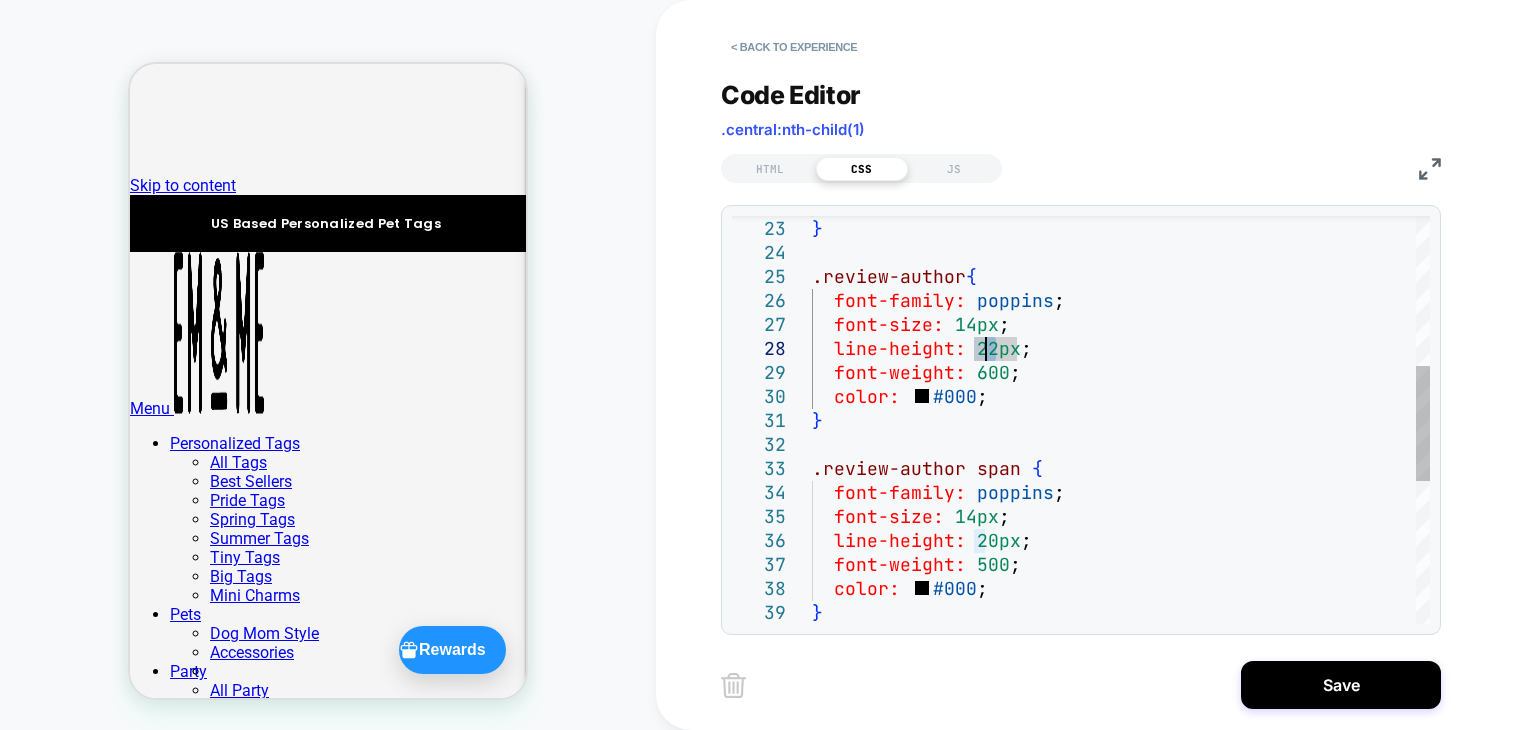 click on "font-size:   14px ;    line-height:   22px ;    font-weight:   600 ;    color:     #000 ; } .review-author   span   {    font-family:   poppins ;    font-size:   14px ;    line-height:   20px ;    font-weight:   500 ;    color:     #000 ; } .review-author {    font-family:   poppins ;    color:     #000 ; }" at bounding box center (1121, 409) 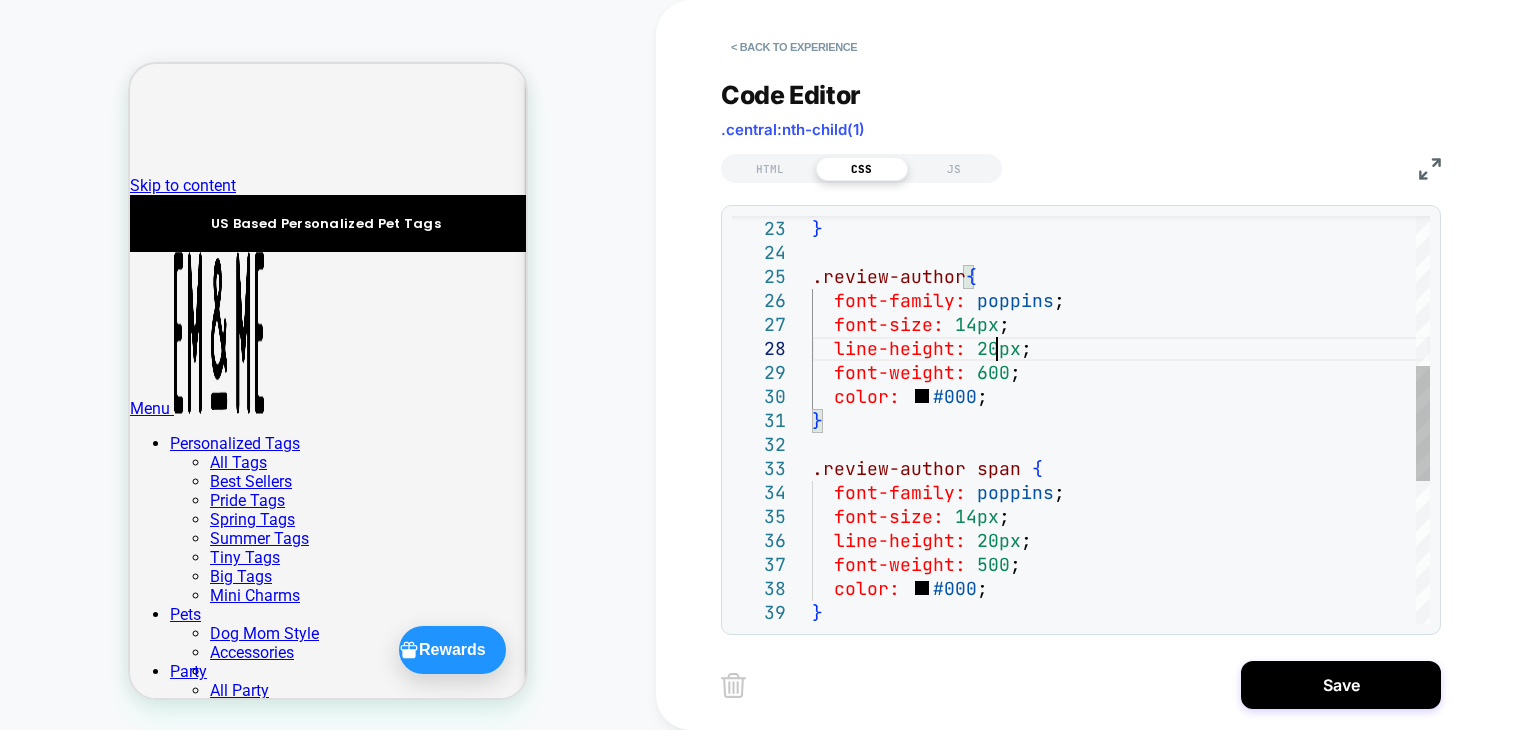 scroll, scrollTop: 168, scrollLeft: 183, axis: both 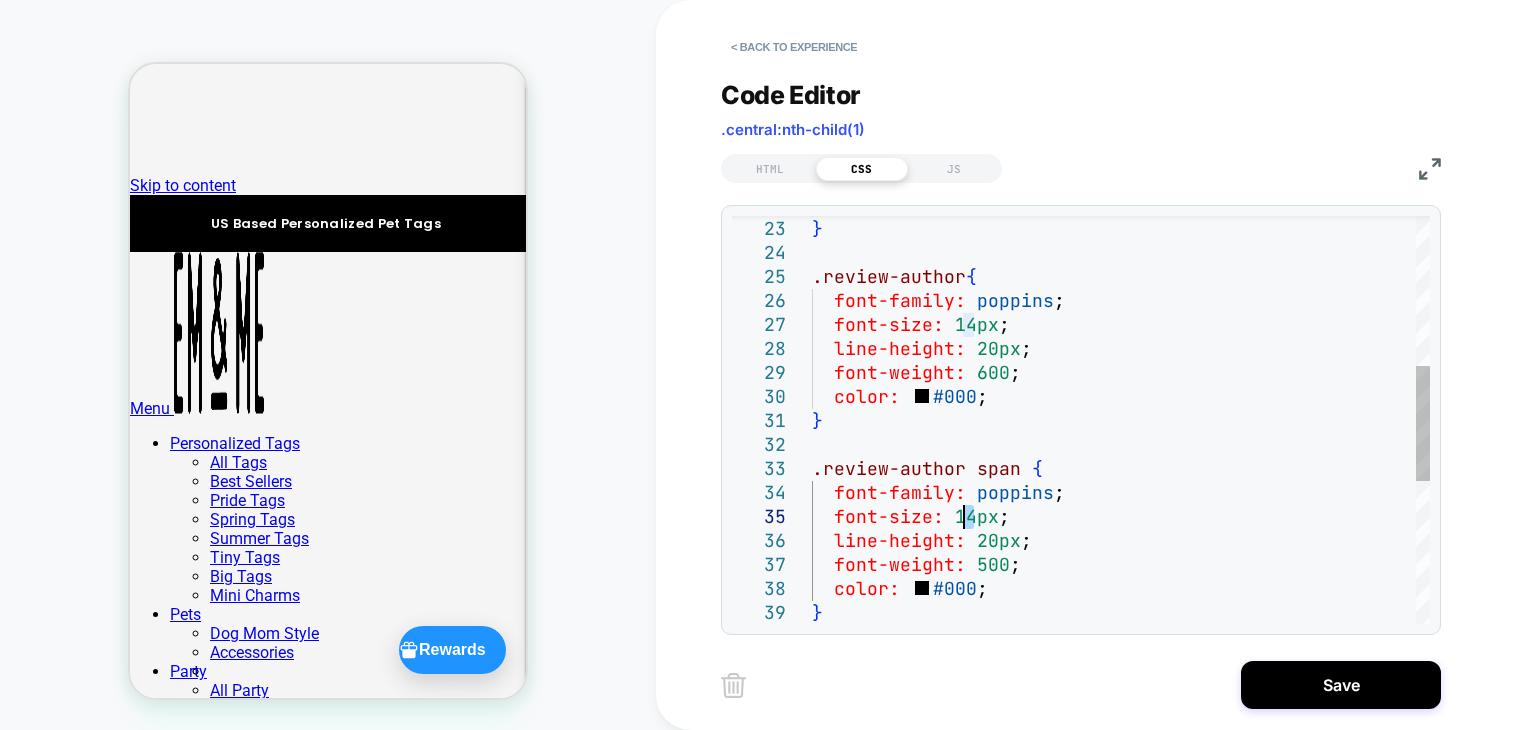 click on "font-size:   14px ;    line-height:   20px ;    font-weight:   600 ;    color:     #000 ; } .review-author   span   {    font-family:   poppins ;    font-size:   14px ;    line-height:   20px ;    font-weight:   500 ;    color:     #000 ; } .review-author {    font-family:   poppins ;    color:     #000 ; }" at bounding box center (1121, 409) 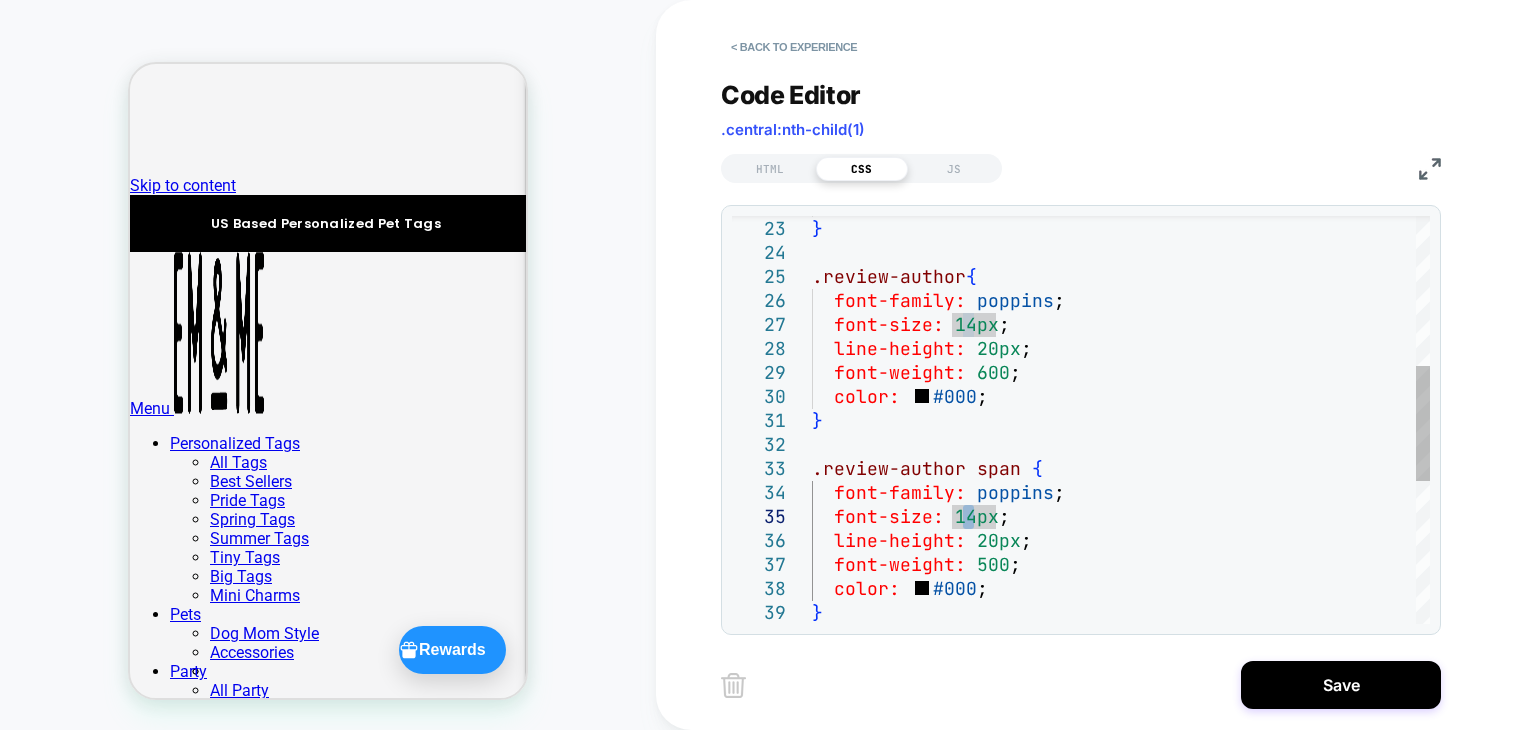 scroll, scrollTop: 119, scrollLeft: 161, axis: both 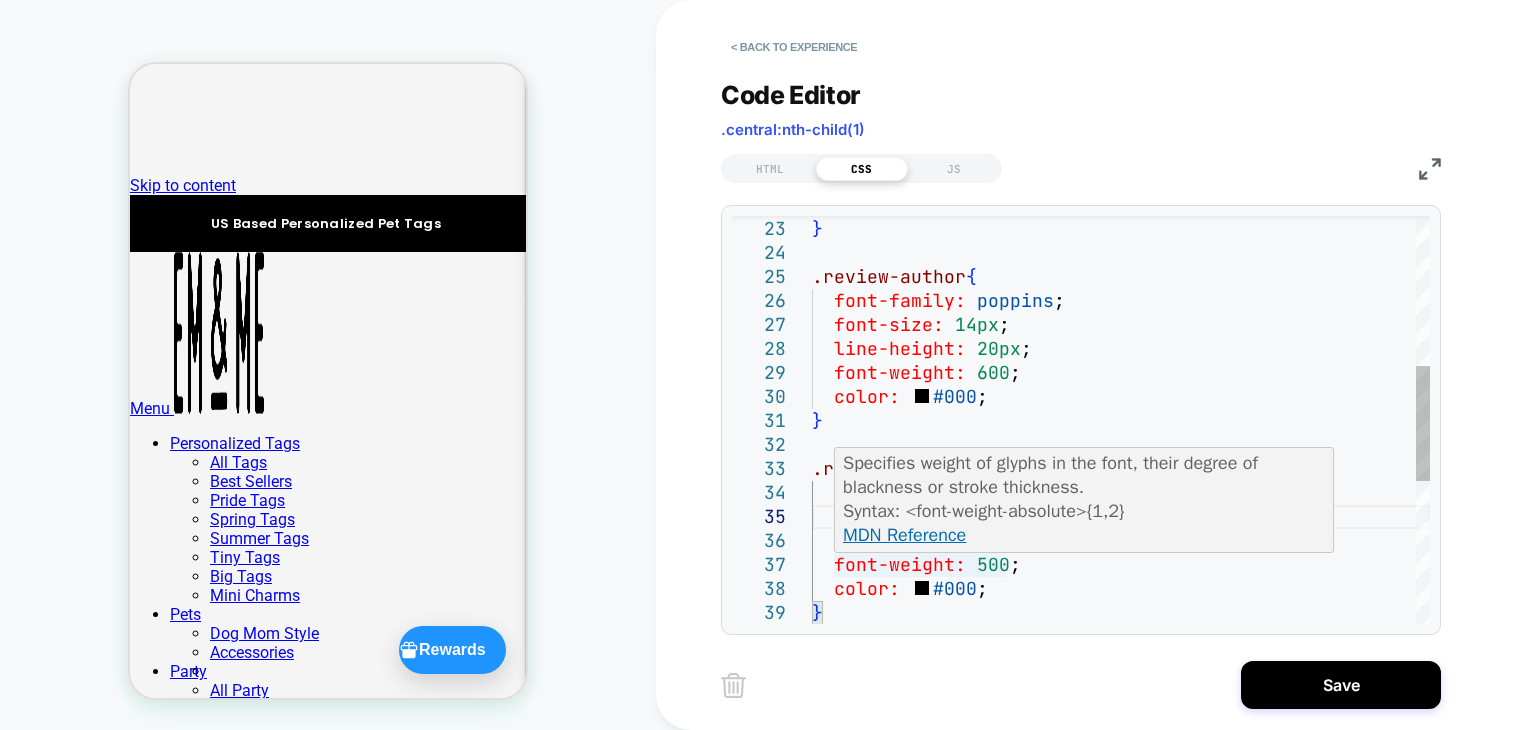 click on "font-size:   14px ;    line-height:   20px ;    font-weight:   600 ;    color:     #000 ; } .review-author   span   {    font-family:   poppins ;    font-size:   12px ;    line-height:   20px ;    font-weight:   500 ;    color:     #000 ; } .review-author {    font-family:   poppins ;    color:     #000 ; }" at bounding box center (1121, 409) 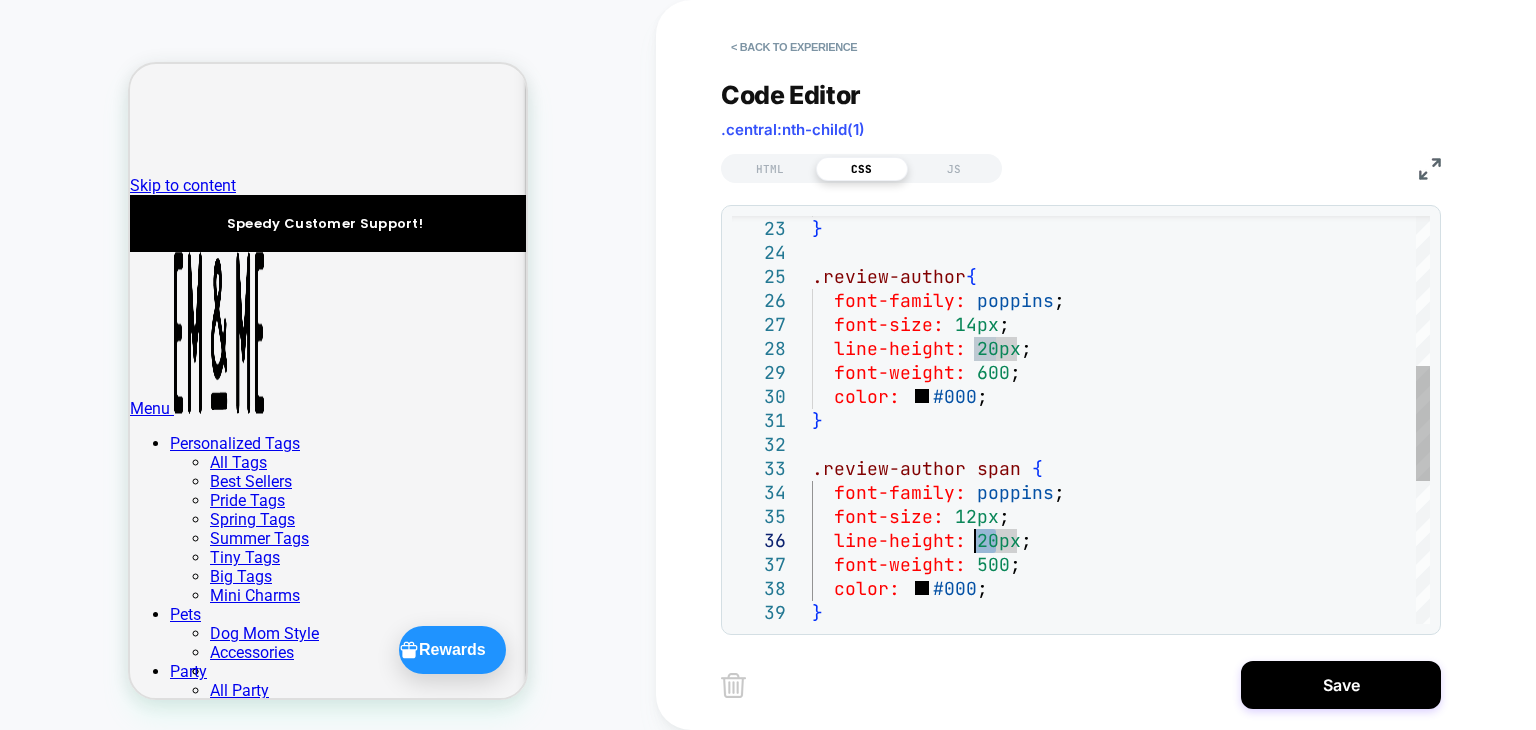 drag, startPoint x: 993, startPoint y: 538, endPoint x: 977, endPoint y: 538, distance: 16 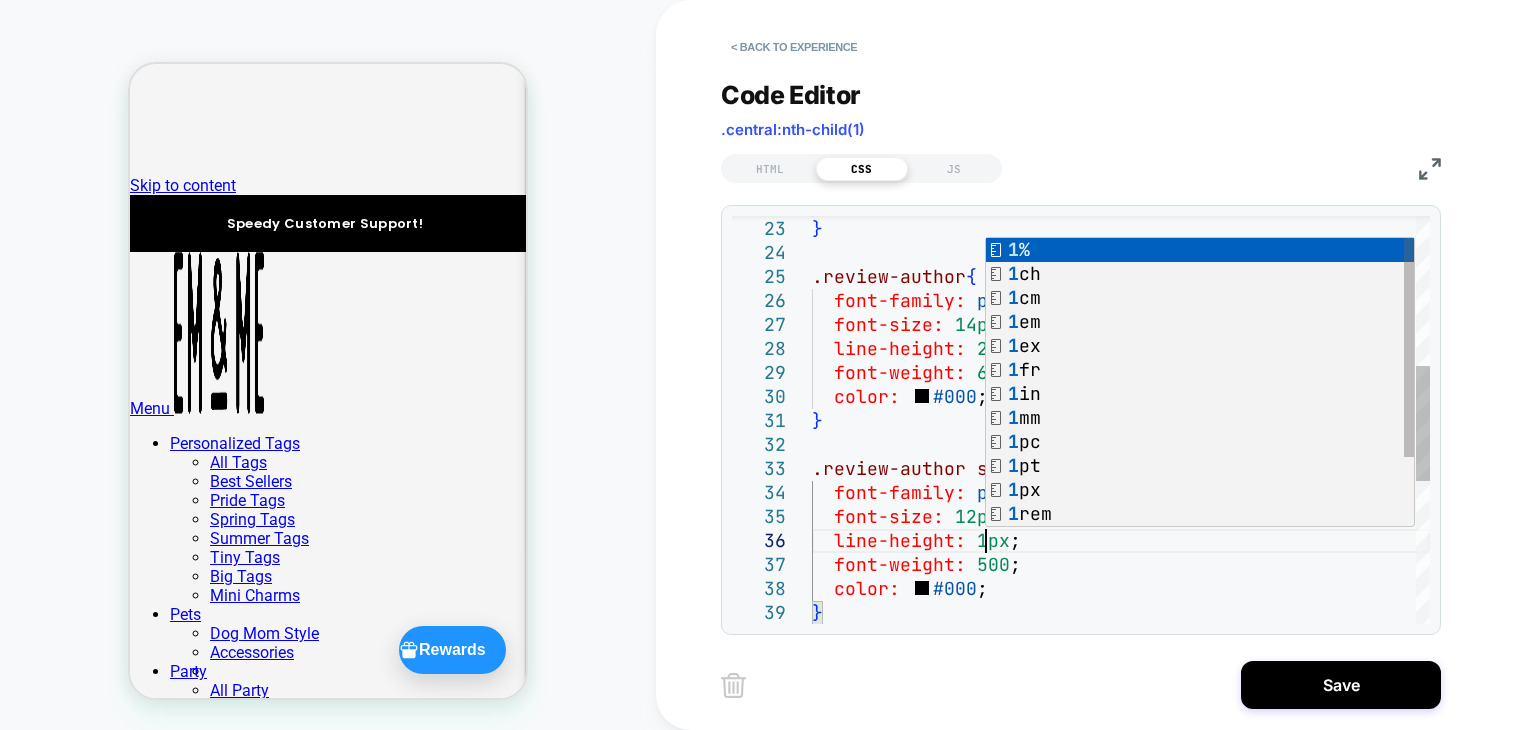 scroll, scrollTop: 120, scrollLeft: 183, axis: both 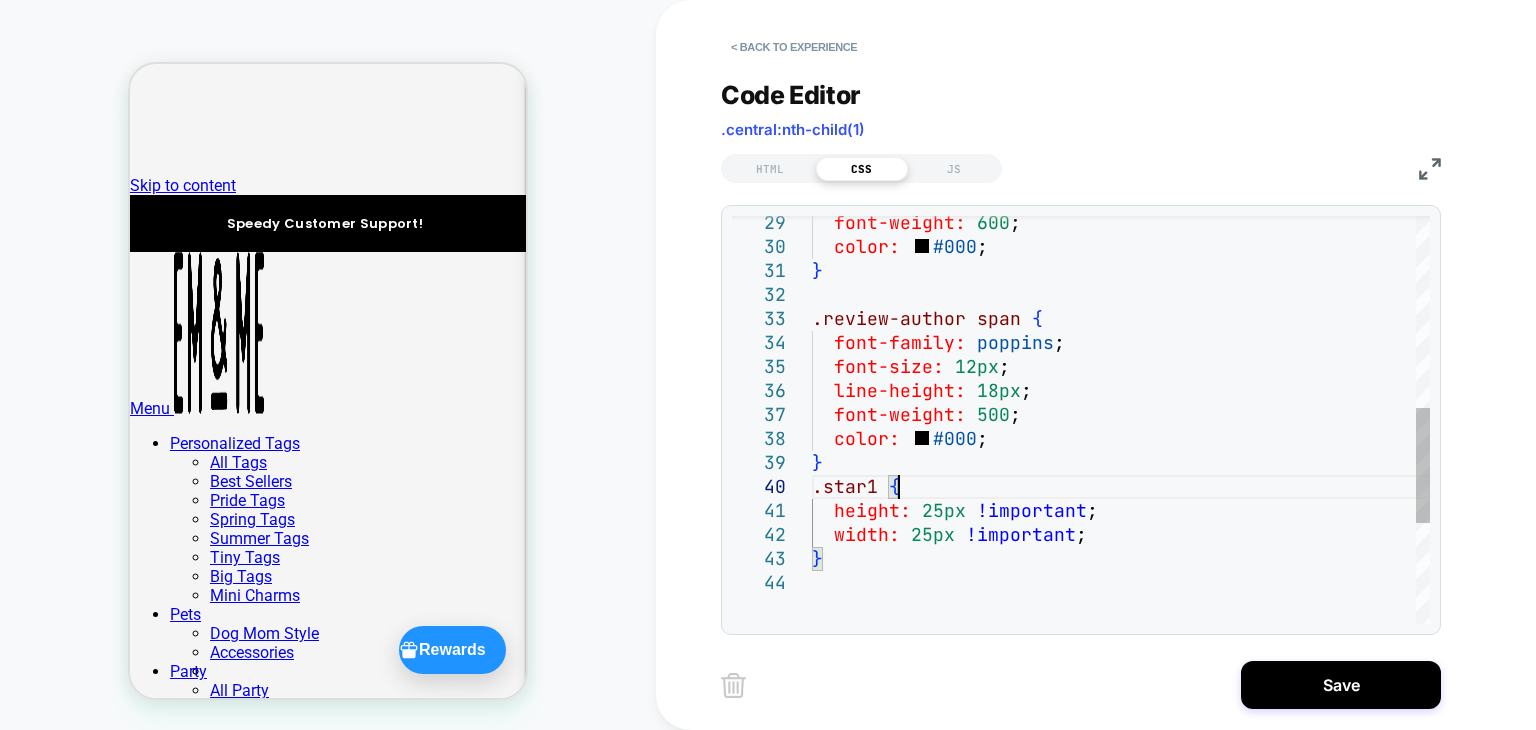 click on "font-weight:   600 ;    color:     #000 ; } .review-author   span   {    font-family:   poppins ;    font-size:   12px ;    line-height:   18px ;    font-weight:   500 ;    color:     #000 ; } .star1   {    height:   25px   !important ;    width:   25px   !important ; }" at bounding box center [1121, 259] 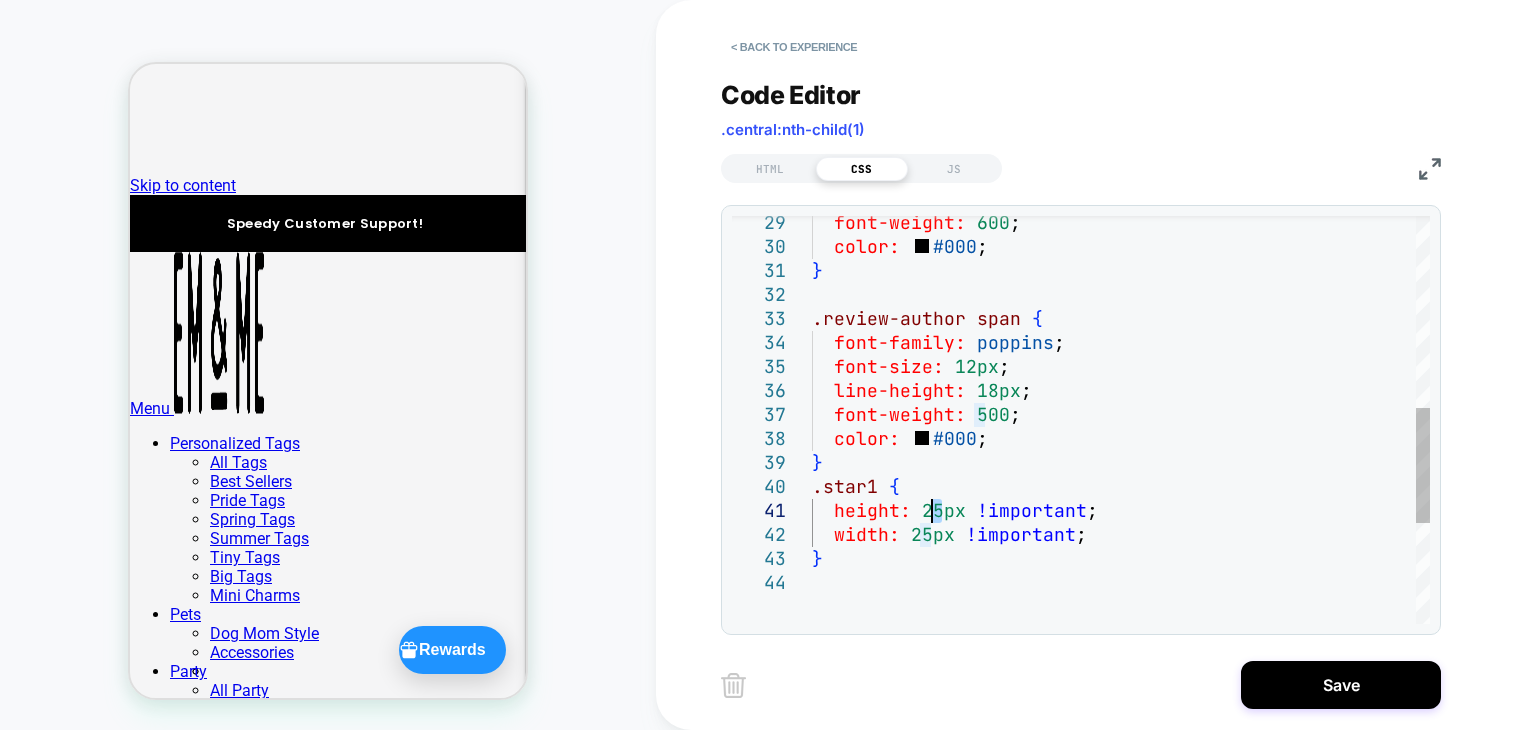 click on "font-weight:   600 ;    color:     #000 ; } .review-author   span   {    font-family:   poppins ;    font-size:   12px ;    line-height:   18px ;    font-weight:   500 ;    color:     #000 ; } .star1   {    height:   25px   !important ;    width:   25px   !important ; }" at bounding box center [1121, 259] 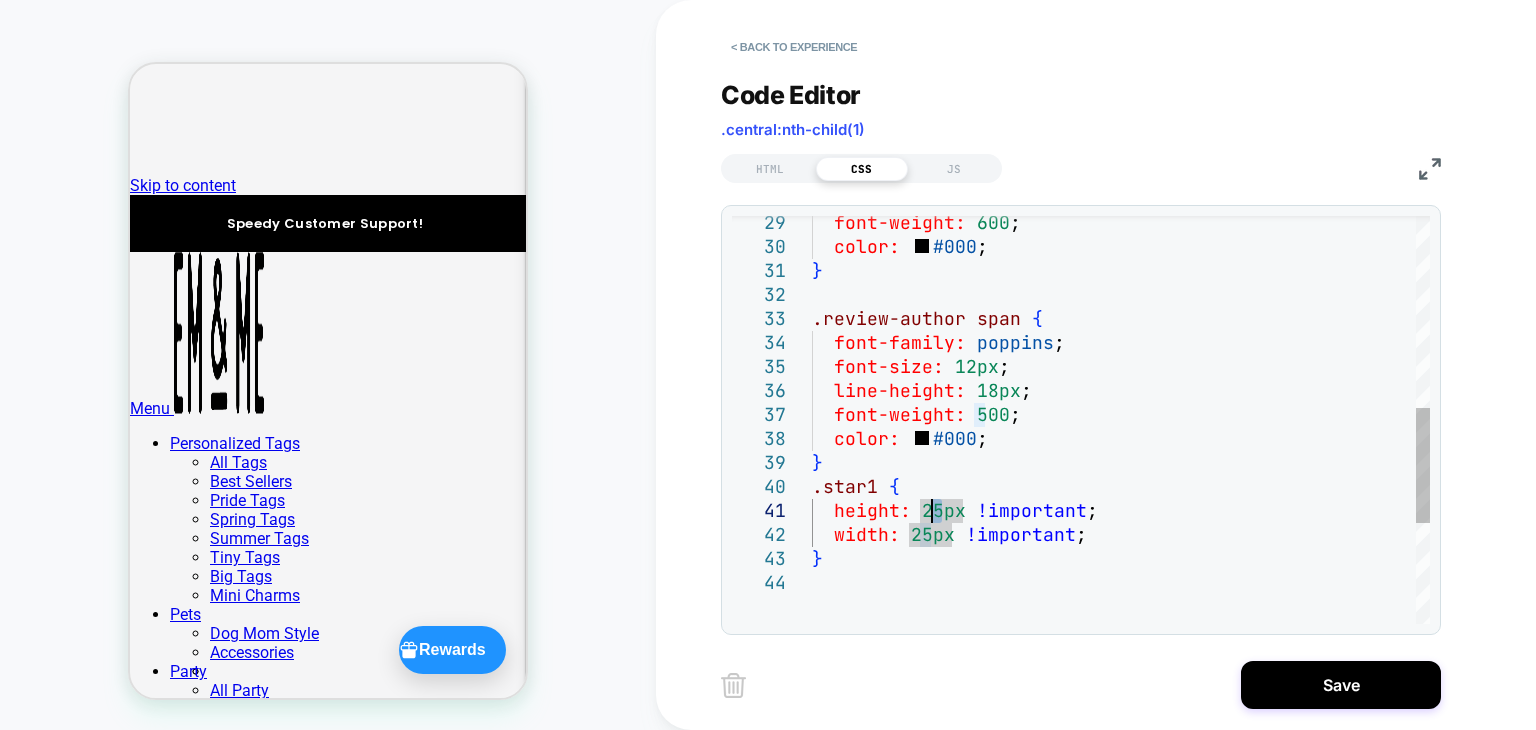 scroll, scrollTop: 23, scrollLeft: 128, axis: both 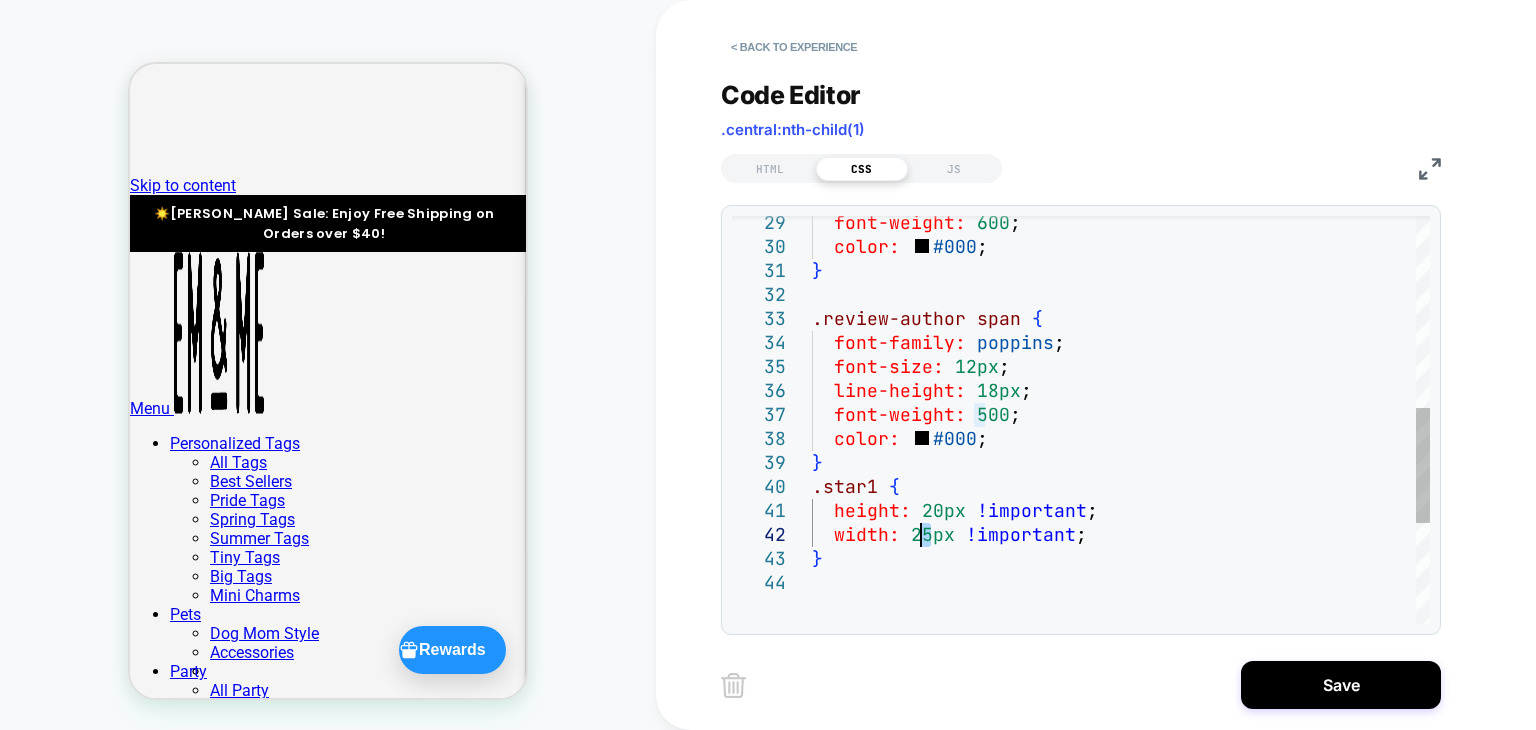 drag, startPoint x: 929, startPoint y: 530, endPoint x: 917, endPoint y: 528, distance: 12.165525 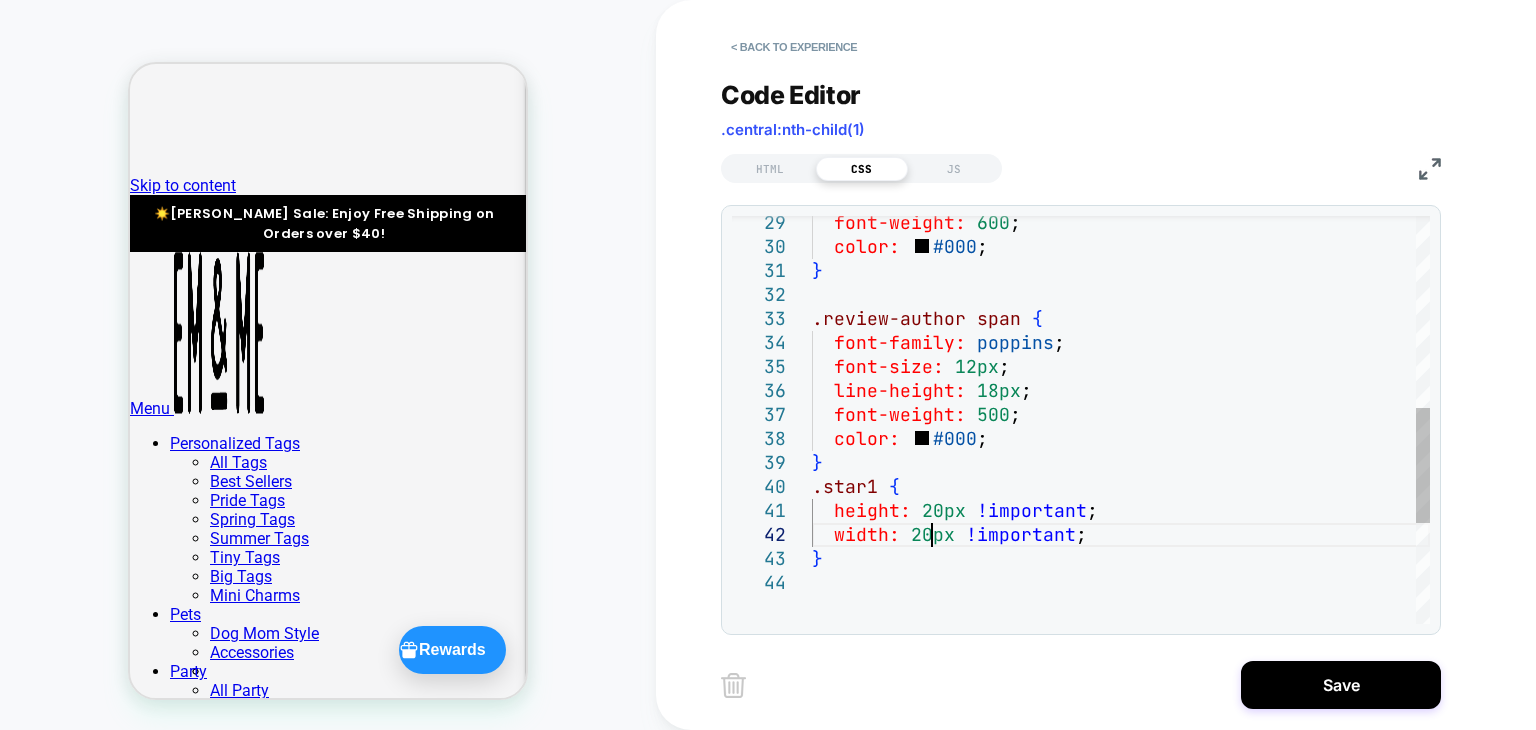 scroll, scrollTop: 24, scrollLeft: 118, axis: both 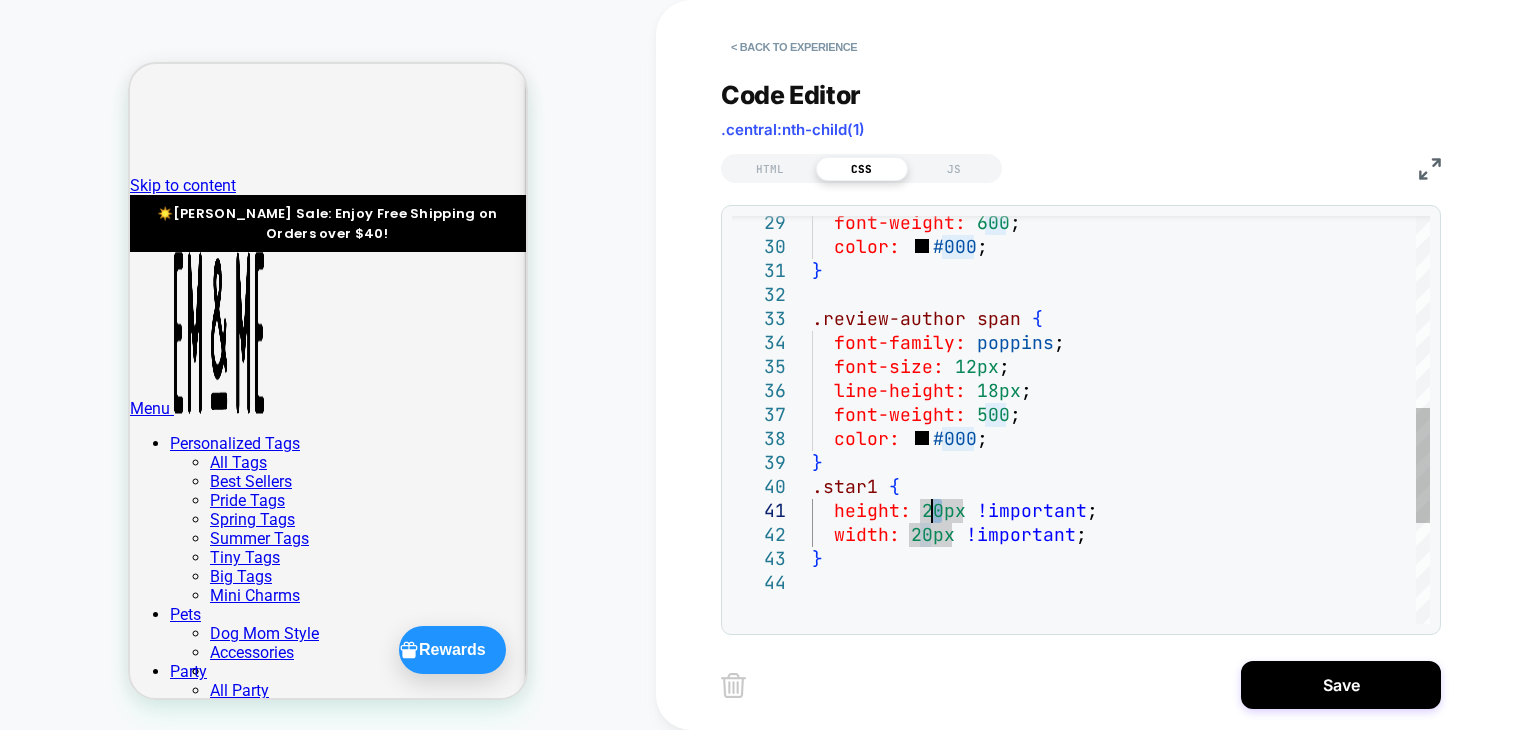 click on "font-weight:   600 ;    color:     #000 ; } .review-author   span   {    font-family:   poppins ;    font-size:   12px ;    line-height:   18px ;    font-weight:   500 ;    color:     #000 ; } .star1   {    height:   20px   !important ;    width:   20px   !important ; }" at bounding box center (1121, 259) 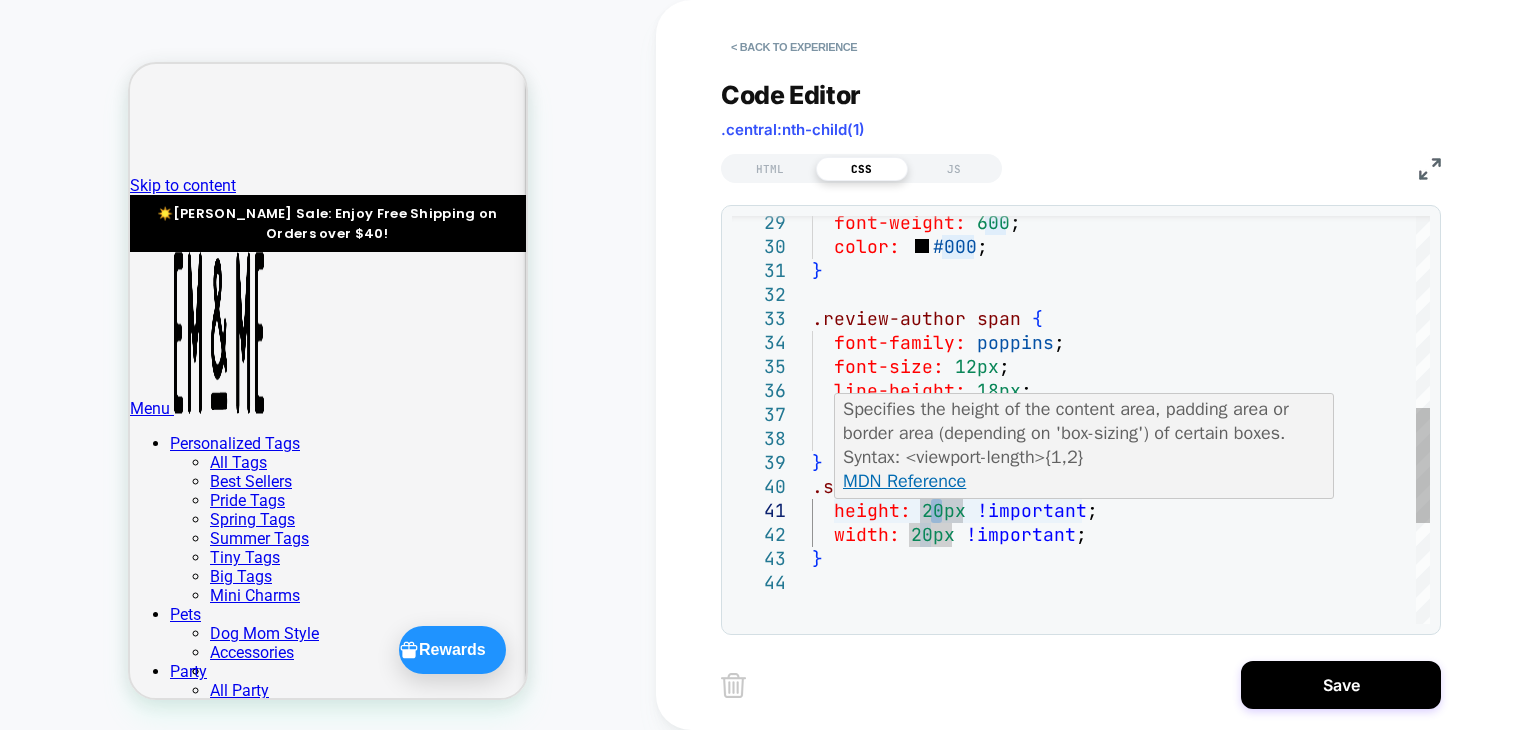 scroll, scrollTop: 23, scrollLeft: 128, axis: both 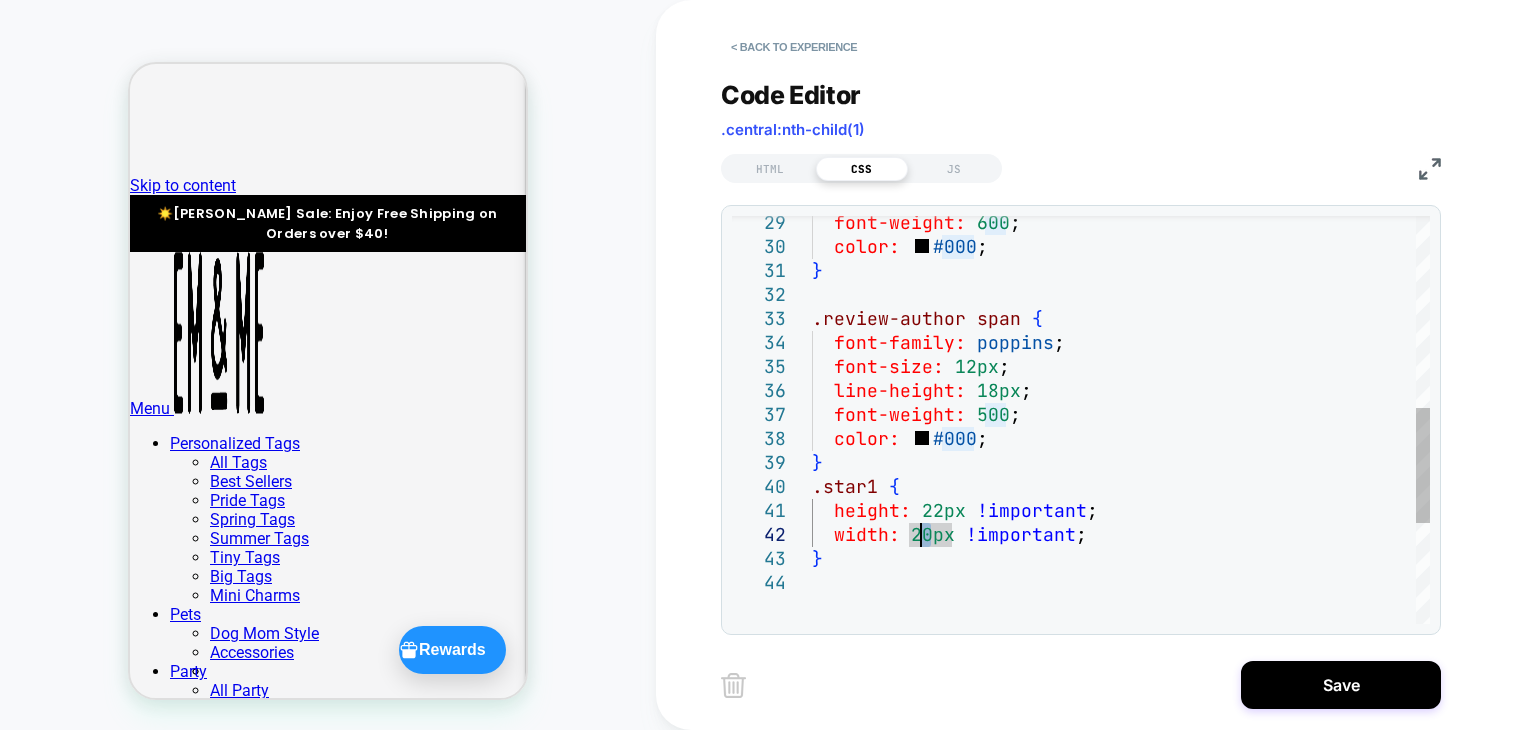 click on "font-weight:   600 ;    color:     #000 ; } .review-author   span   {    font-family:   poppins ;    font-size:   12px ;    line-height:   18px ;    font-weight:   500 ;    color:     #000 ; } .star1   {    height:   22px   !important ;    width:   20px   !important ; }" at bounding box center (1121, 259) 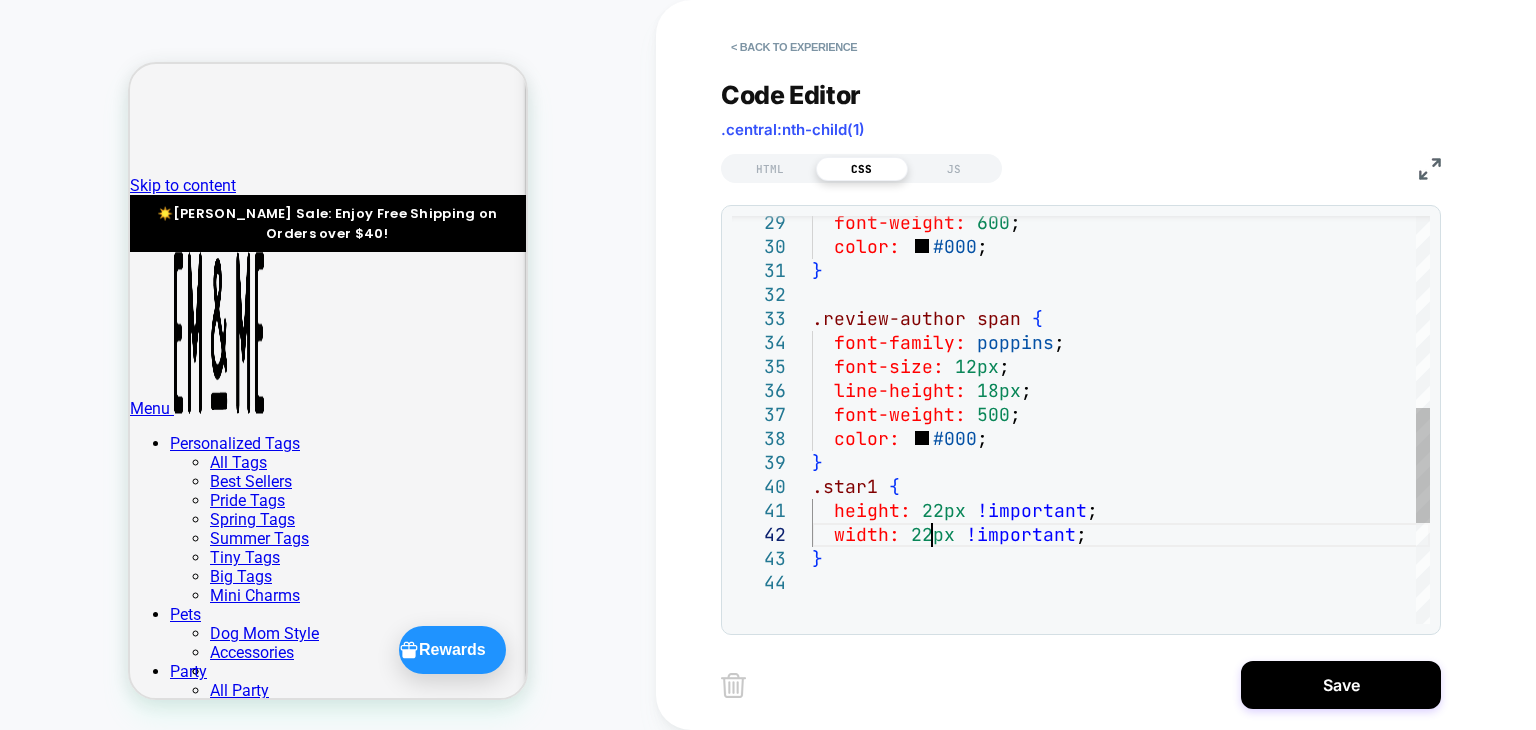 scroll, scrollTop: 24, scrollLeft: 118, axis: both 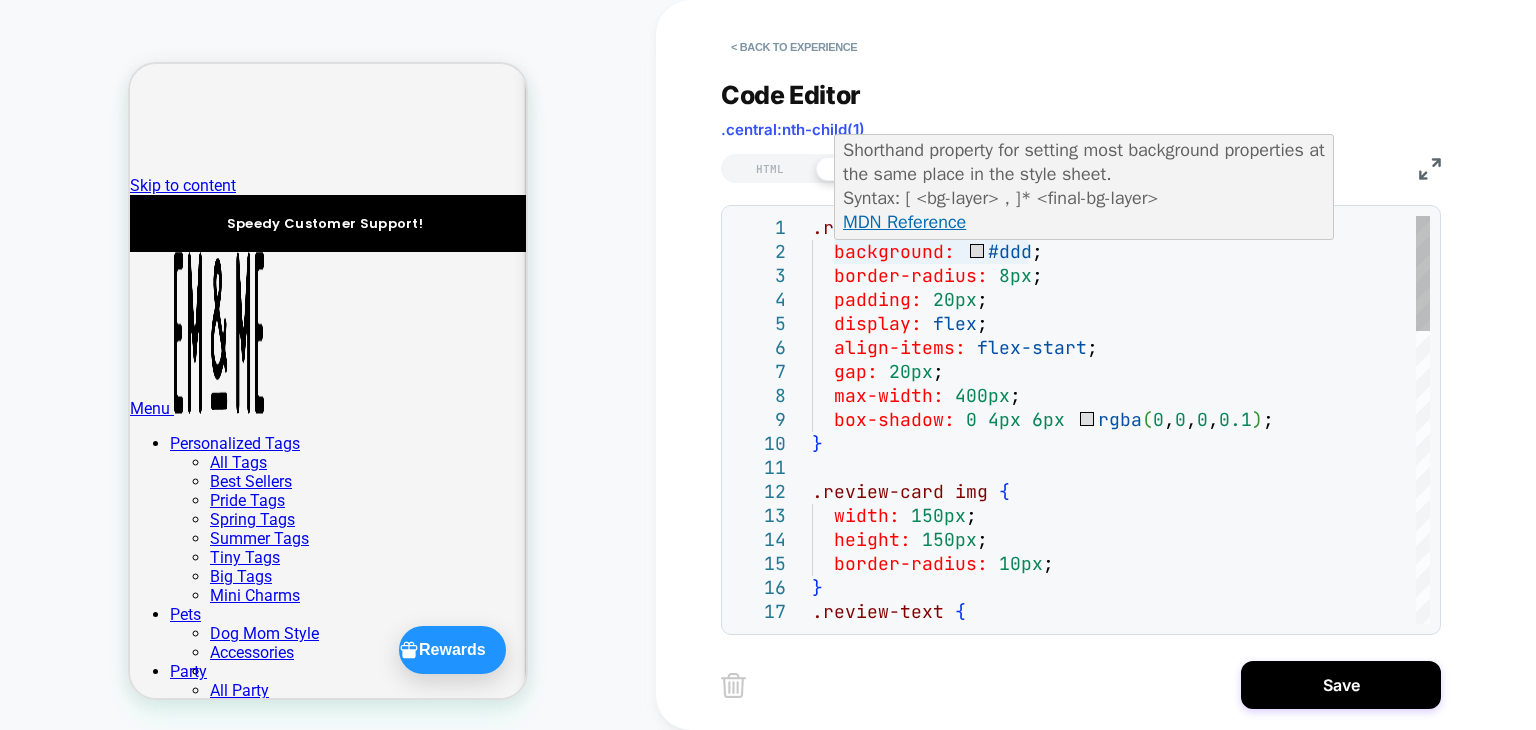 click on "} .review-text   {    height:   150px ;    border-radius:   10px ; .review-card   img   {    width:   150px ; }    max-width:   400px ;    box-shadow:   0   4px   6px     rgba ( 0 ,  0 ,  0 ,  0.1 ) ;    align-items:   flex-start ;    gap:   20px ;    padding:   20px ;    display:   flex ;    background:     #ddd ;    border-radius:   8px ; .review-card   {" at bounding box center [1121, 936] 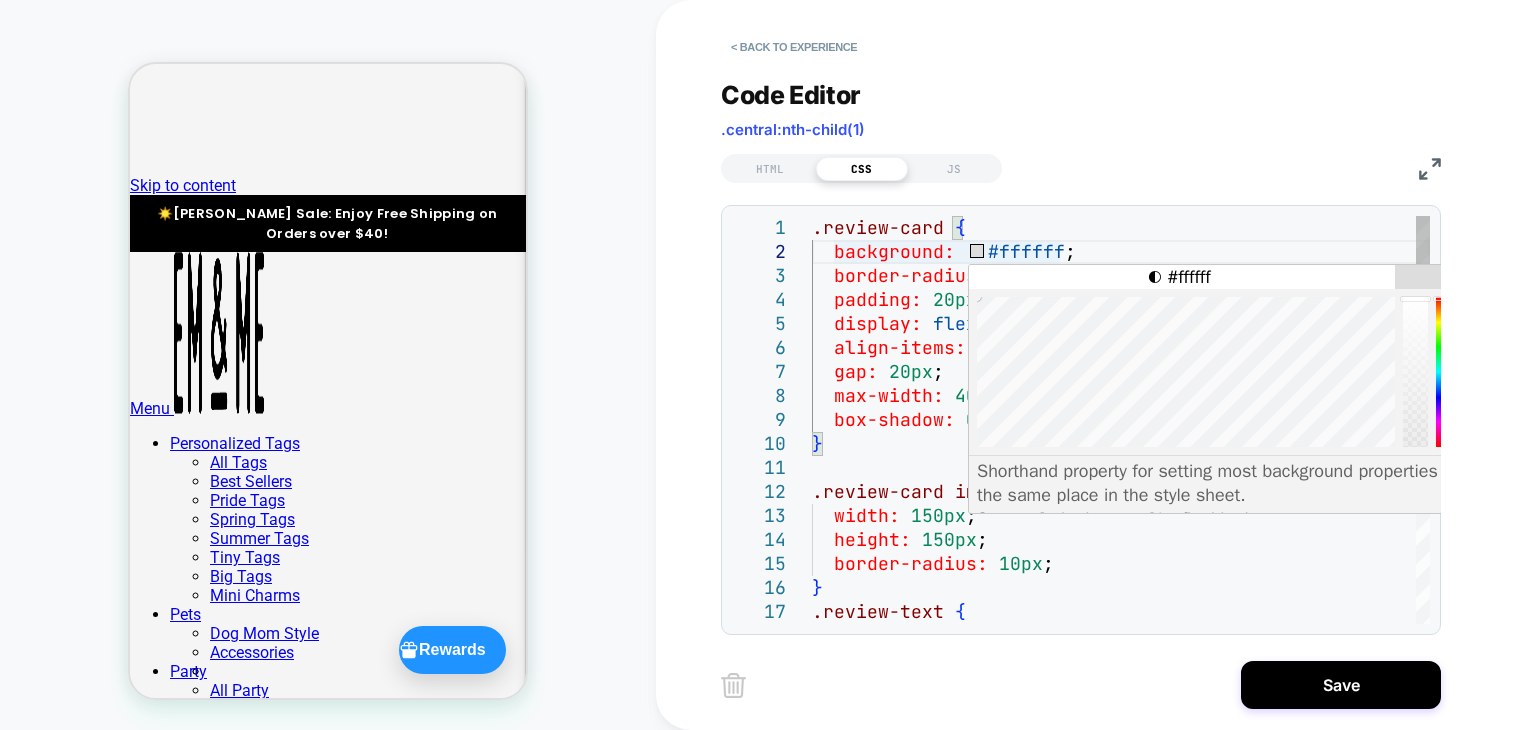scroll, scrollTop: 24, scrollLeft: 0, axis: vertical 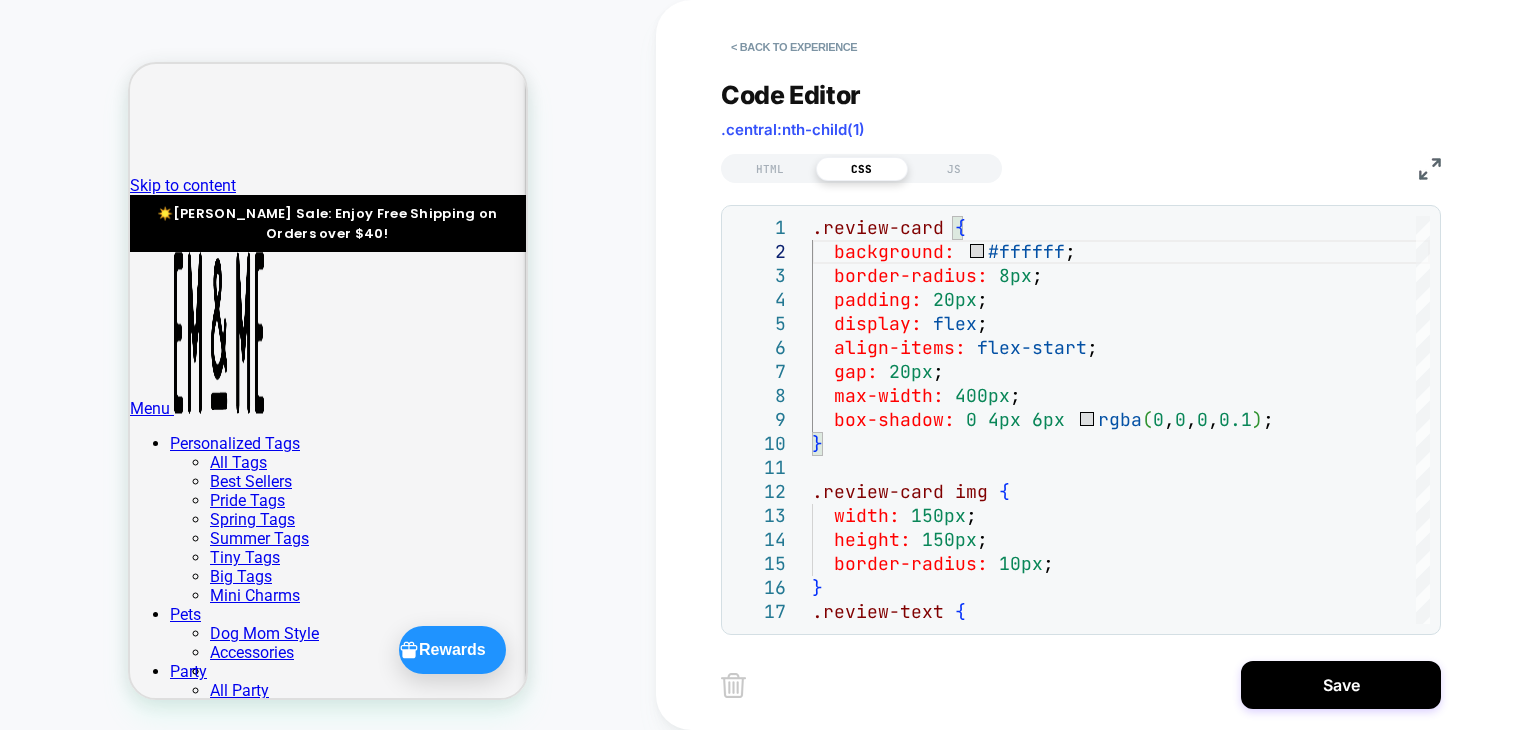 click on "Code Editor .central:nth-child(1)" at bounding box center [1081, 114] 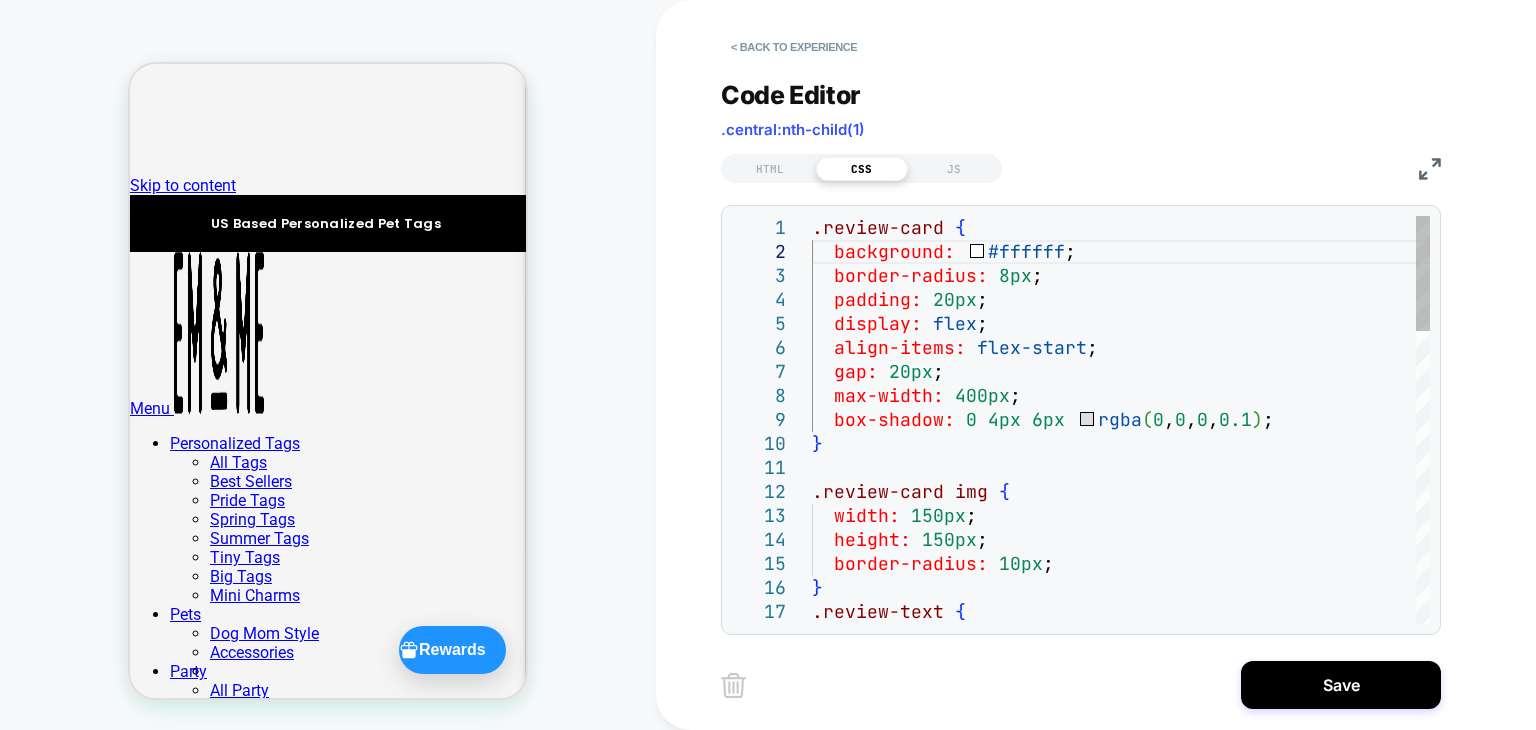 scroll, scrollTop: 24, scrollLeft: 150, axis: both 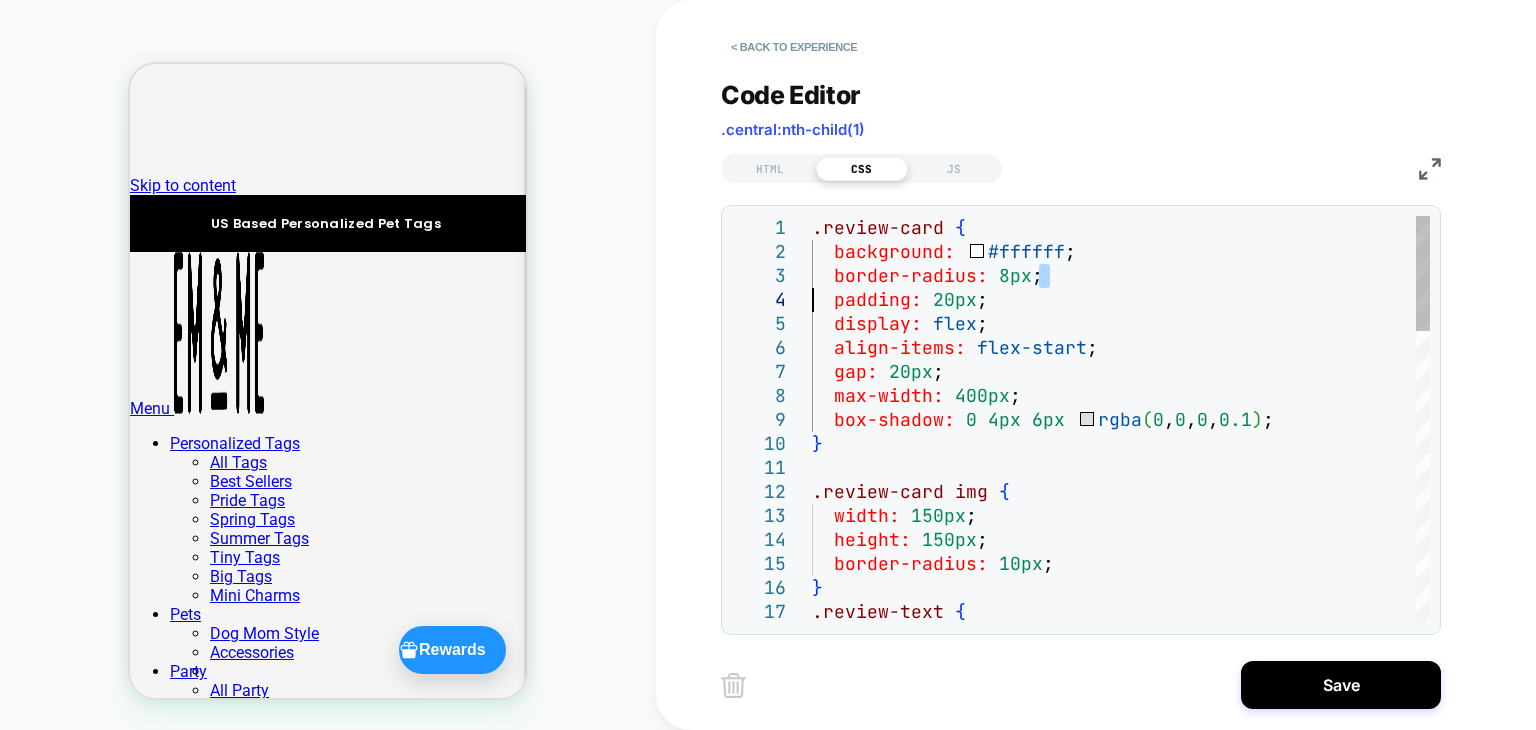 drag, startPoint x: 1048, startPoint y: 277, endPoint x: 806, endPoint y: 288, distance: 242.24988 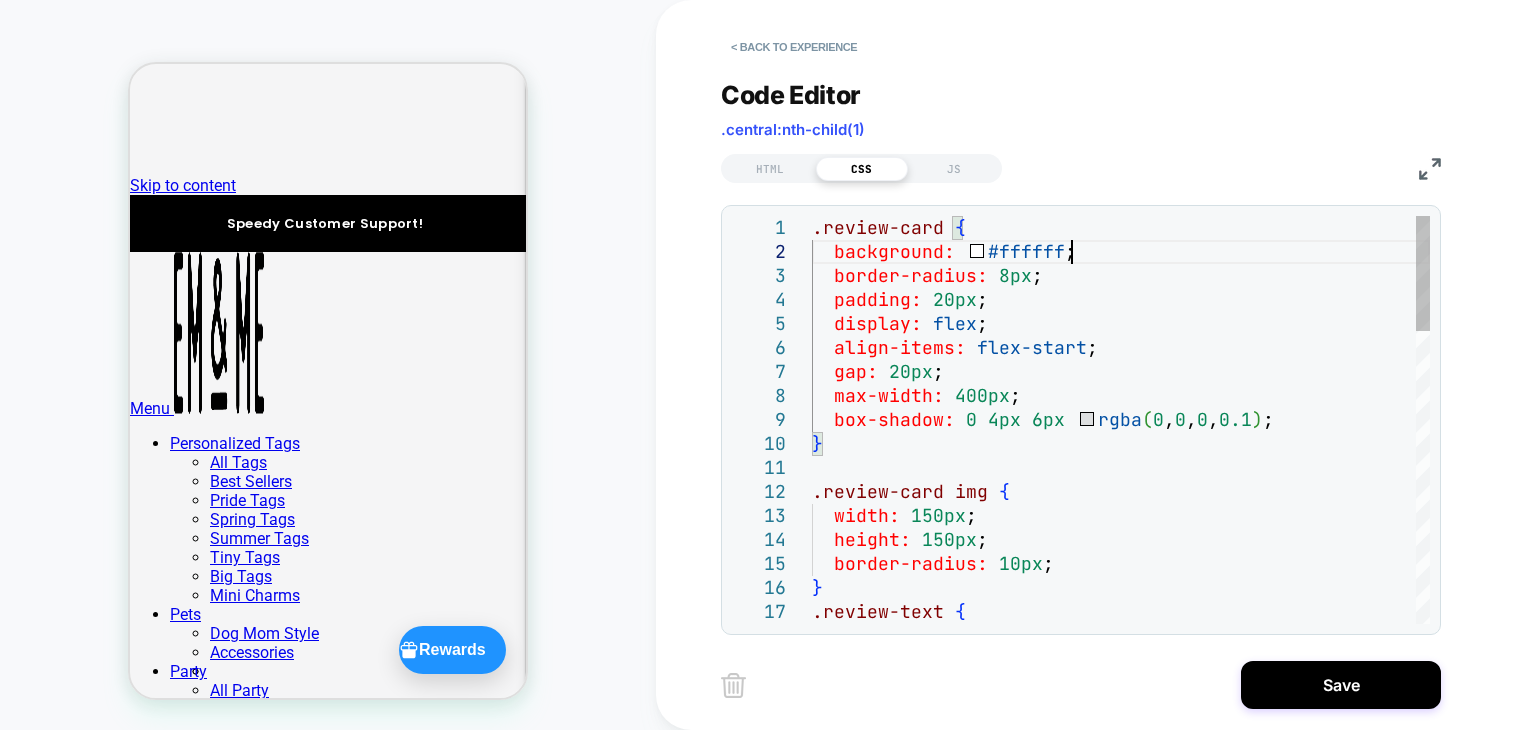 click on "} .review-text   {    height:   150px ;    border-radius:   10px ; .review-card   img   {    width:   150px ; }    max-width:   400px ;    box-shadow:   0   4px   6px     rgba ( 0 ,  0 ,  0 ,  0.1 ) ;    align-items:   flex-start ;    gap:   20px ;    padding:   20px ;    display:   flex ;    background:     #ffffff ;    border-radius:   8px ; .review-card   {" at bounding box center [1121, 936] 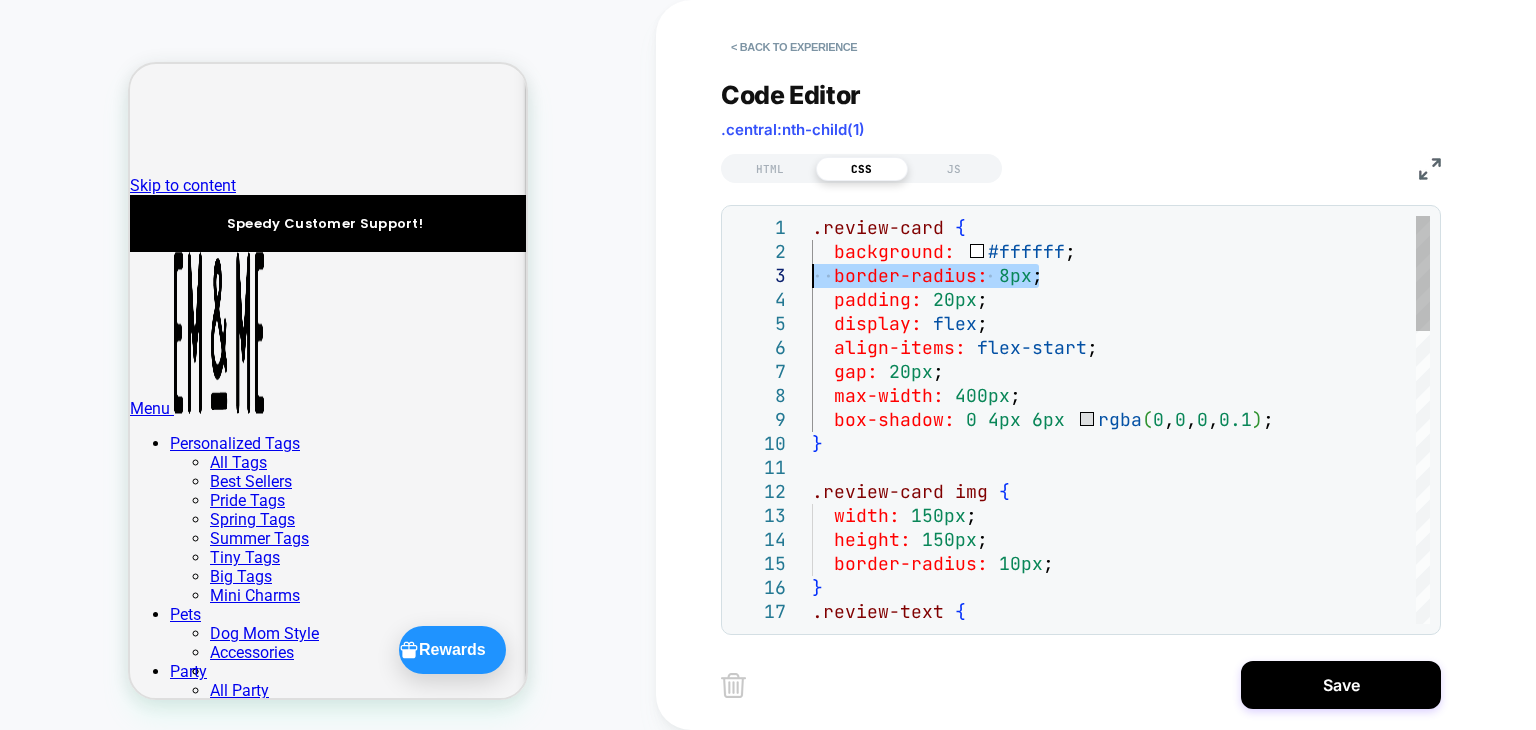 drag, startPoint x: 1048, startPoint y: 276, endPoint x: 801, endPoint y: 276, distance: 247 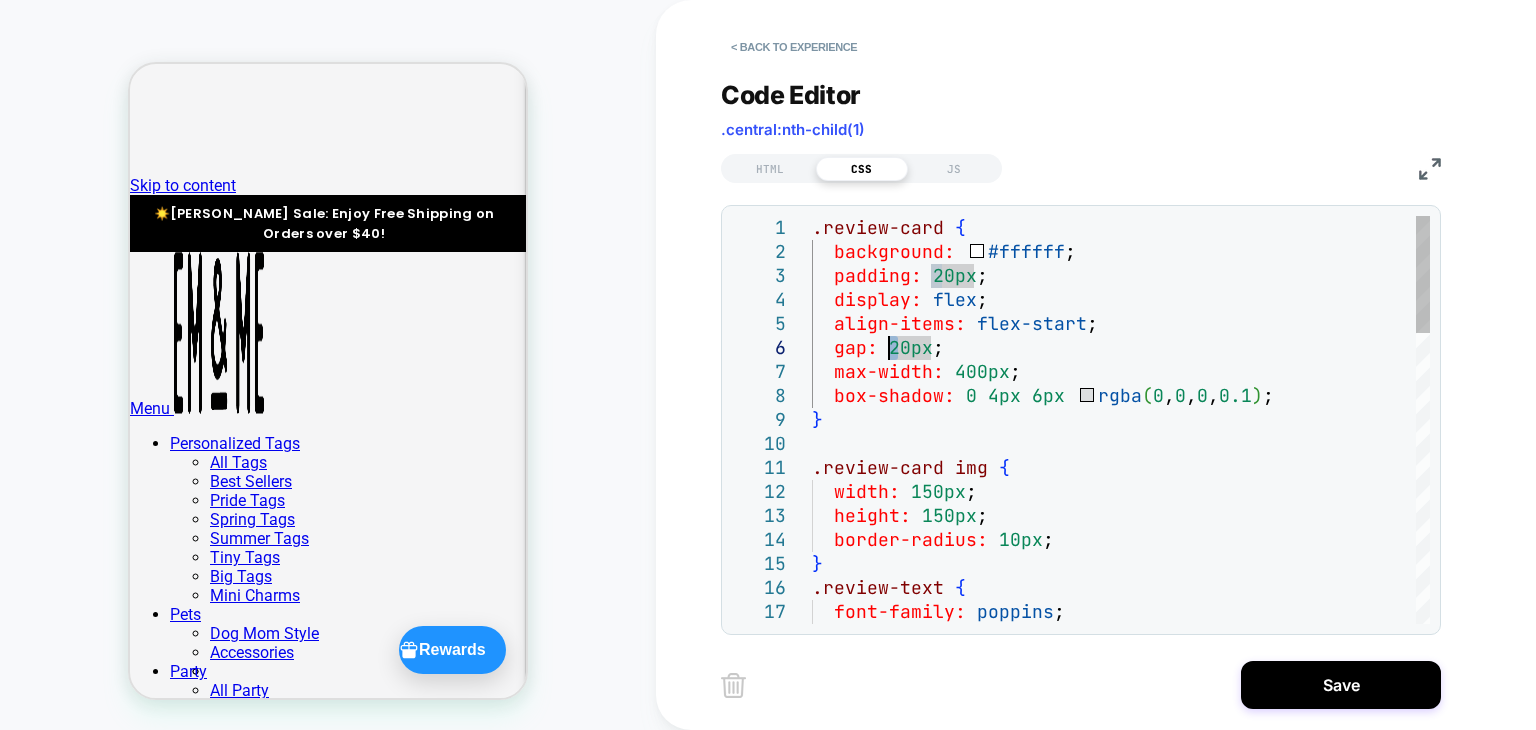 click on "} .review-text   {    height:   150px ;    border-radius:   10px ; .review-card   img   {    width:   150px ; }    max-width:   400px ;    box-shadow:   0   4px   6px     rgba ( 0 ,  0 ,  0 ,  0.1 ) ;    align-items:   flex-start ;    gap:   20px ;    padding:   20px ;    display:   flex ;    background:     #ffffff ; .review-card   {    font-family:   poppins ;" at bounding box center [1121, 924] 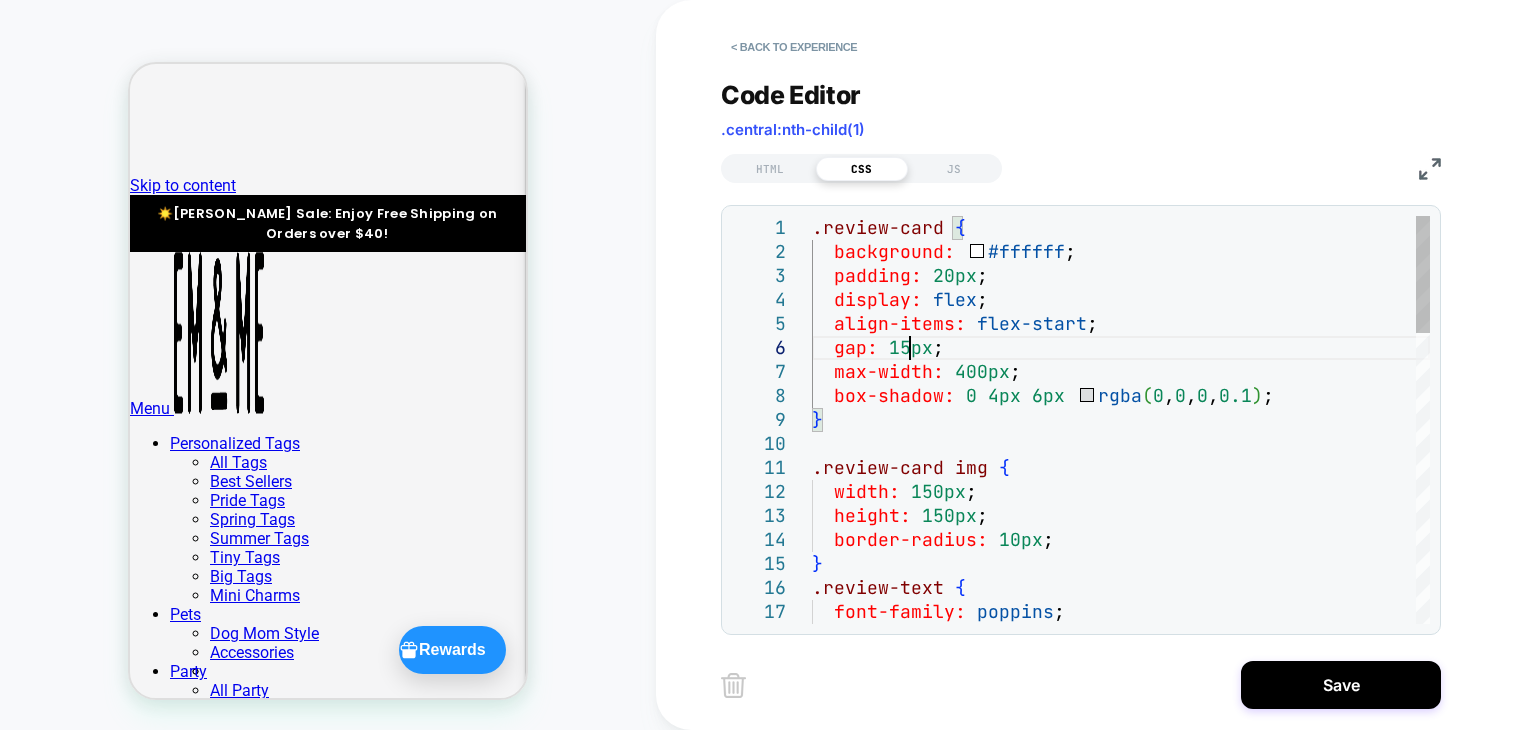 scroll, scrollTop: 119, scrollLeft: 96, axis: both 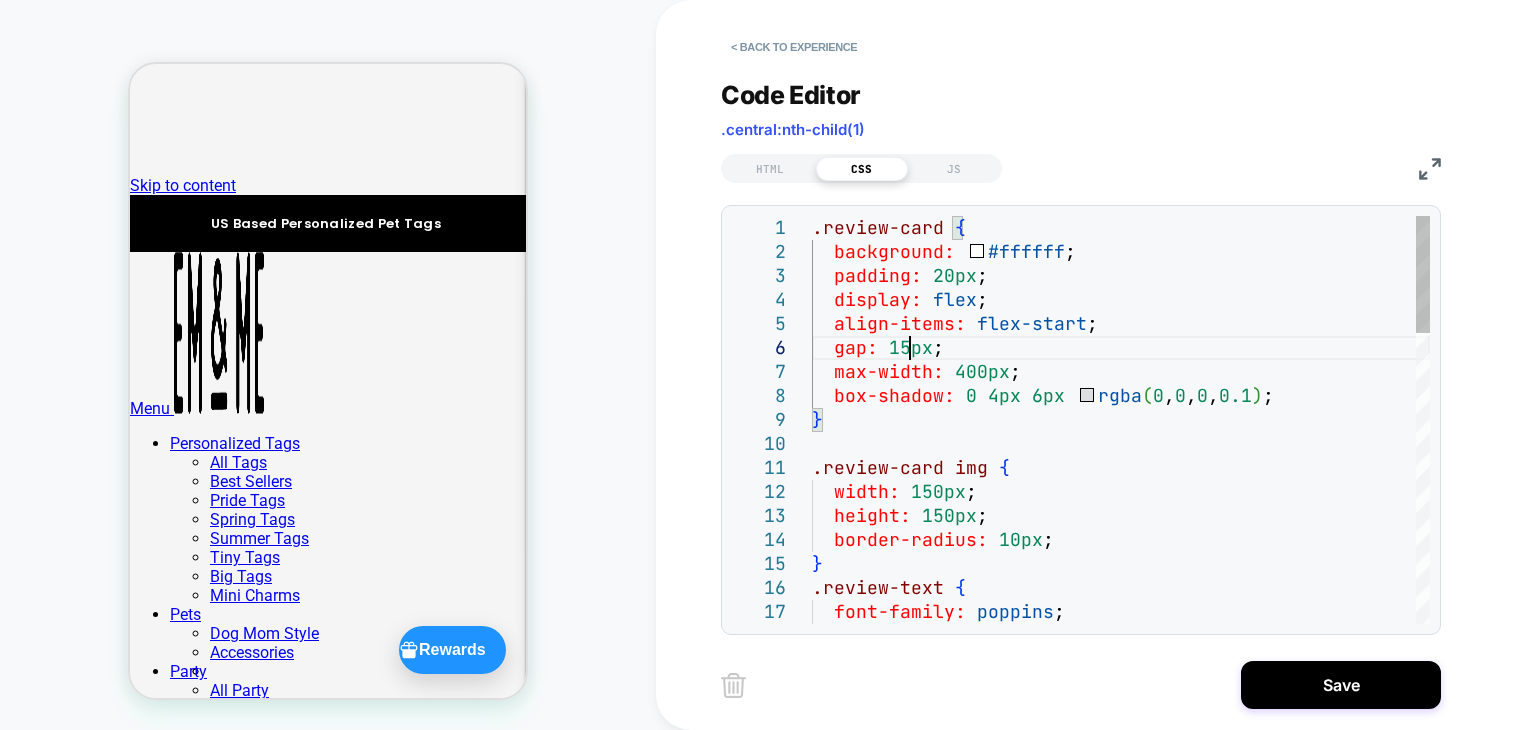 click on "} .review-text   {    height:   150px ;    border-radius:   10px ; .review-card   img   {    width:   150px ; }    max-width:   400px ;    box-shadow:   0   4px   6px     rgba ( 0 ,  0 ,  0 ,  0.1 ) ;    align-items:   flex-start ;    gap:   15px ;    padding:   20px ;    display:   flex ;    background:     #ffffff ; .review-card   {    font-family:   poppins ;" at bounding box center (1121, 924) 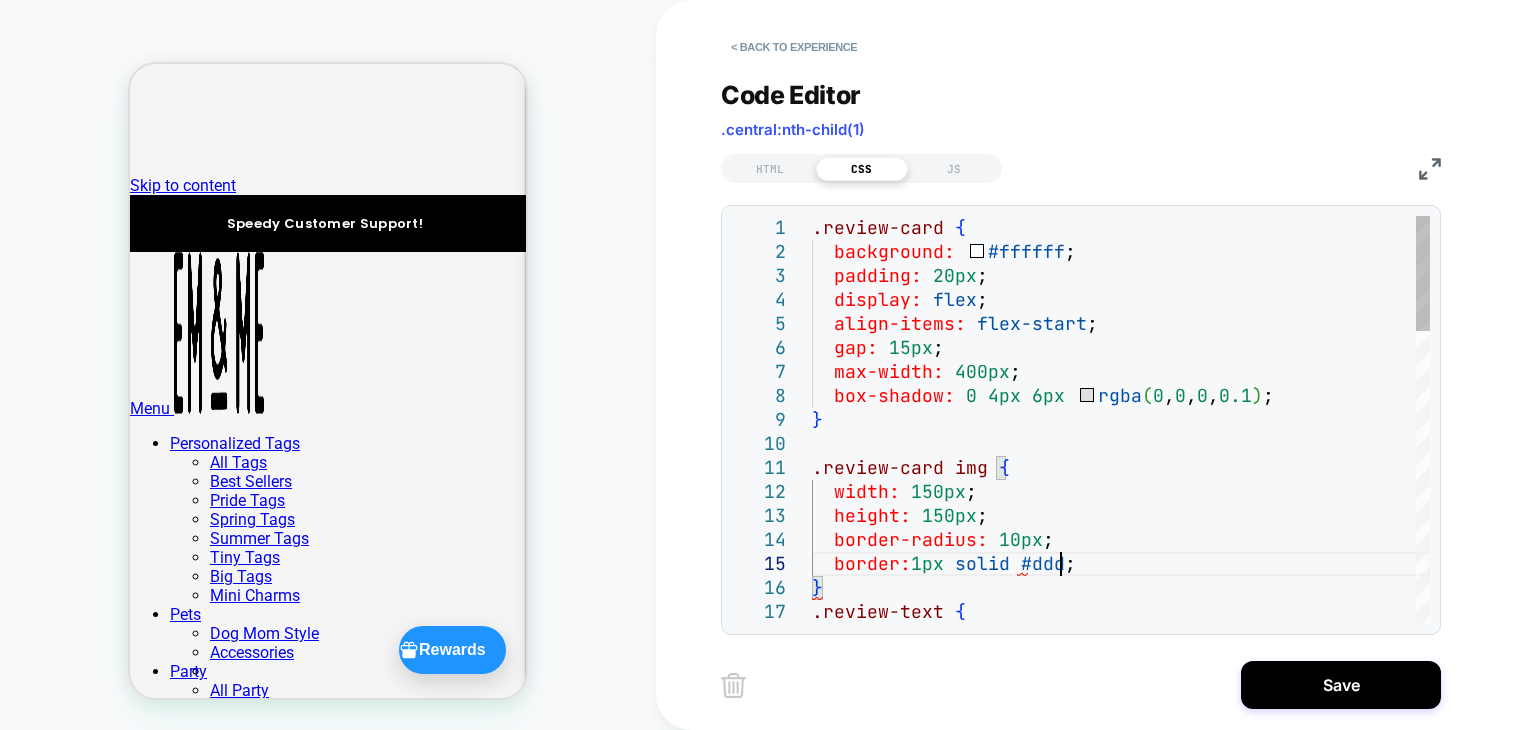 scroll, scrollTop: 119, scrollLeft: 248, axis: both 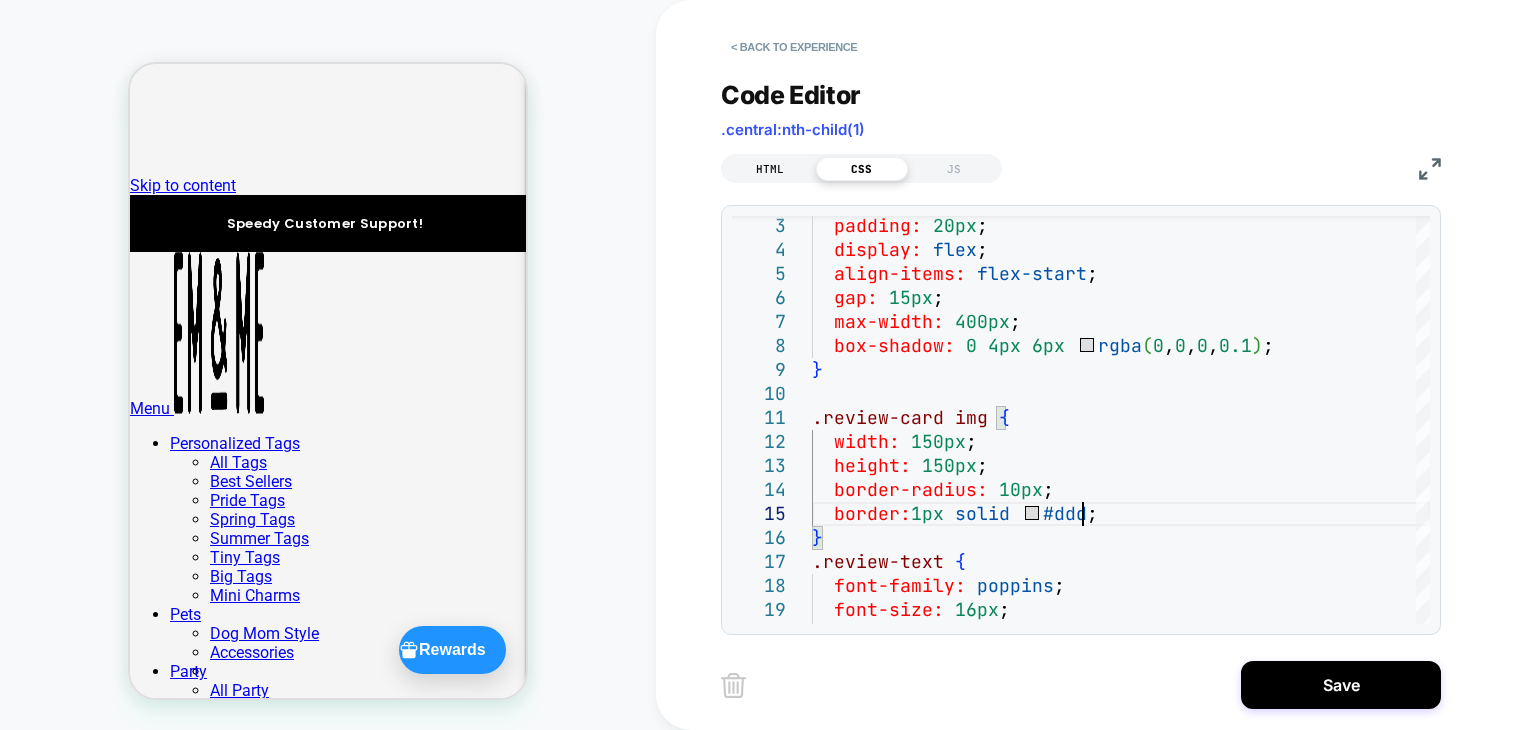 type on "**********" 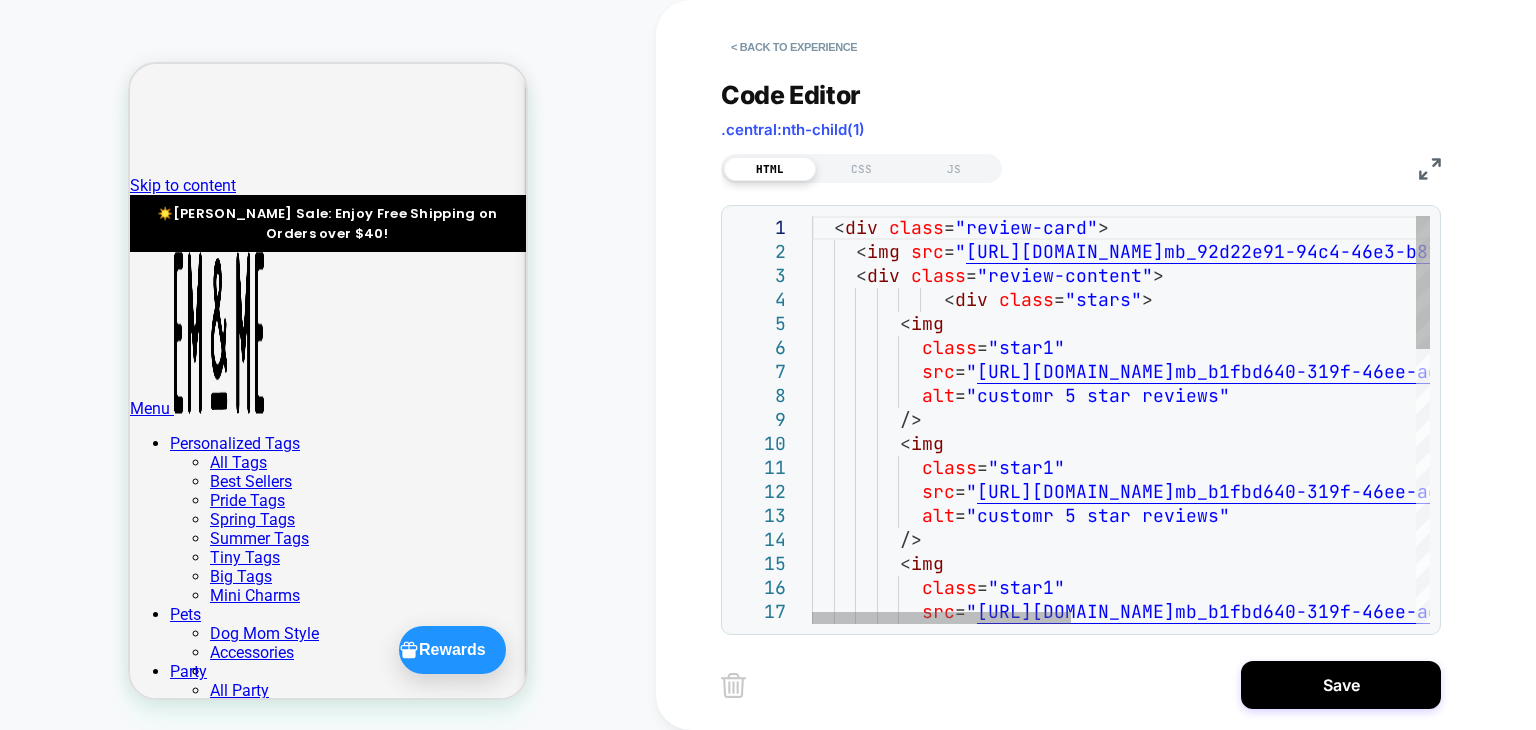 click on "class = "star1"            src = " [URL][DOMAIN_NAME] mb_b1fbd640-319f-46ee-ad4d-a628c94ba037.png "            alt = "customr 5 star reviews"          />          < img            class = "star1"            src = " [URL][DOMAIN_NAME] mb_b1fbd640-319f-46ee-ad4d-a628c94ba037.png "          />          < img            src = " [URL][DOMAIN_NAME] mb_b1fbd640-319f-46ee-ad4d-a628c94ba037.png "            alt = "customr 5 star reviews"          < img            class = "star1"      < div   class = "review-content" >              < div   class = "stars" >    < div   class = "review-card" >      < img   src = " [URL][DOMAIN_NAME] mb_92d22e91-94c4-46e3-b812-ff1cee3f5d61.webp "   alt = "Dog Photo"   />" at bounding box center [1531, 840] 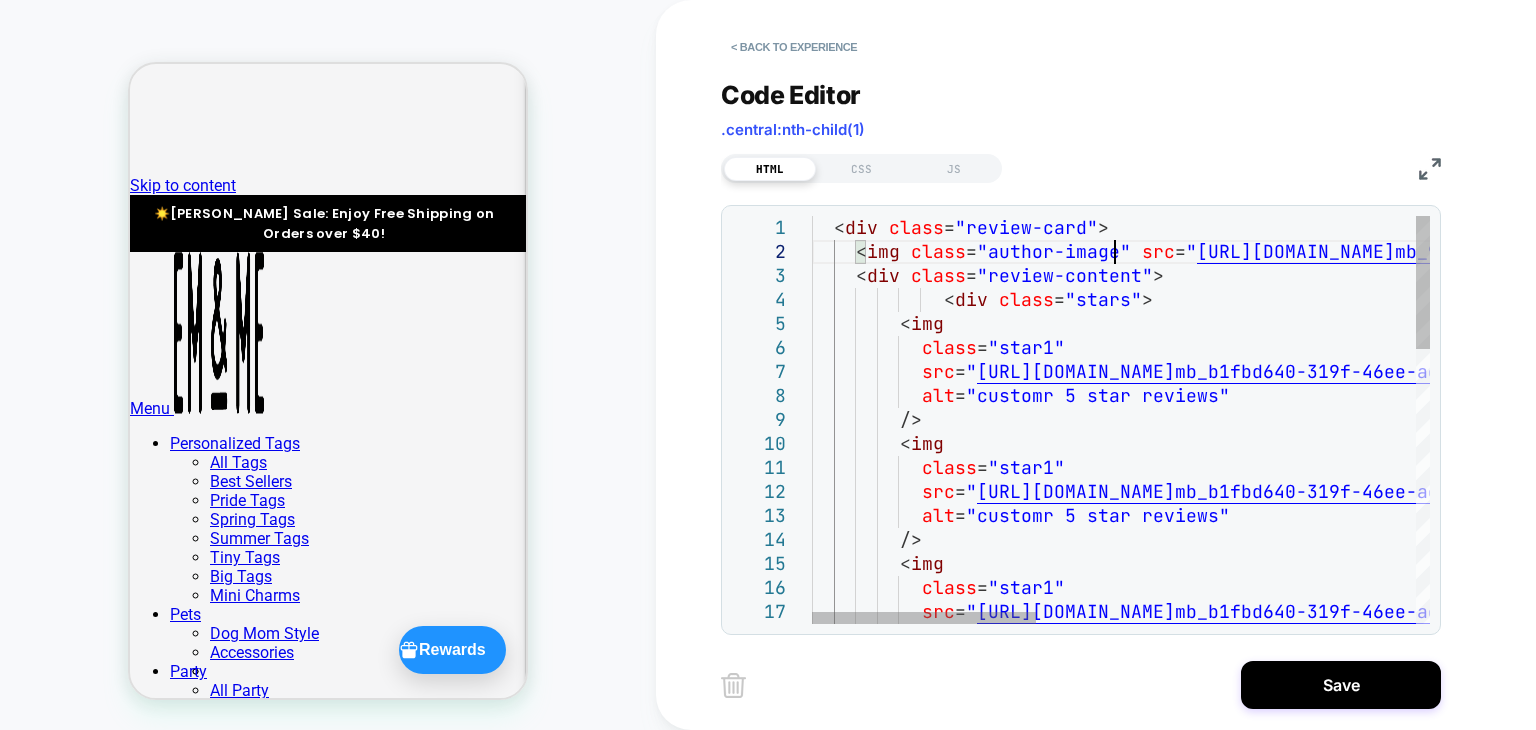 scroll, scrollTop: 23, scrollLeft: 300, axis: both 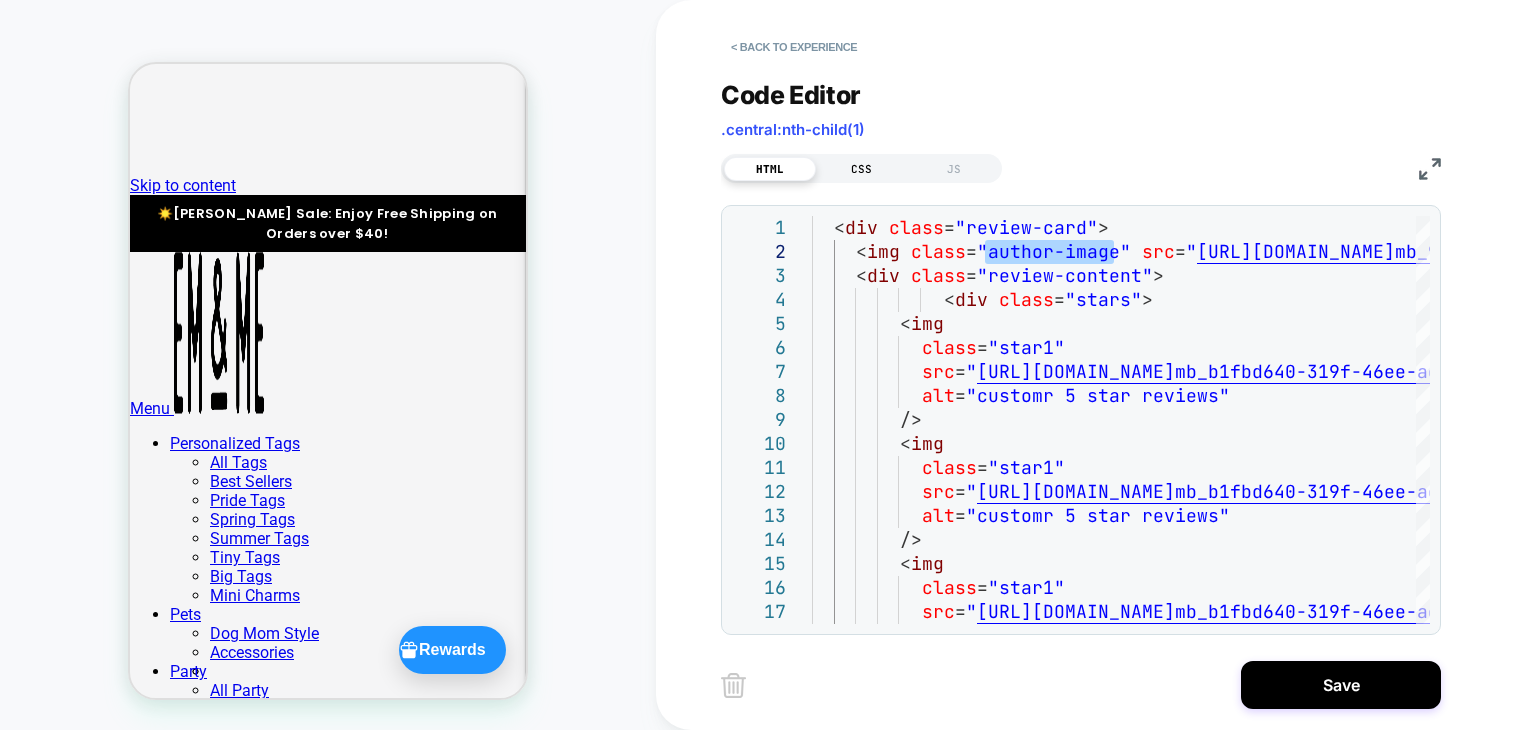 type on "**********" 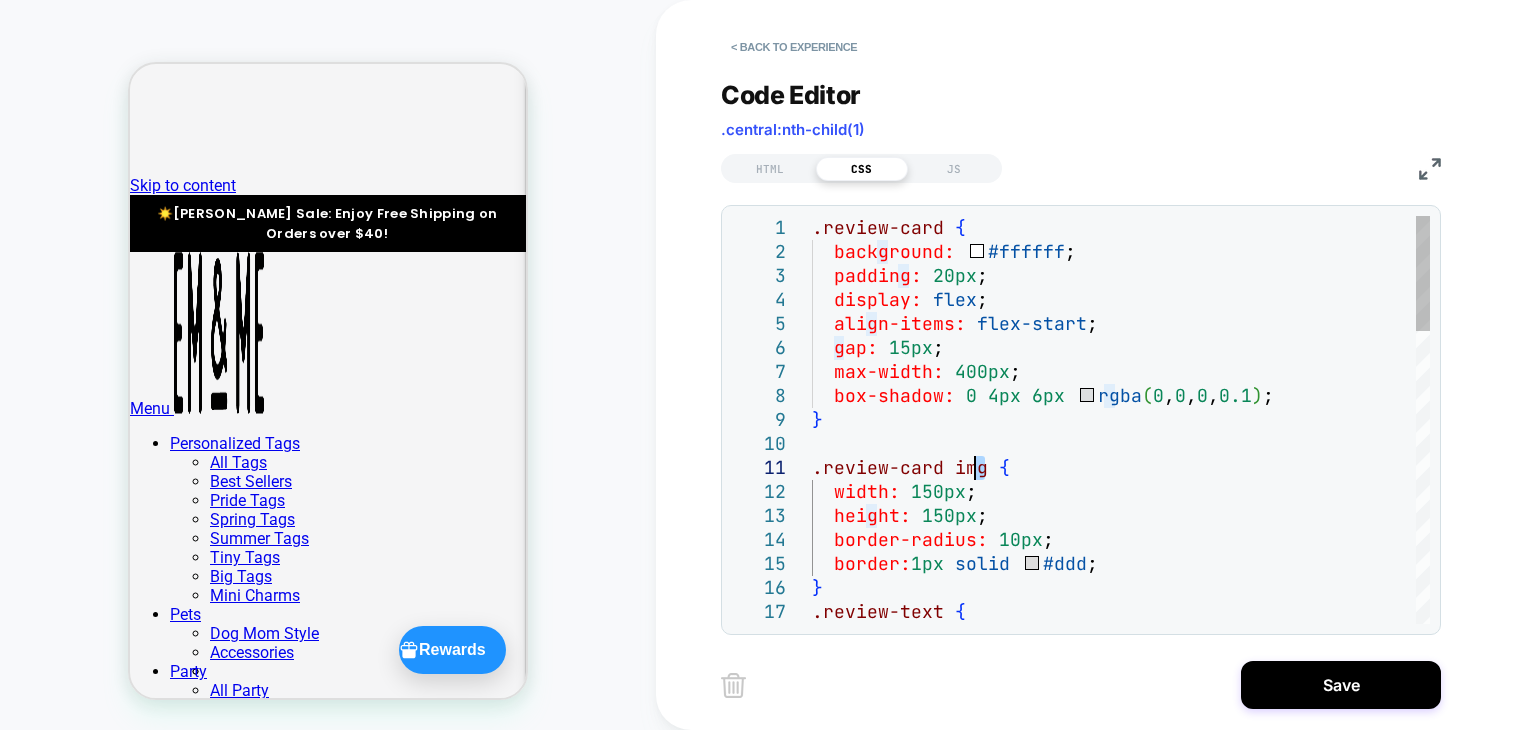 scroll, scrollTop: 0, scrollLeft: 0, axis: both 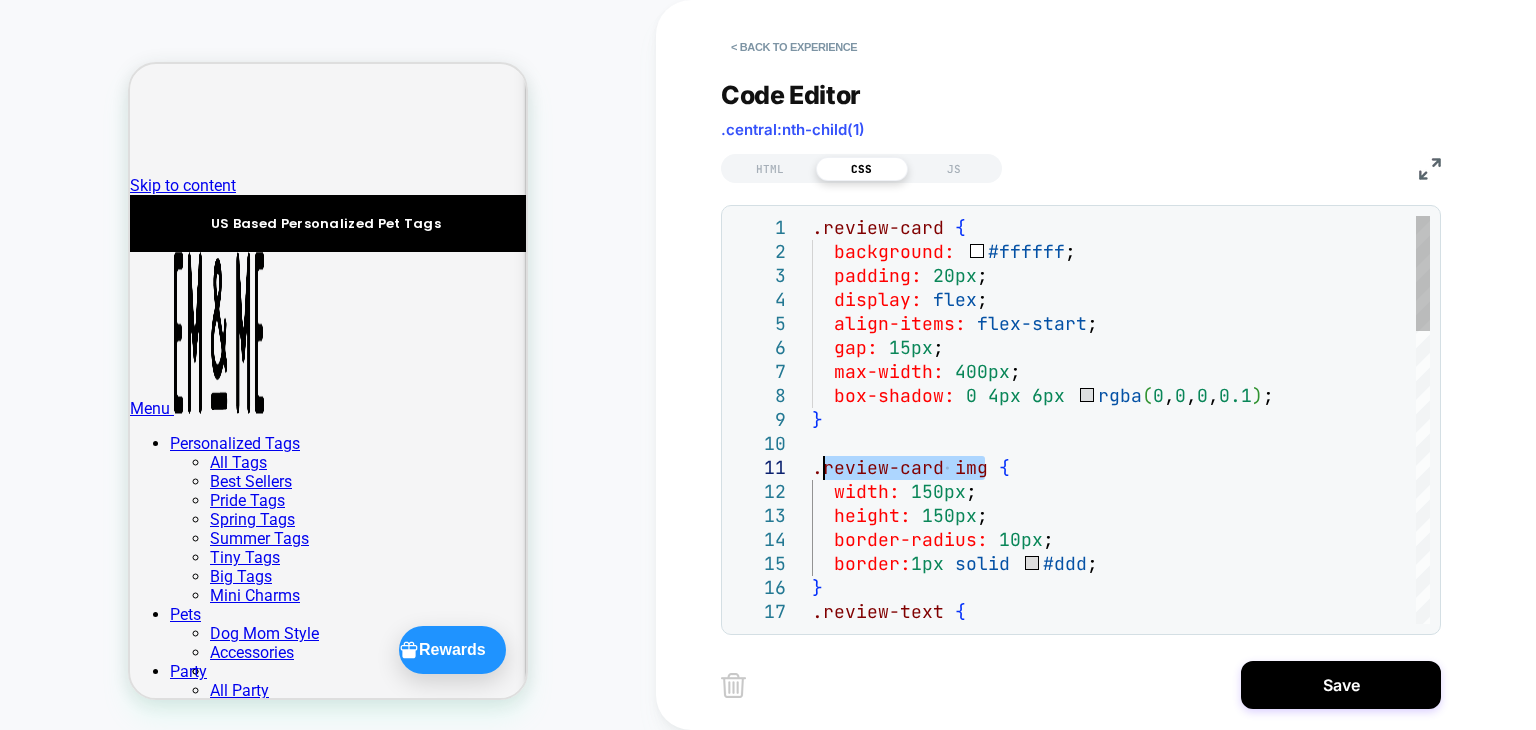 drag, startPoint x: 977, startPoint y: 470, endPoint x: 827, endPoint y: 477, distance: 150.16324 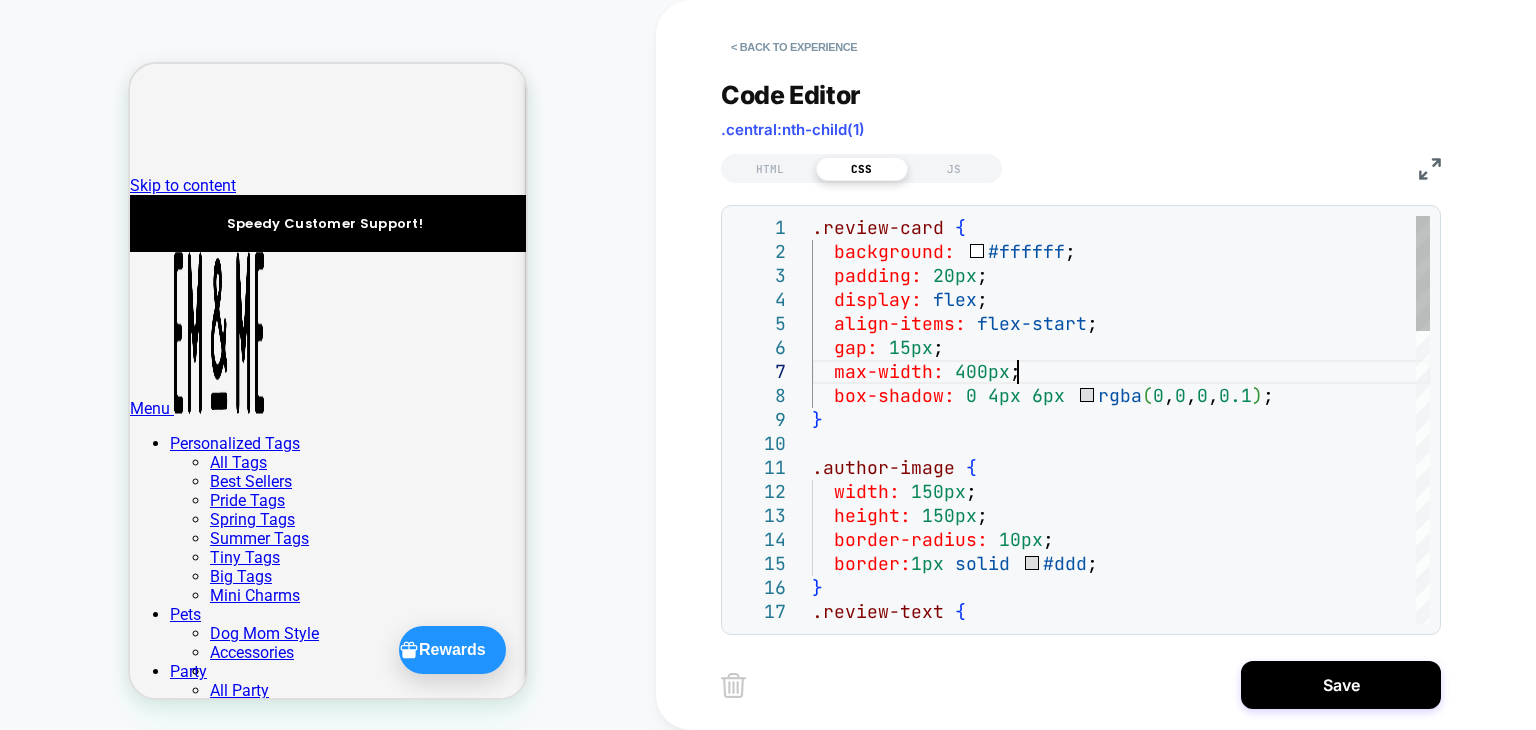click on ".review-card   {    background:     #ffffff ;    padding:   20px ;    display:   flex ;    align-items:   flex-start ;    gap:   15px ;    max-width:   400px ;    box-shadow:   0   4px   6px     rgba ( 0 ,  0 ,  0 ,  0.1 ) ; } .author-image   {    width:   150px ;    height:   150px ;    border-radius:   10px ;    border: 1px   solid     #ddd ; } .review-text   {" at bounding box center [1121, 936] 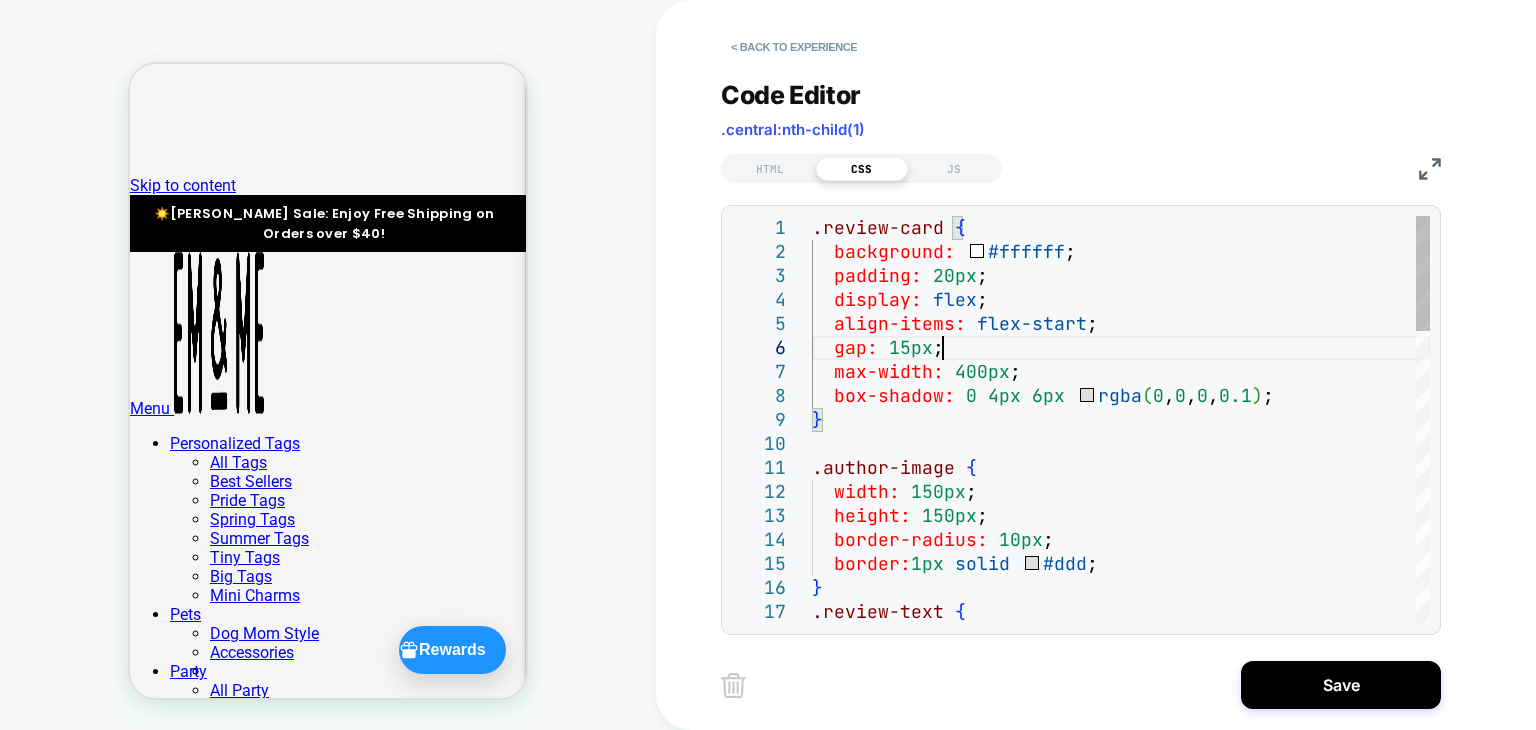 click on ".review-card   {    background:     #ffffff ;    padding:   20px ;    display:   flex ;    align-items:   flex-start ;    gap:   15px ;    max-width:   400px ;    box-shadow:   0   4px   6px     rgba ( 0 ,  0 ,  0 ,  0.1 ) ; } .author-image   {    width:   150px ;    height:   150px ;    border-radius:   10px ;    border: 1px   solid     #ddd ; } .review-text   {" at bounding box center [1121, 936] 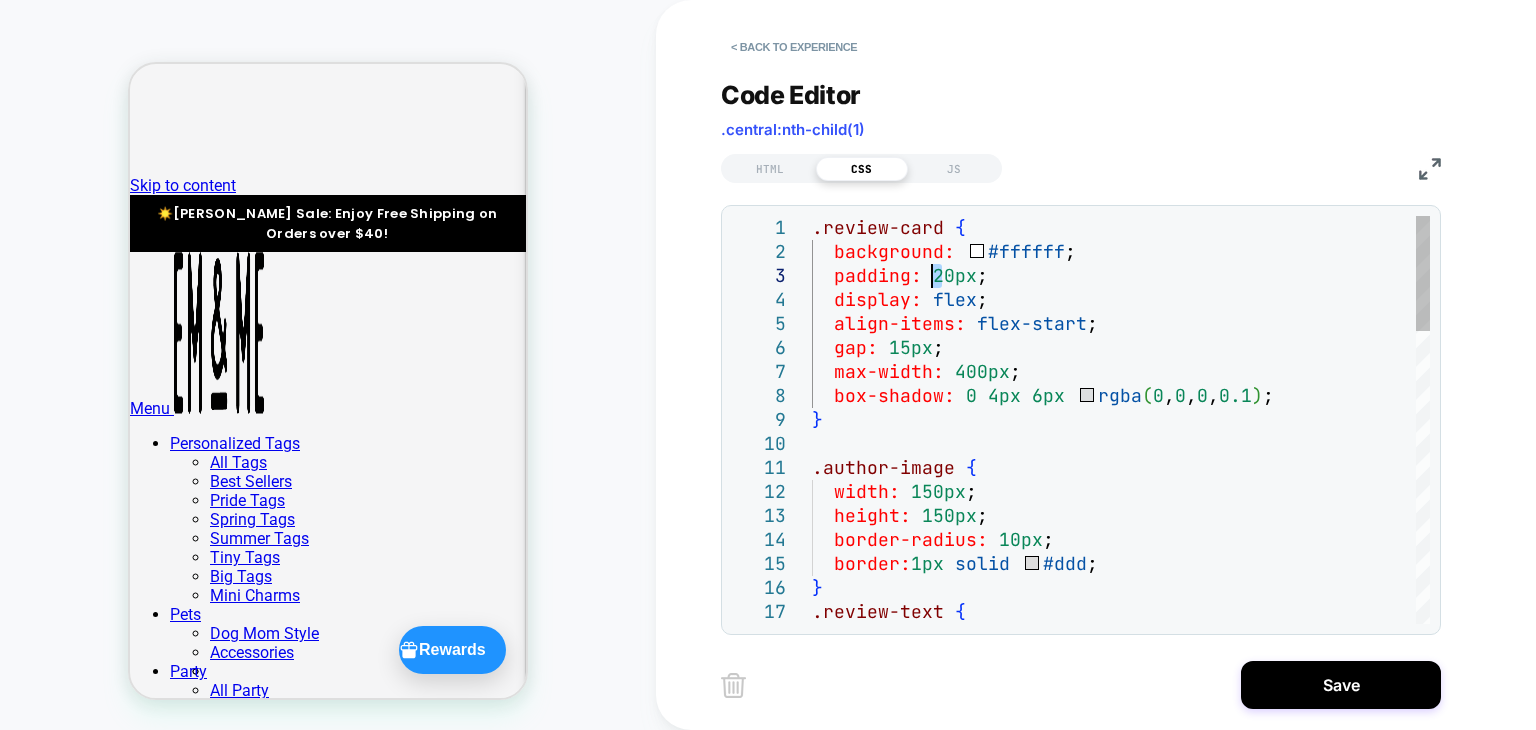 click on ".review-card   {    background:     #ffffff ;    padding:   20px ;    display:   flex ;    align-items:   flex-start ;    gap:   15px ;    max-width:   400px ;    box-shadow:   0   4px   6px     rgba ( 0 ,  0 ,  0 ,  0.1 ) ; } .author-image   {    width:   150px ;    height:   150px ;    border-radius:   10px ;    border: 1px   solid     #ddd ; } .review-text   {" at bounding box center (1121, 936) 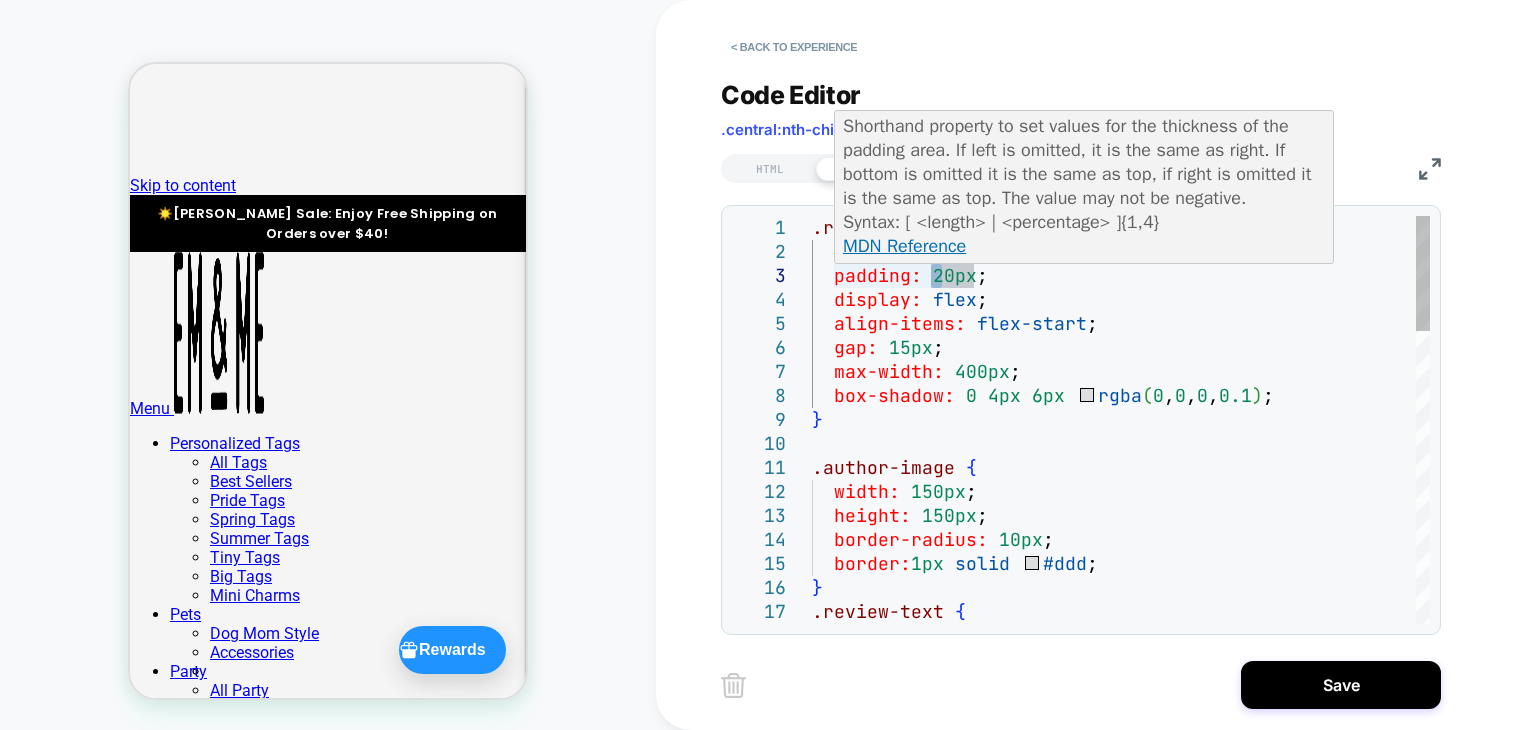 scroll, scrollTop: 47, scrollLeft: 128, axis: both 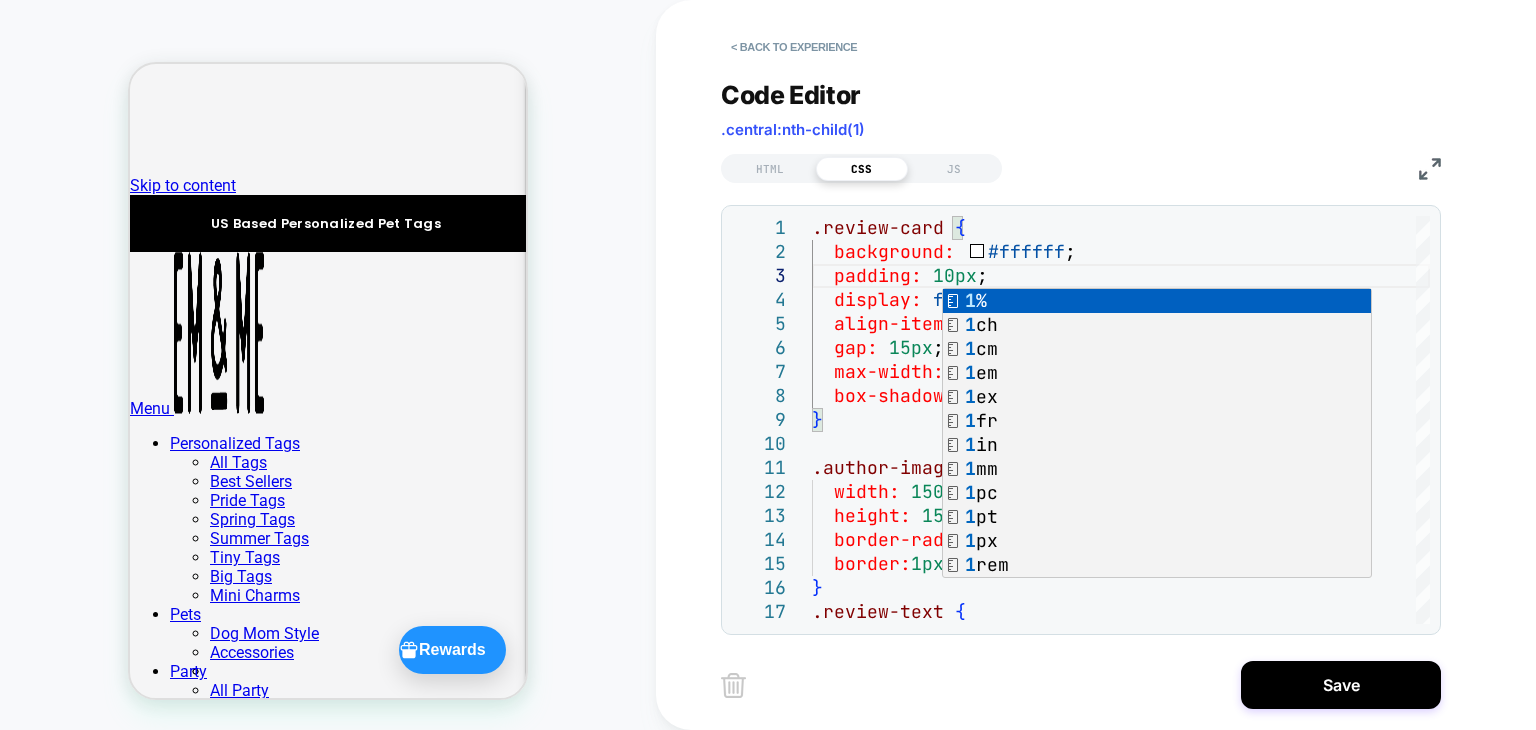 click on "COLLECTION: [DATE] (Category) COLLECTION: [DATE] (Category) Theme: MAIN" at bounding box center [328, 365] 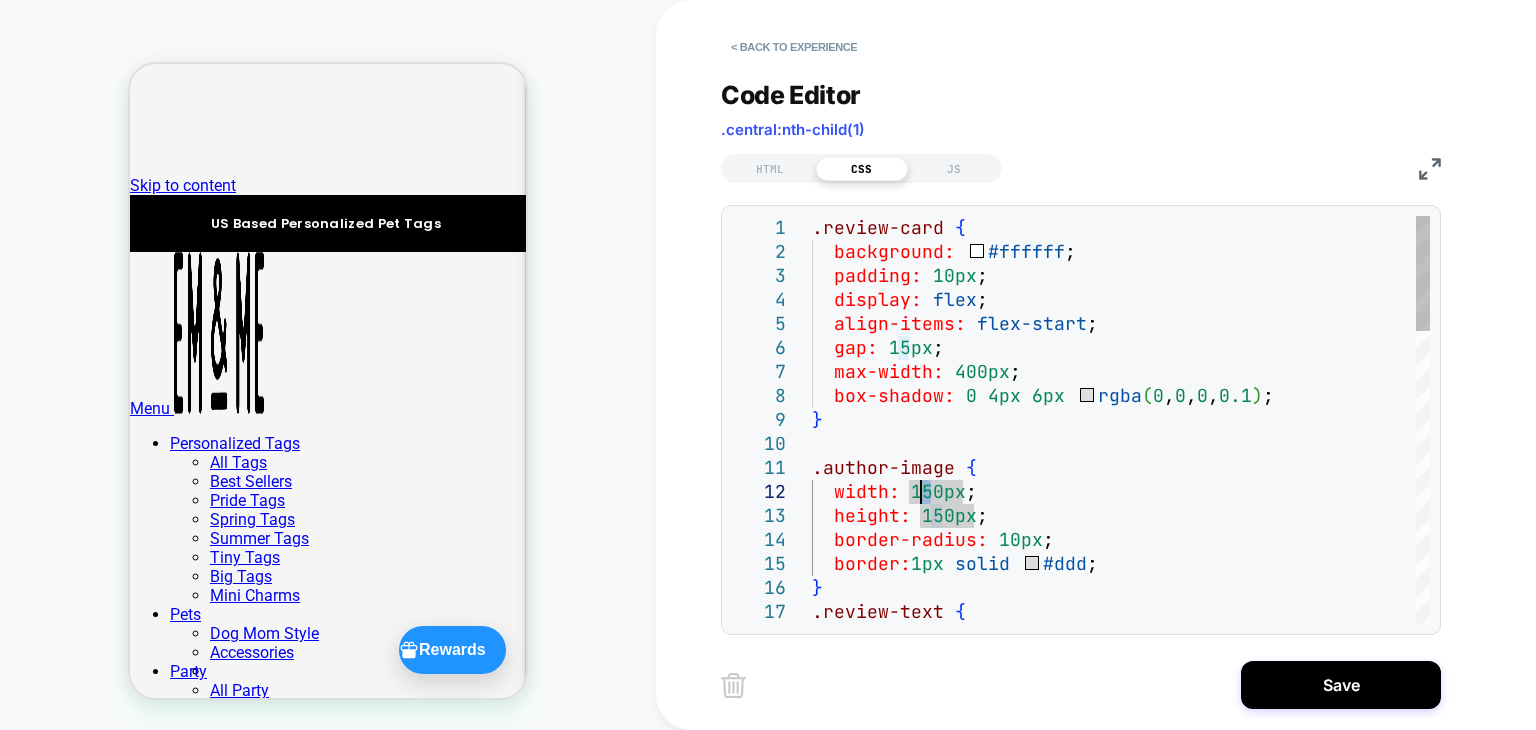 click on ".review-card   {    background:     #ffffff ;    padding:   10px ;    display:   flex ;    align-items:   flex-start ;    gap:   15px ;    max-width:   400px ;    box-shadow:   0   4px   6px     rgba ( 0 ,  0 ,  0 ,  0.1 ) ; } .author-image   {    width:   150px ;    height:   150px ;    border-radius:   10px ;    border: 1px   solid     #ddd ; } .review-text   {" at bounding box center (1121, 936) 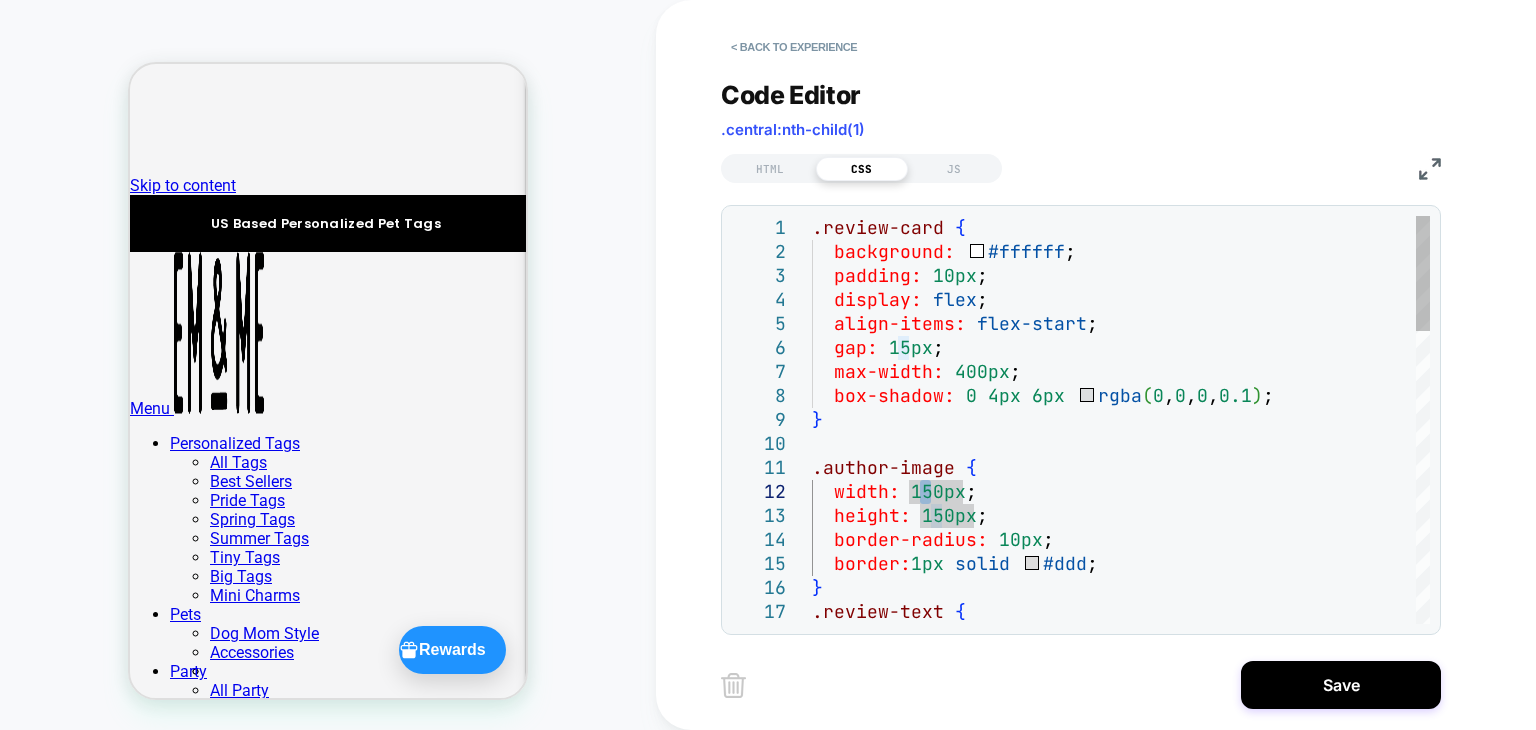 click on ".review-card   {    background:     #ffffff ;    padding:   10px ;    display:   flex ;    align-items:   flex-start ;    gap:   15px ;    max-width:   400px ;    box-shadow:   0   4px   6px     rgba ( 0 ,  0 ,  0 ,  0.1 ) ; } .author-image   {    width:   150px ;    height:   150px ;    border-radius:   10px ;    border: 1px   solid     #ddd ; } .review-text   {" at bounding box center [1121, 936] 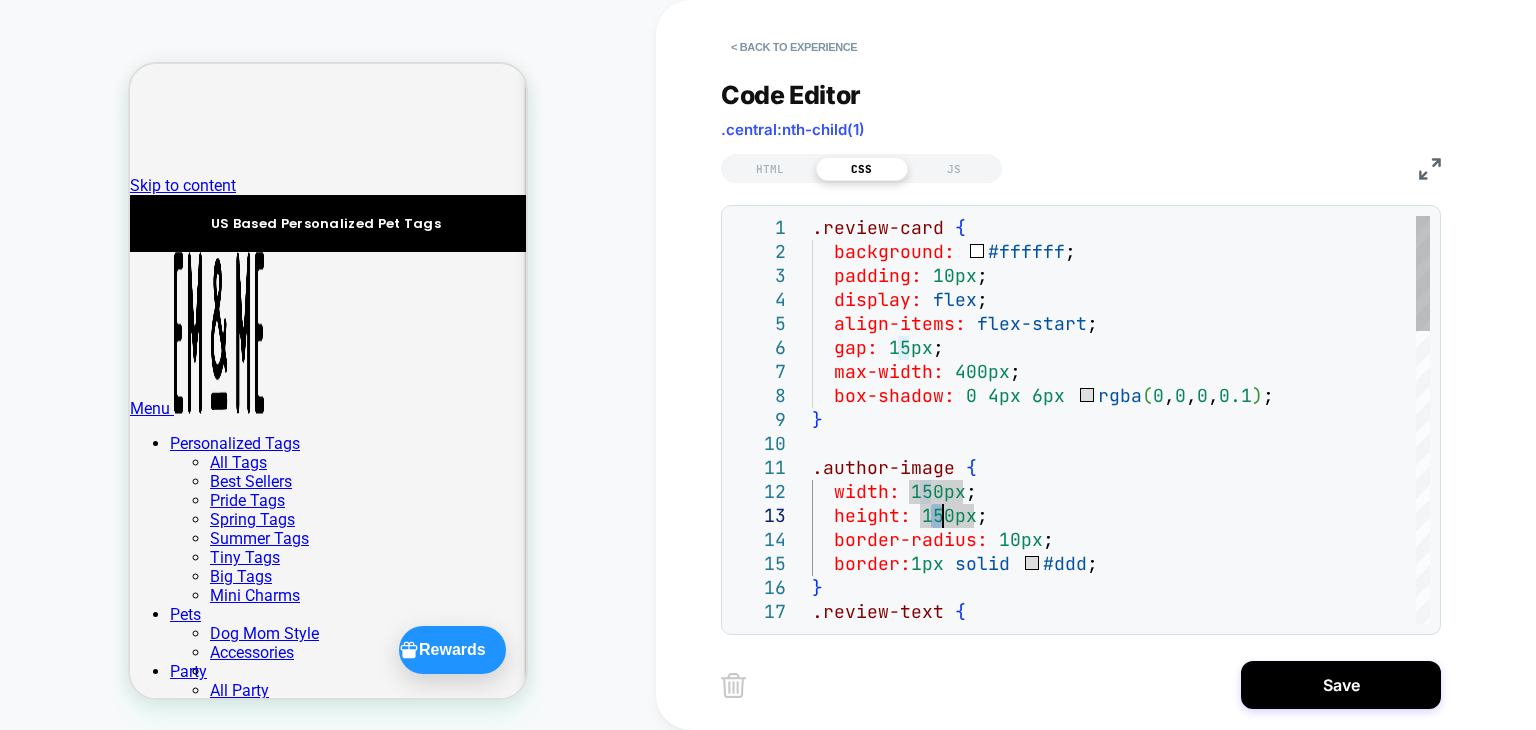click on ".review-card   {    background:     #ffffff ;    padding:   10px ;    display:   flex ;    align-items:   flex-start ;    gap:   15px ;    max-width:   400px ;    box-shadow:   0   4px   6px     rgba ( 0 ,  0 ,  0 ,  0.1 ) ; } .author-image   {    width:   150px ;    height:   150px ;    border-radius:   10px ;    border: 1px   solid     #ddd ; } .review-text   {" at bounding box center [1121, 936] 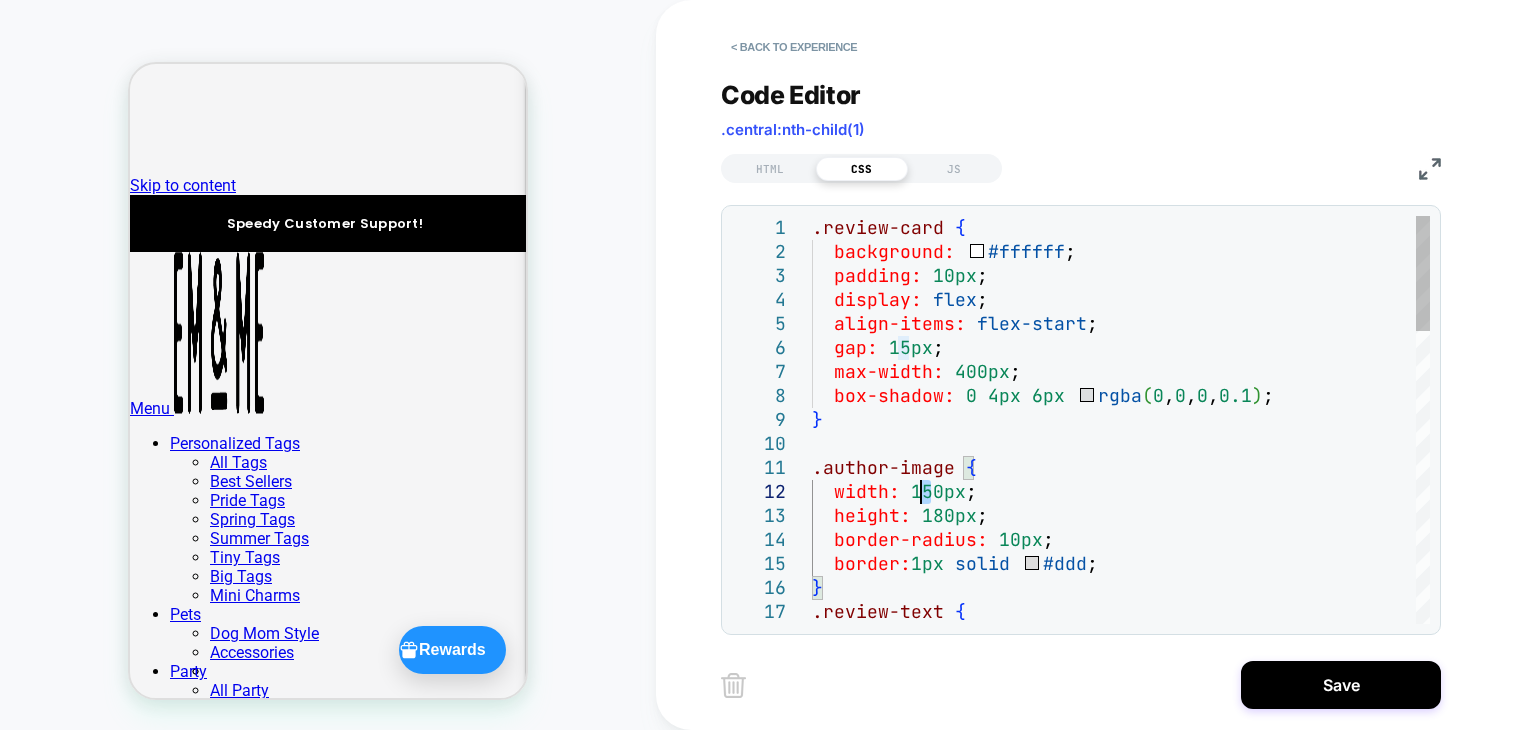 drag, startPoint x: 931, startPoint y: 486, endPoint x: 920, endPoint y: 491, distance: 12.083046 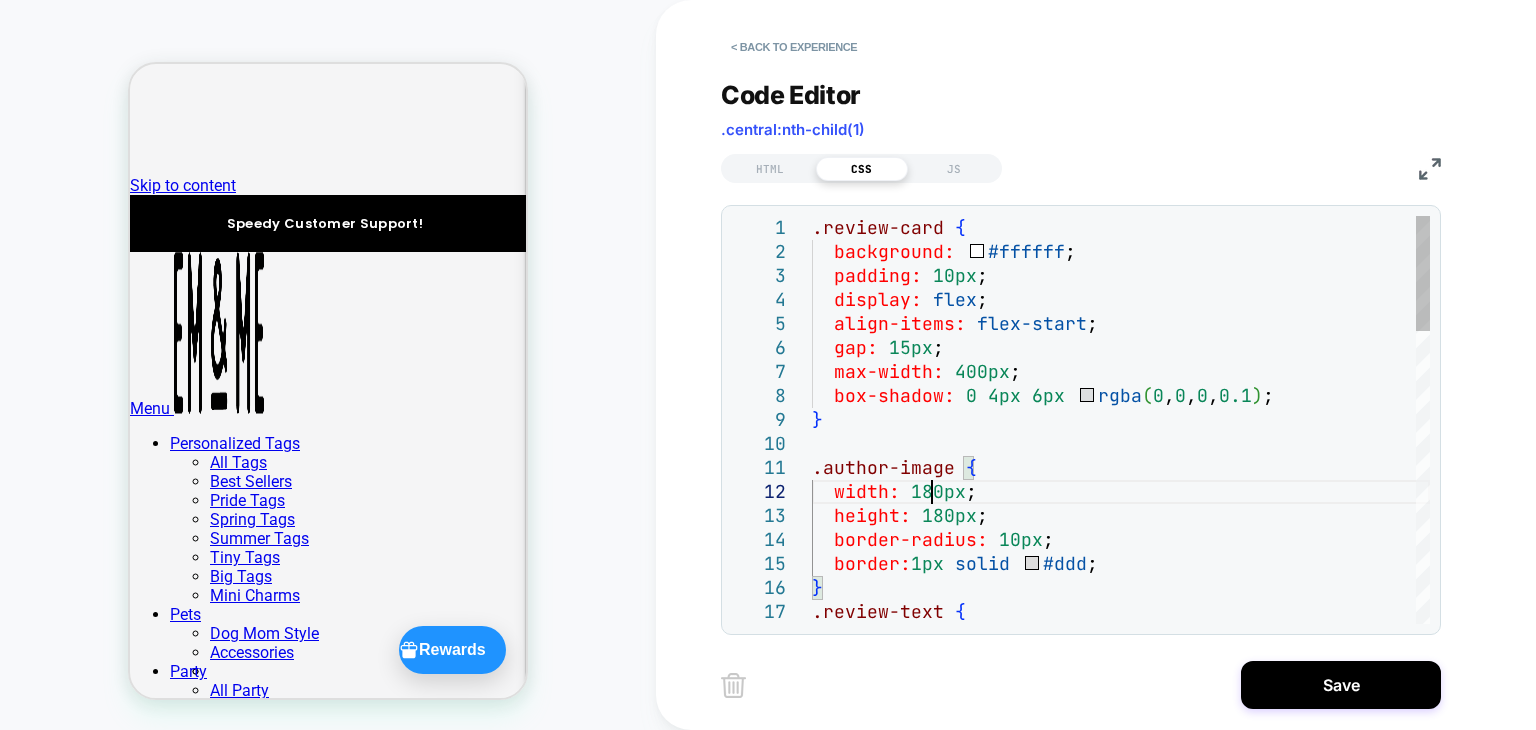 scroll, scrollTop: 47, scrollLeft: 118, axis: both 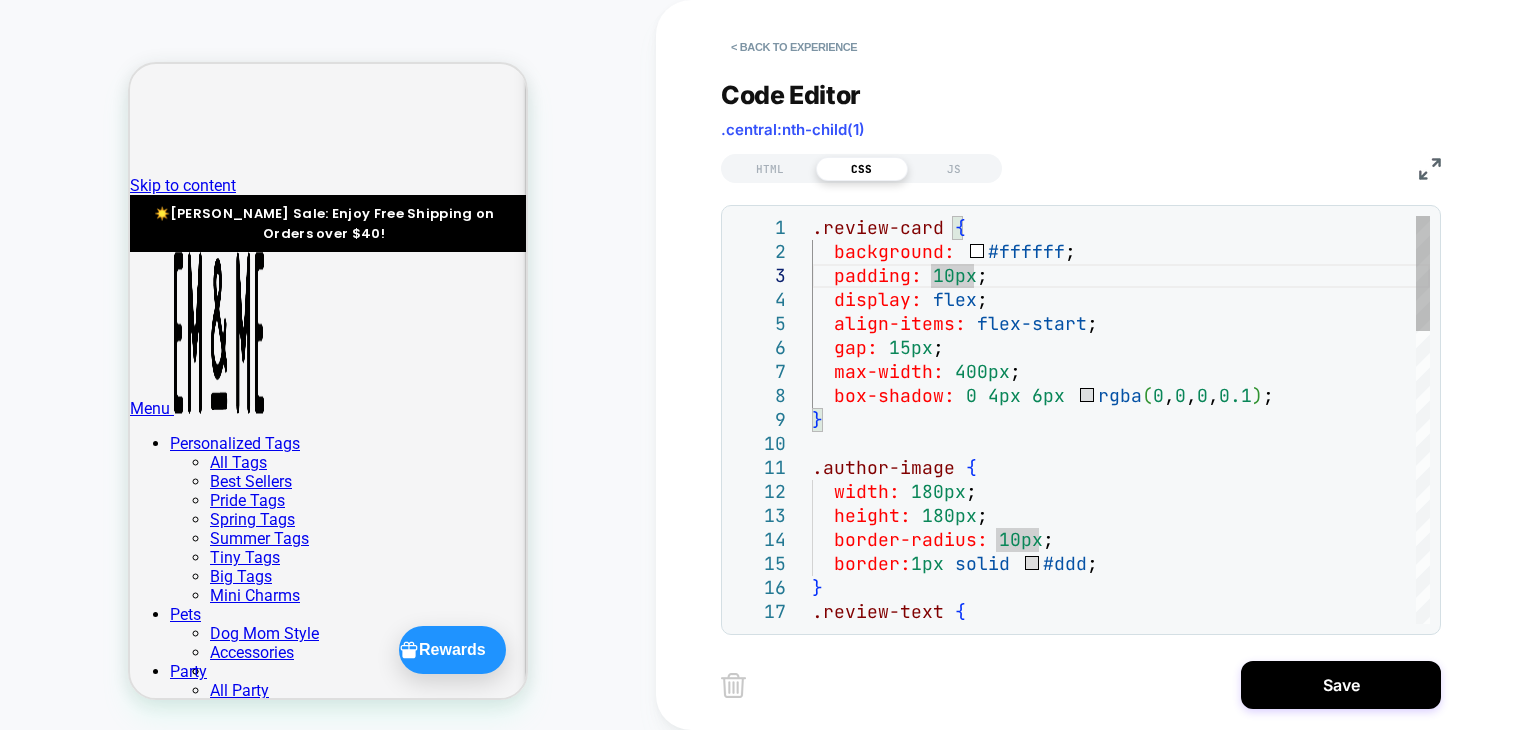 click on ".review-card   {    background:     #ffffff ;    padding:   10px ;    display:   flex ;    align-items:   flex-start ;    gap:   15px ;    max-width:   400px ;    box-shadow:   0   4px   6px     rgba ( 0 ,  0 ,  0 ,  0.1 ) ; } .author-image   {    width:   180px ;    height:   180px ;    border-radius:   10px ;    border: 1px   solid     #ddd ; } .review-text   {" at bounding box center (1121, 936) 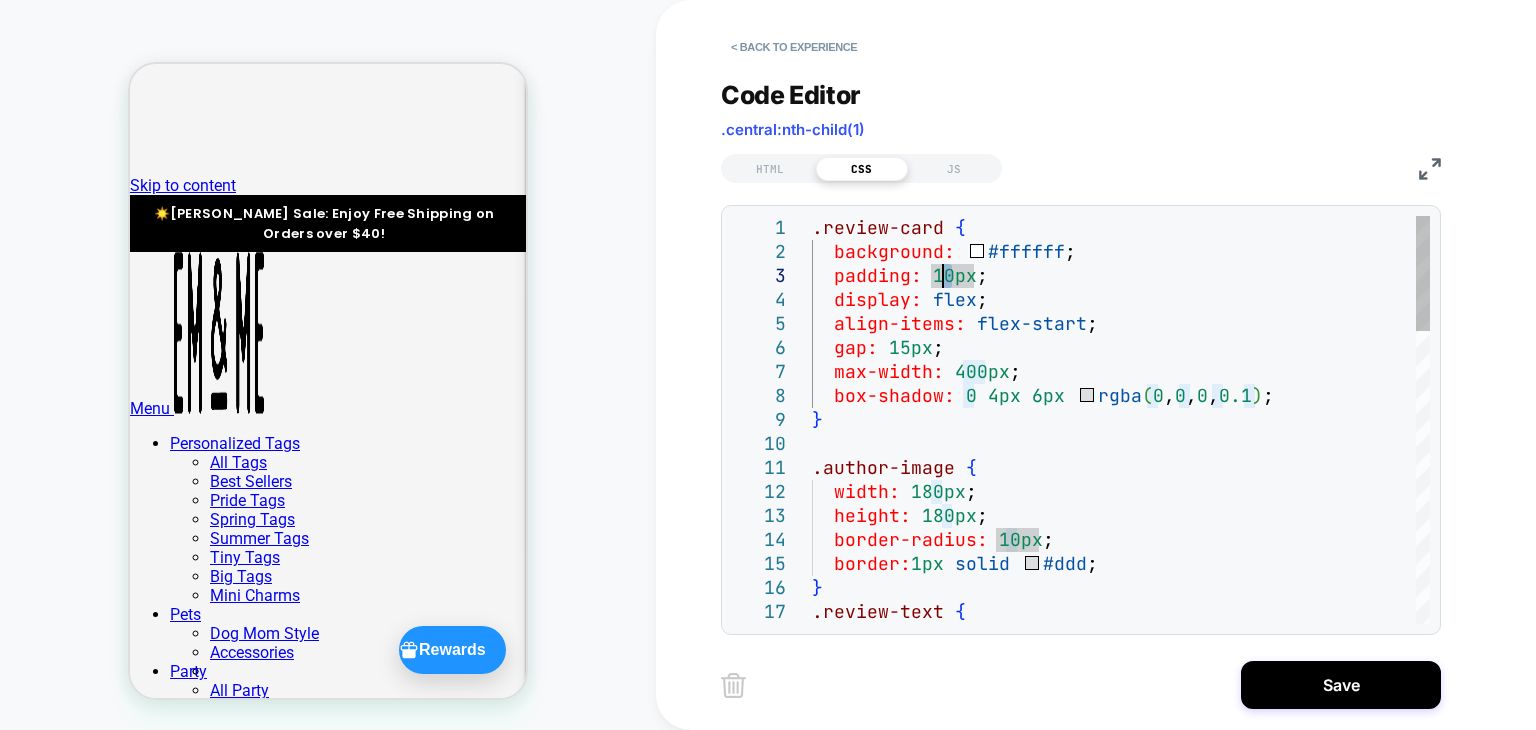 click on ".review-card   {    background:     #ffffff ;    padding:   10px ;    display:   flex ;    align-items:   flex-start ;    gap:   15px ;    max-width:   400px ;    box-shadow:   0   4px   6px     rgba ( 0 ,  0 ,  0 ,  0.1 ) ; } .author-image   {    width:   180px ;    height:   180px ;    border-radius:   10px ;    border: 1px   solid     #ddd ; } .review-text   {" at bounding box center (1121, 936) 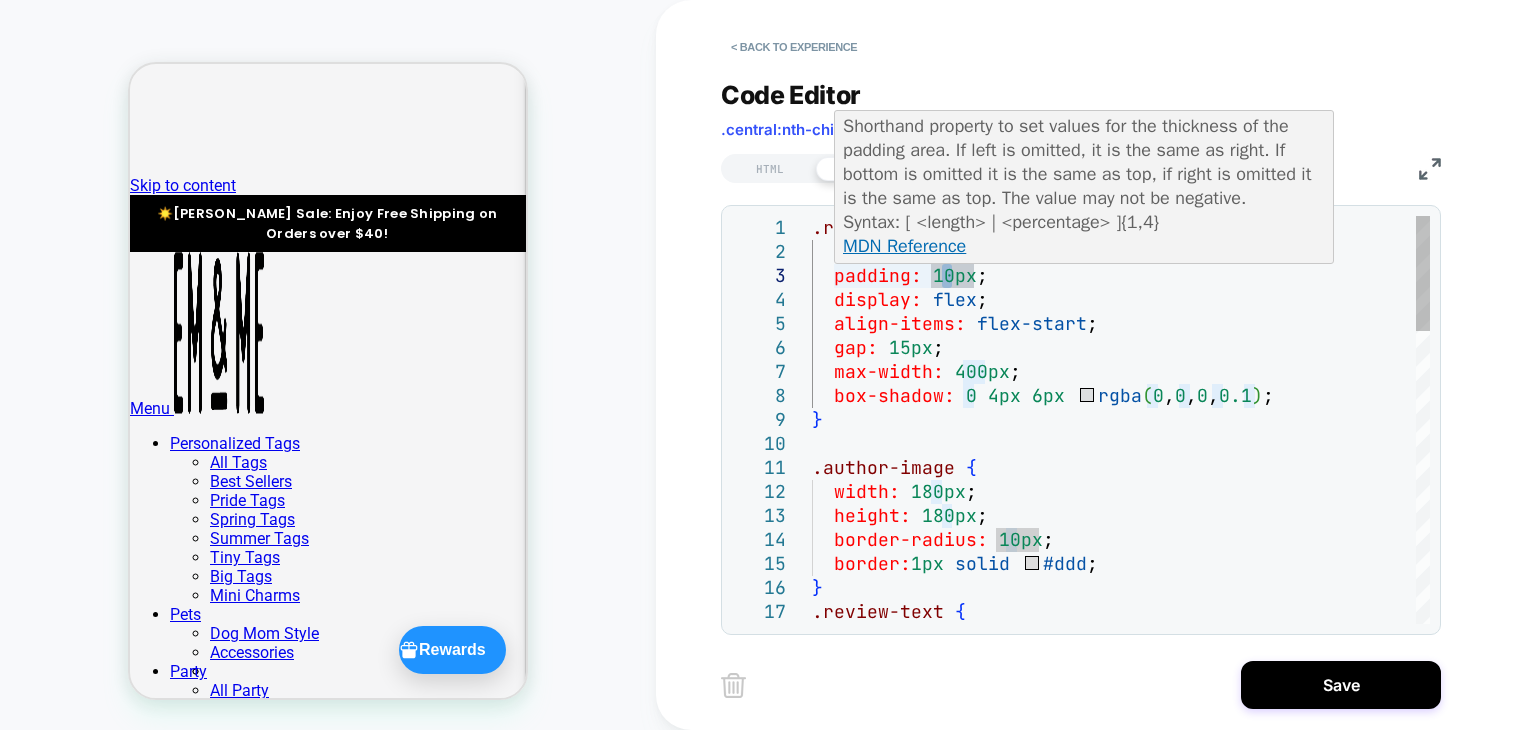 scroll, scrollTop: 47, scrollLeft: 140, axis: both 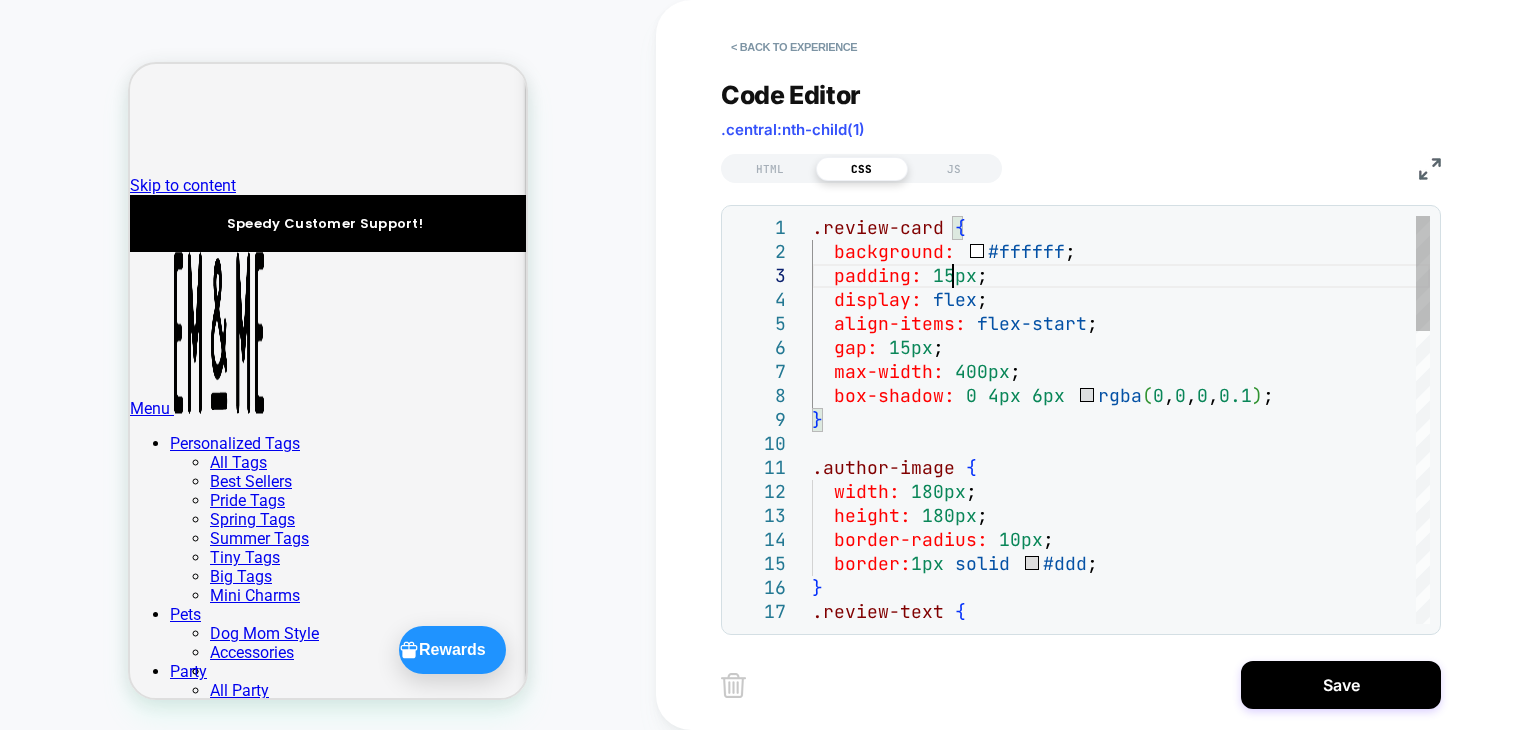 type on "**********" 